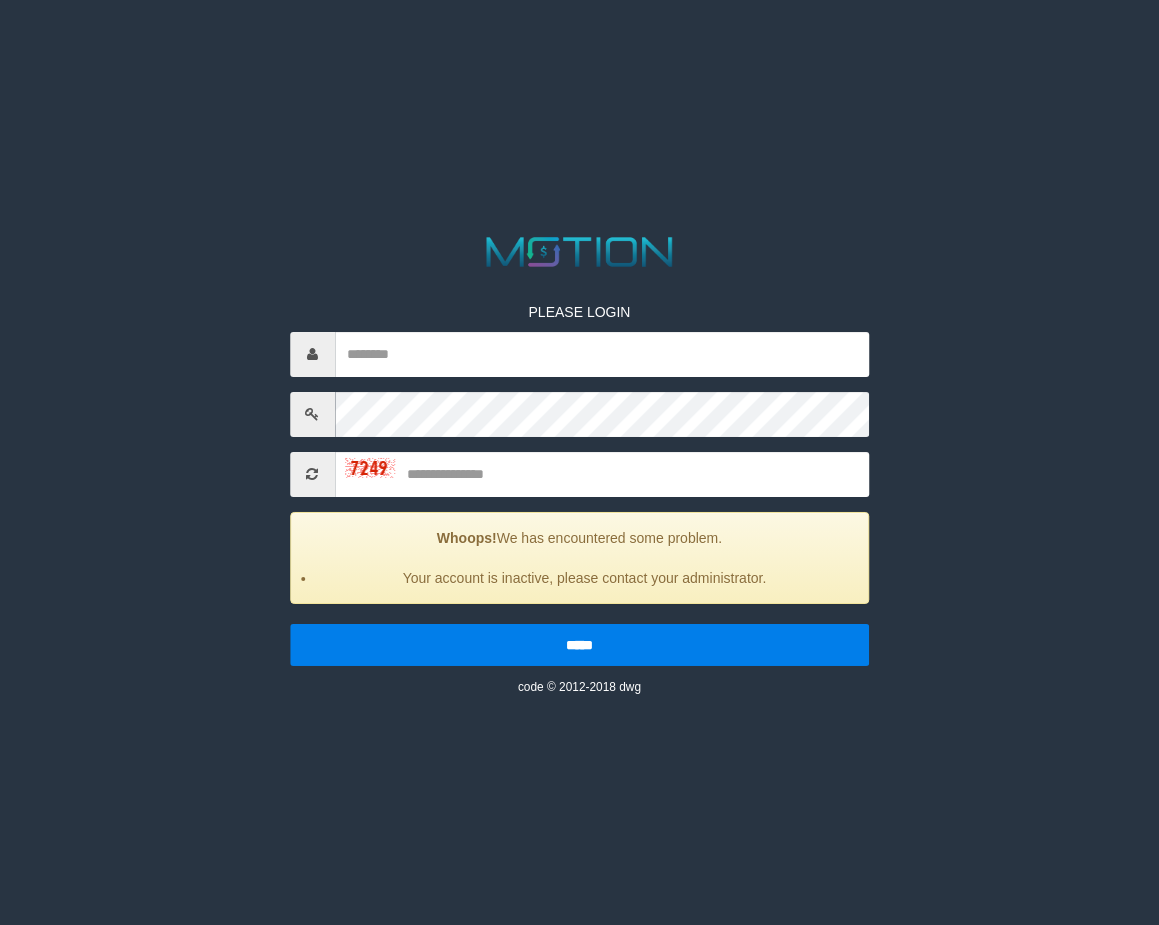 scroll, scrollTop: 0, scrollLeft: 0, axis: both 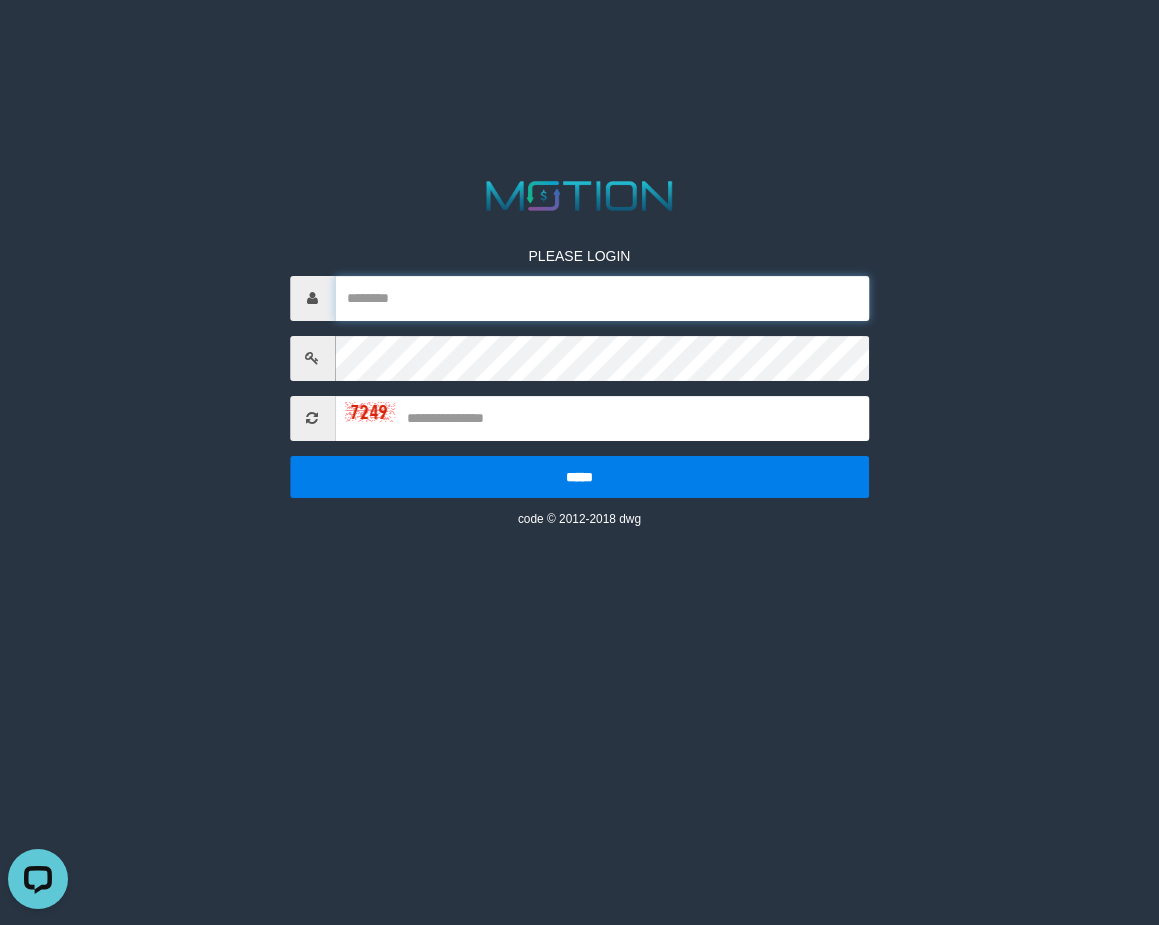 click at bounding box center (602, 298) 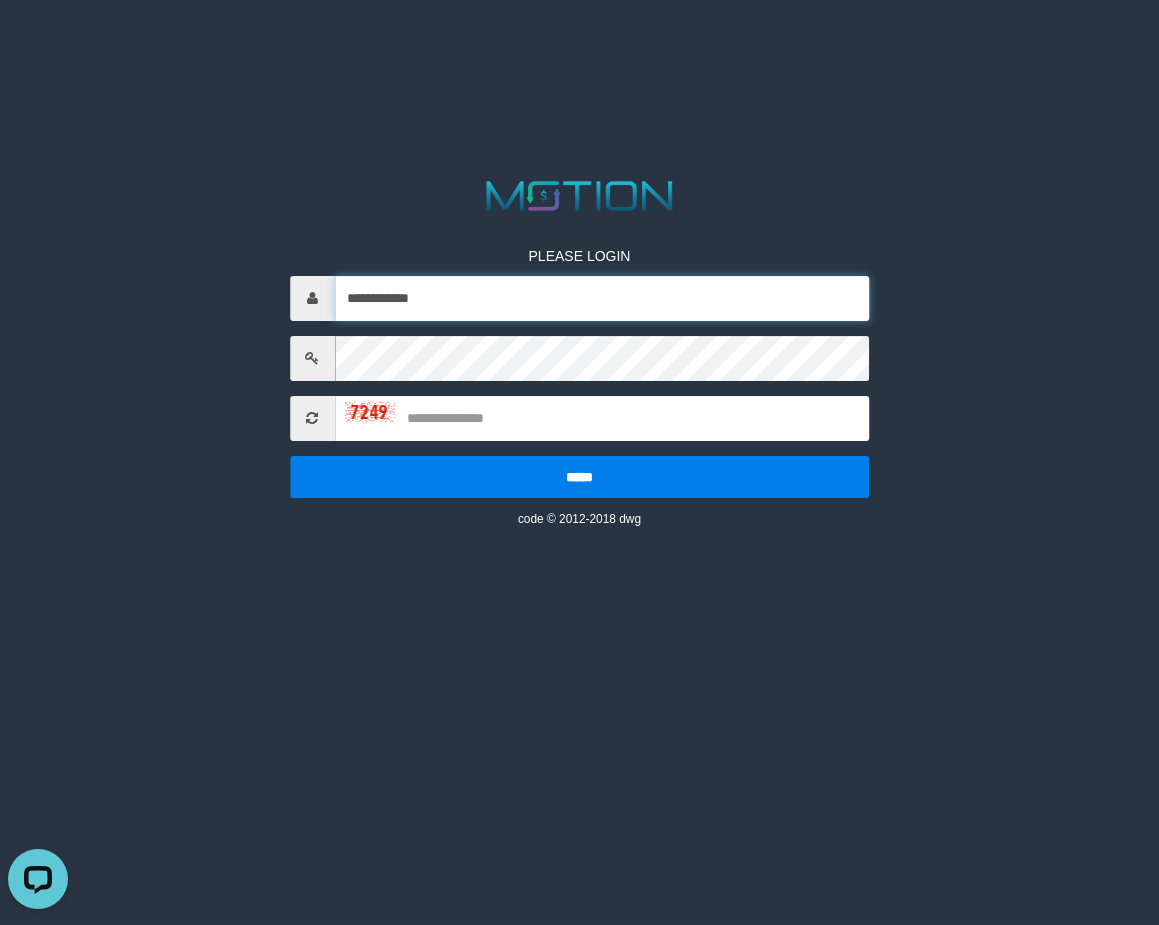 type on "**********" 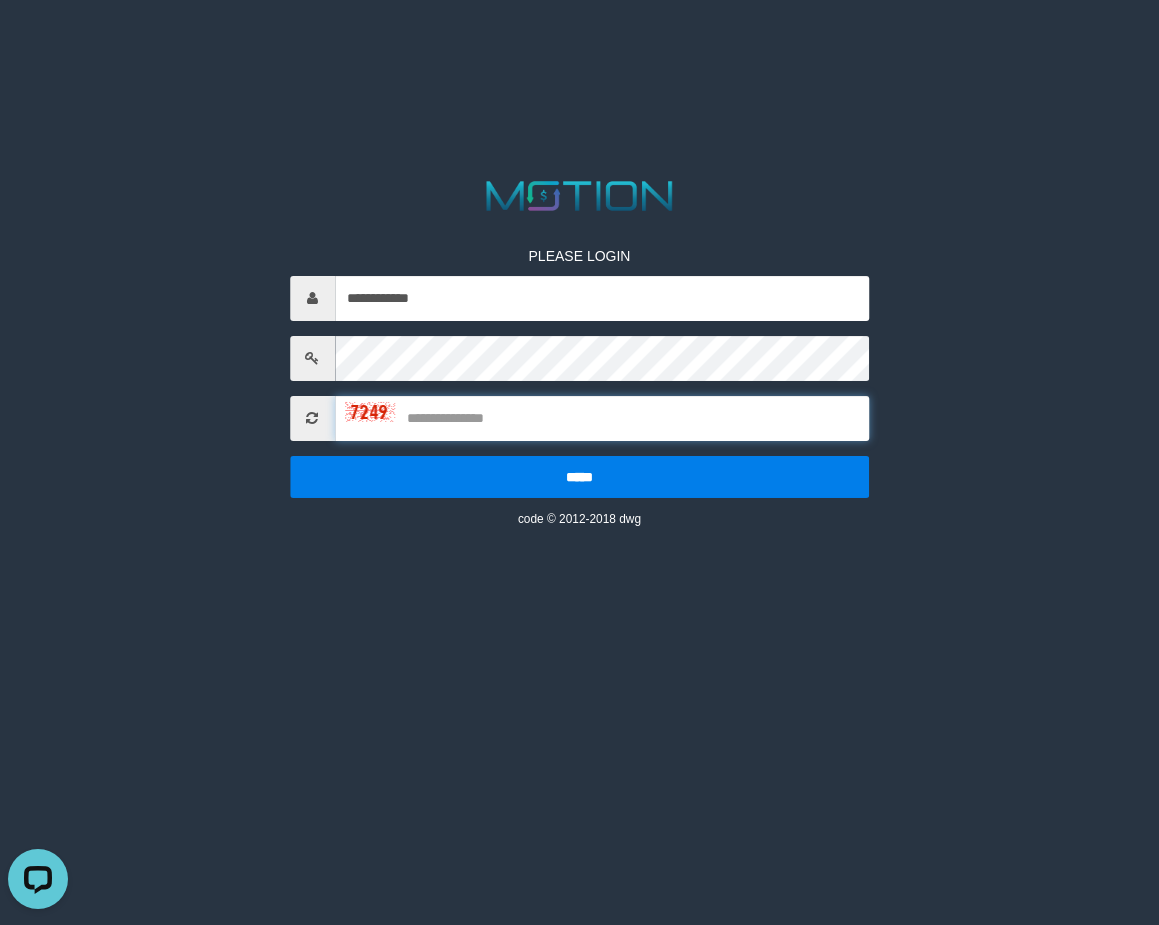 click at bounding box center [602, 418] 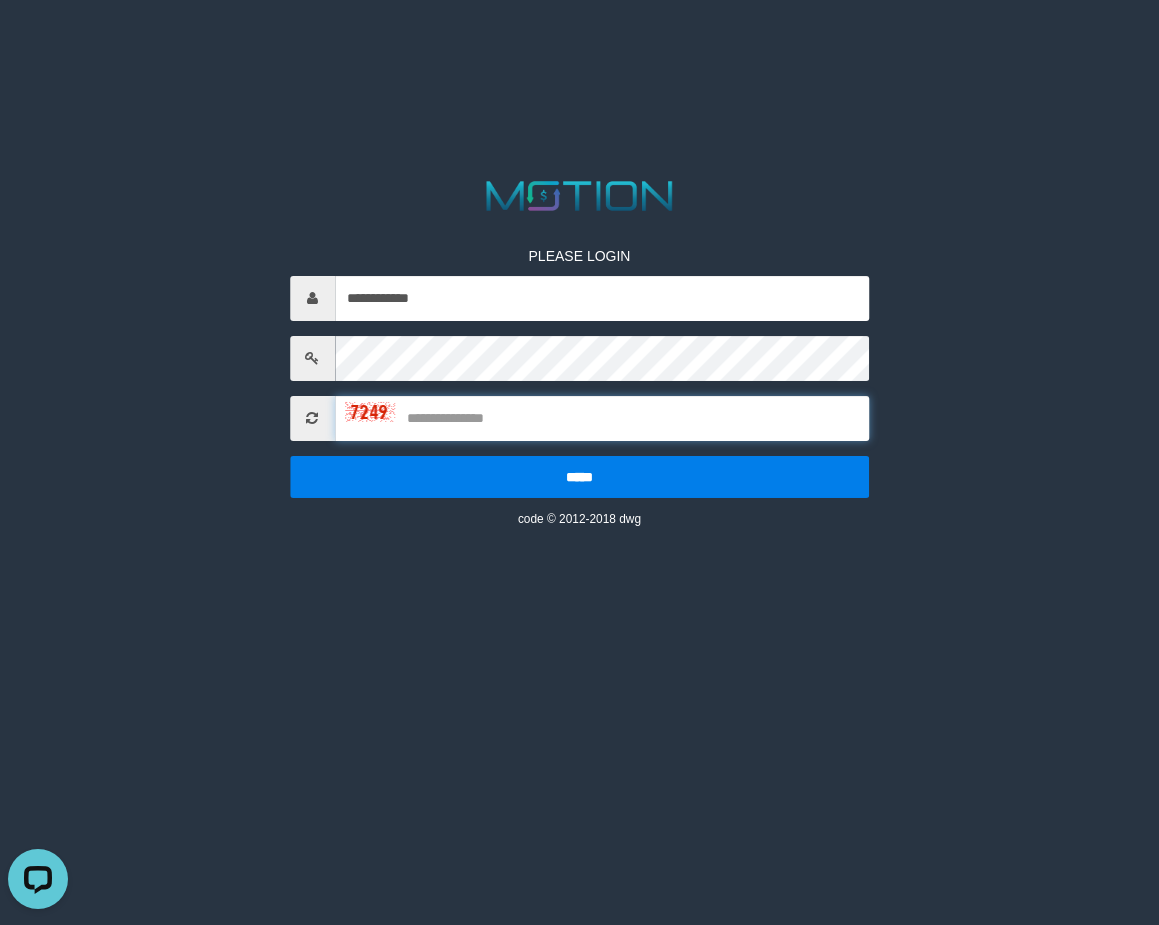click at bounding box center (602, 418) 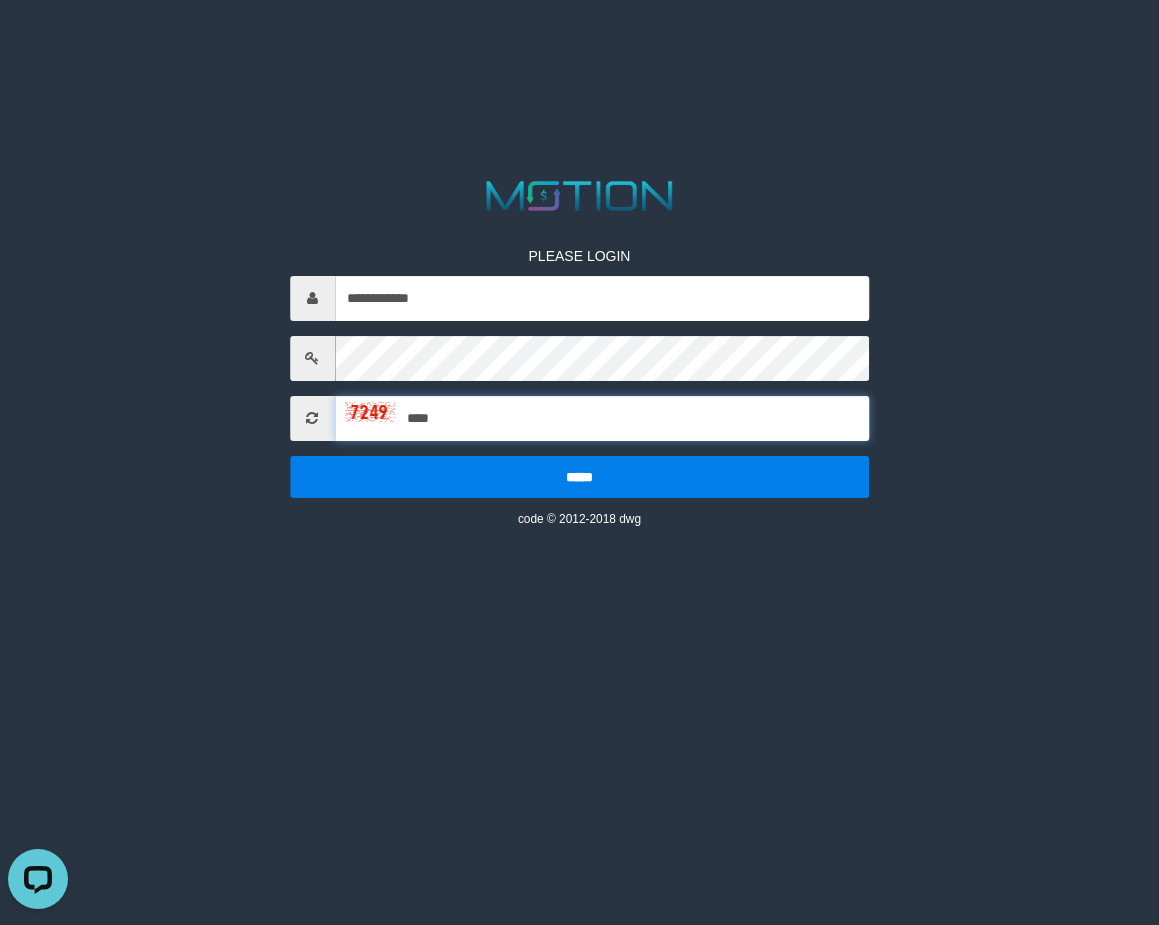 type on "****" 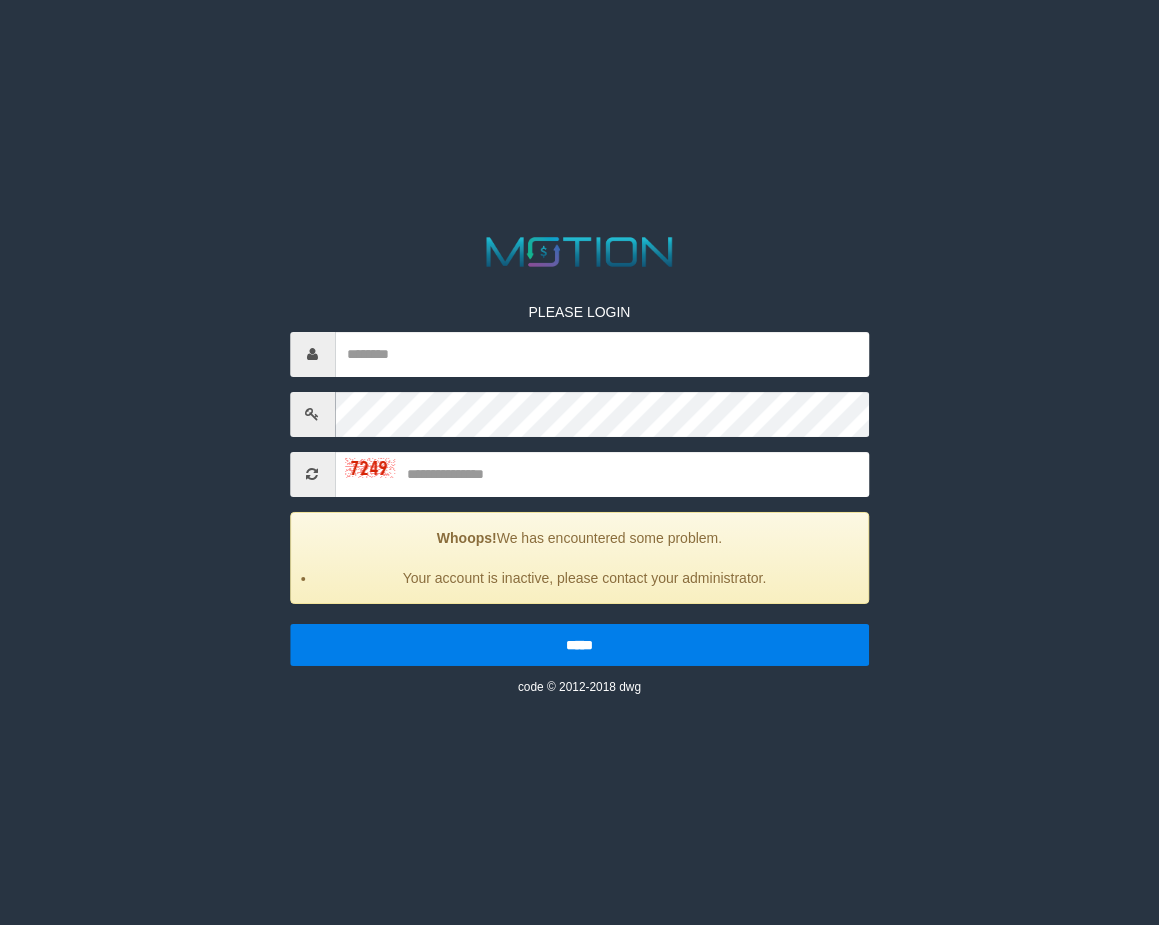 scroll, scrollTop: 0, scrollLeft: 0, axis: both 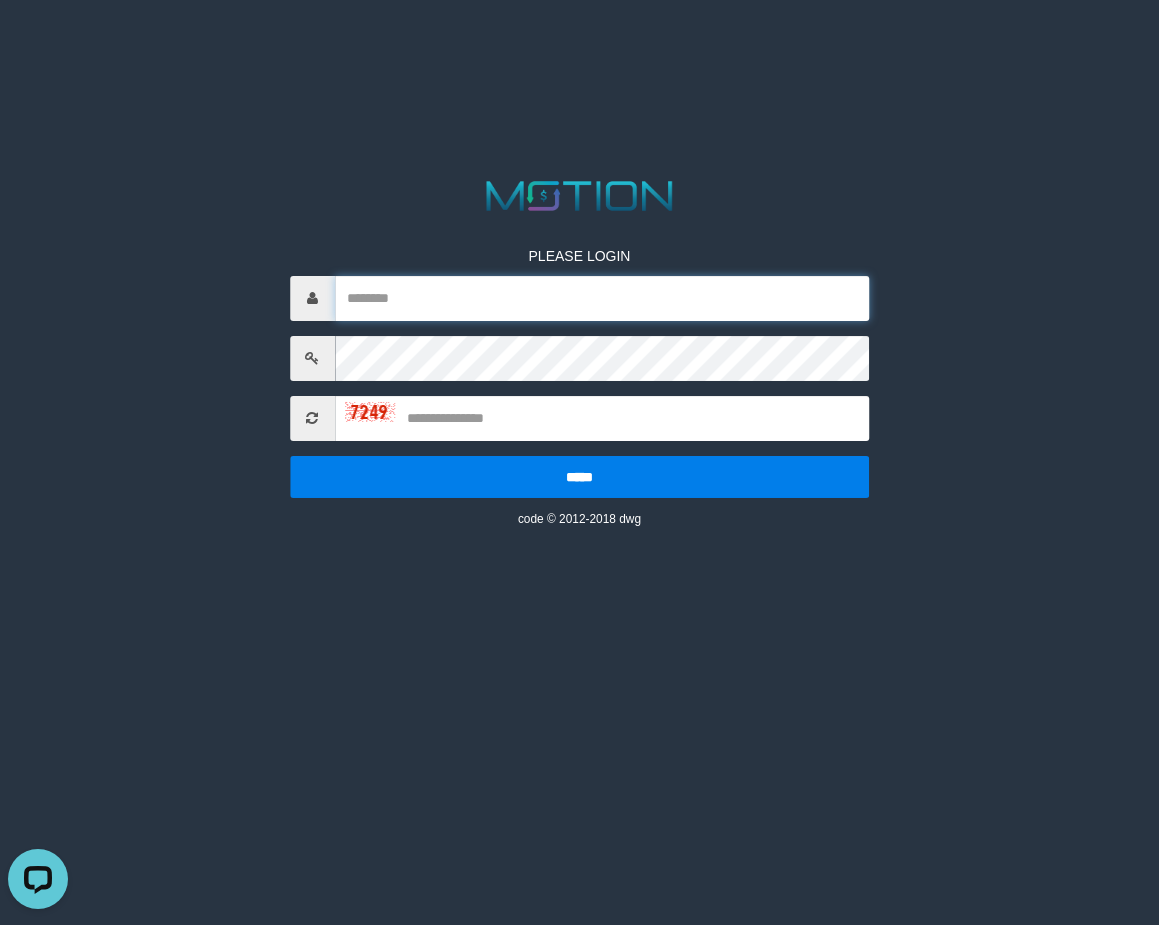 click at bounding box center [602, 298] 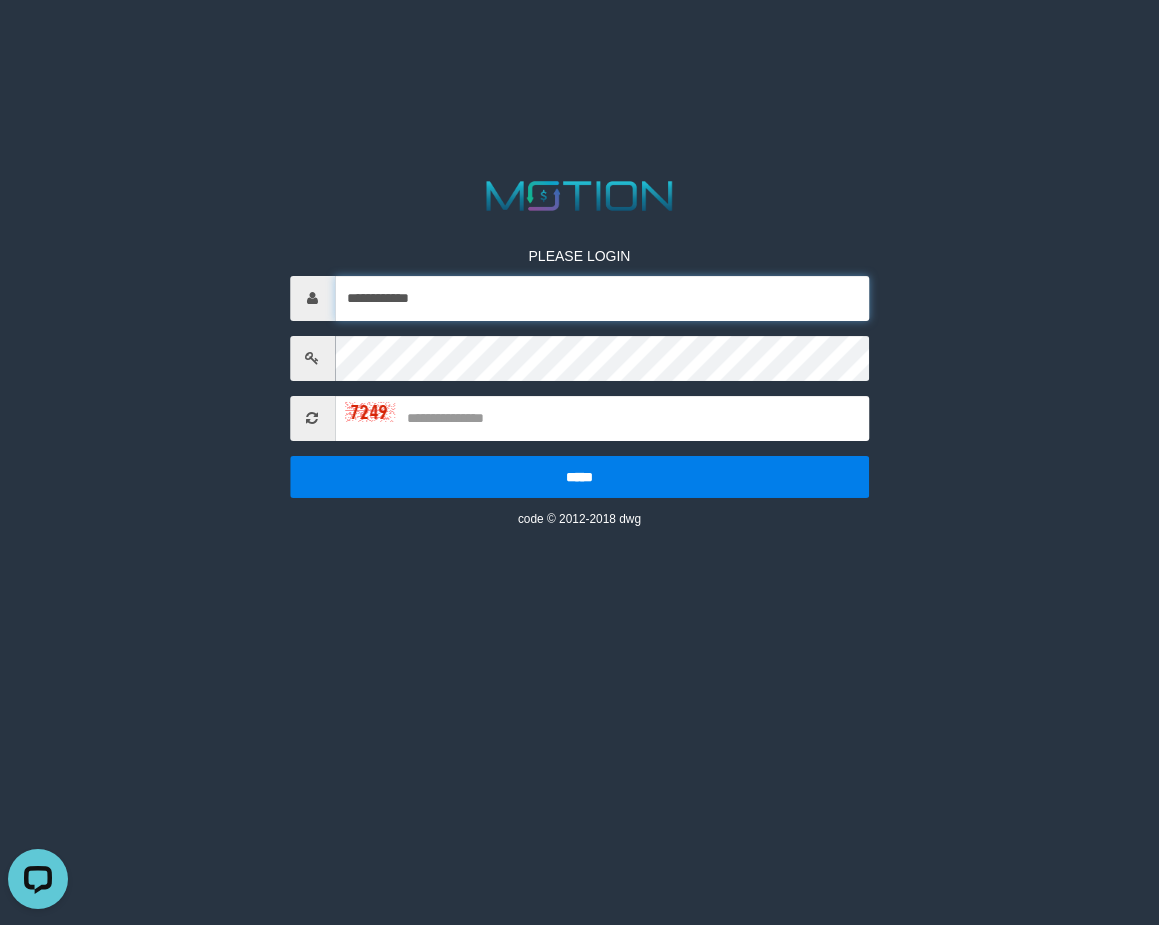 type on "**********" 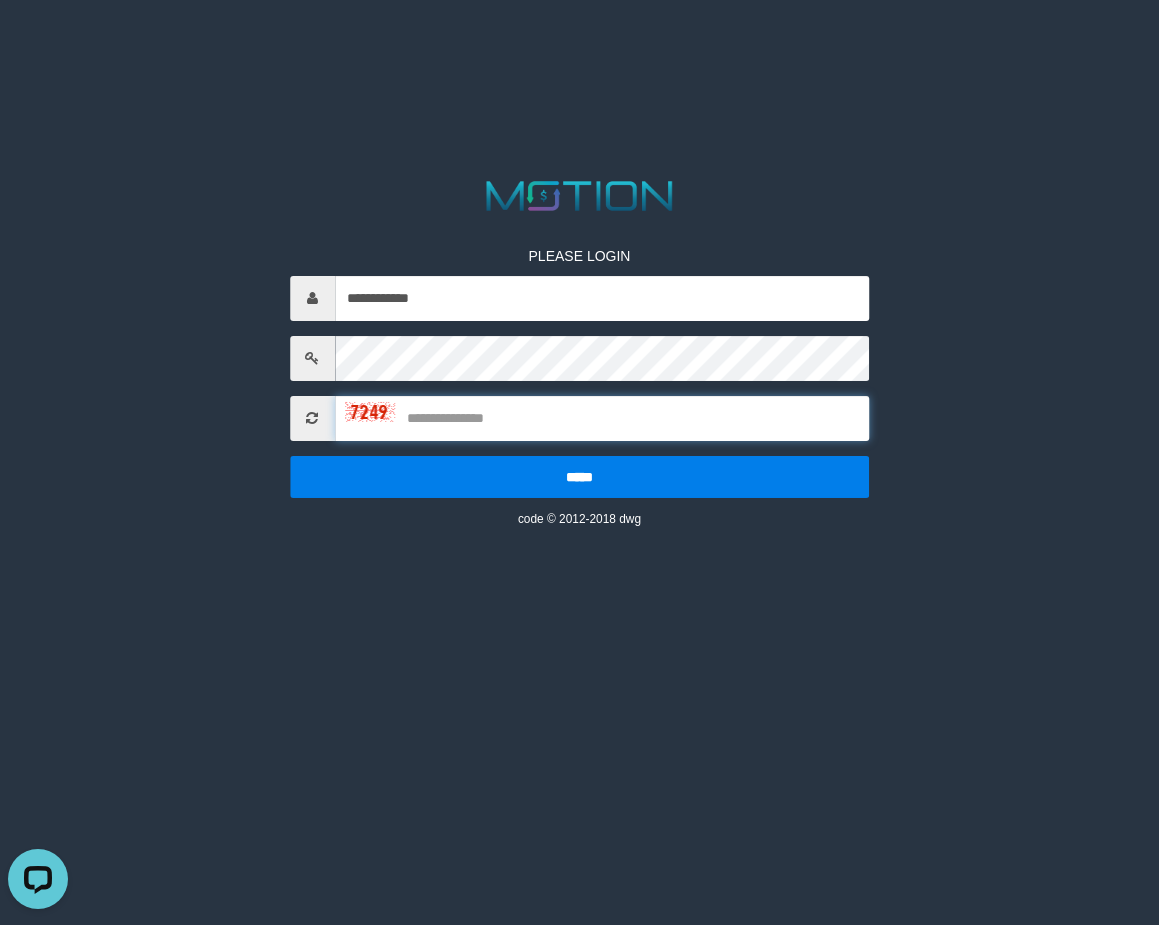 click at bounding box center [602, 418] 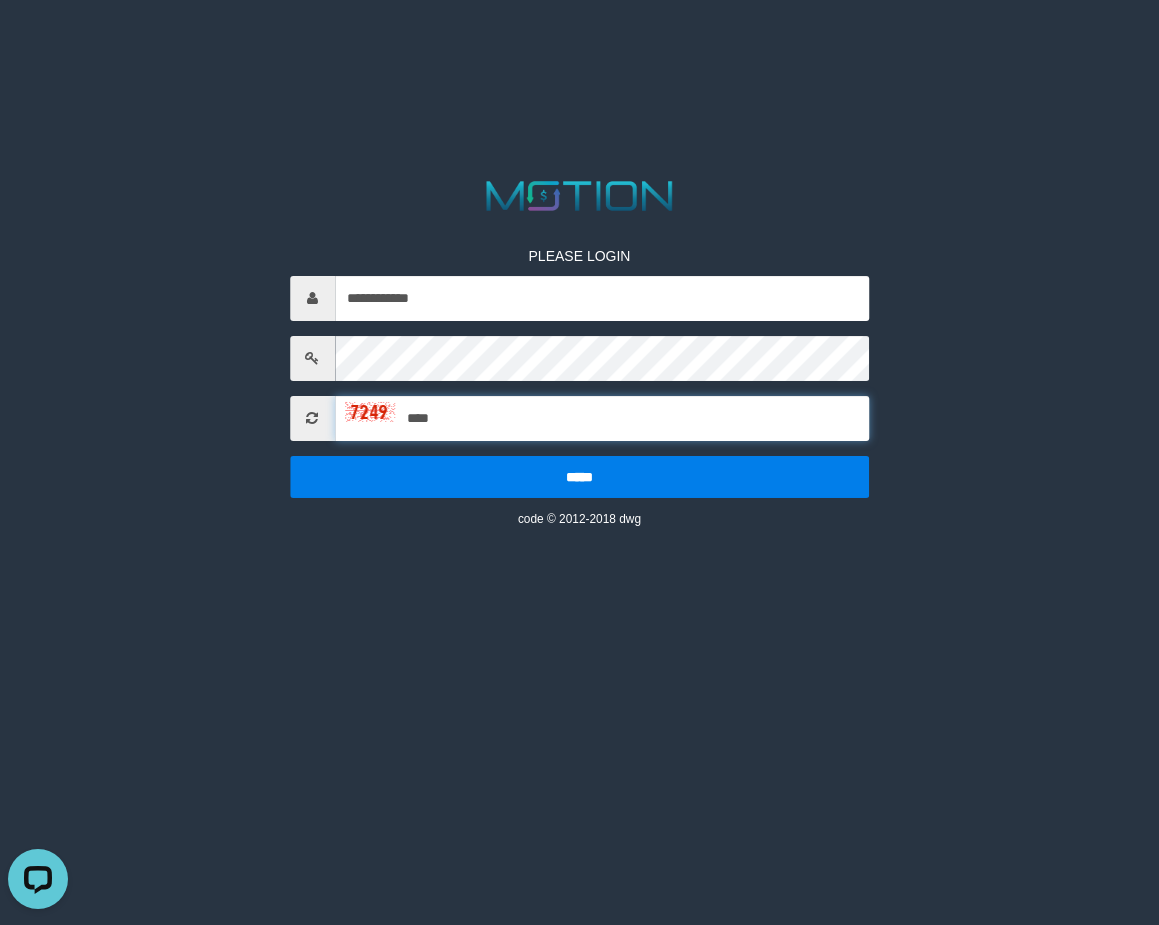 type on "****" 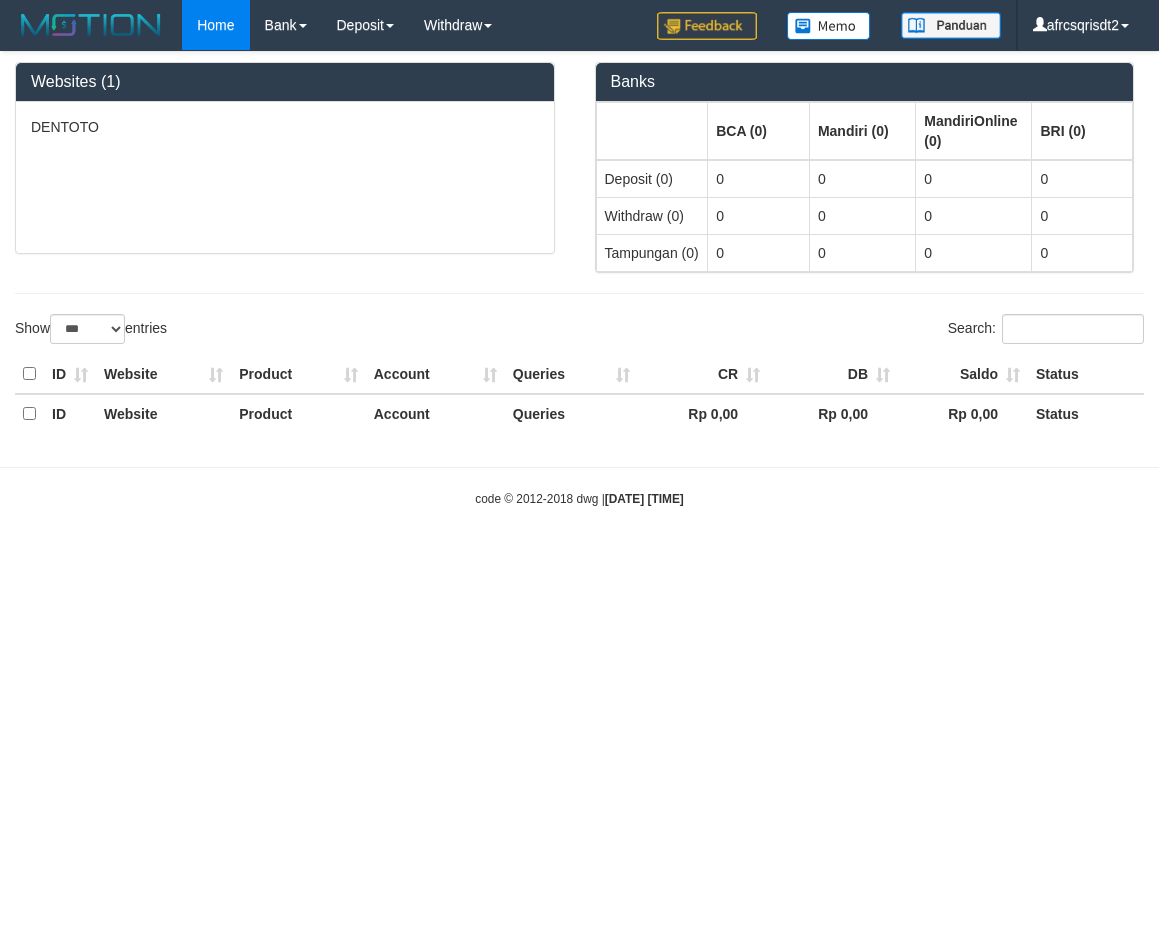 select on "***" 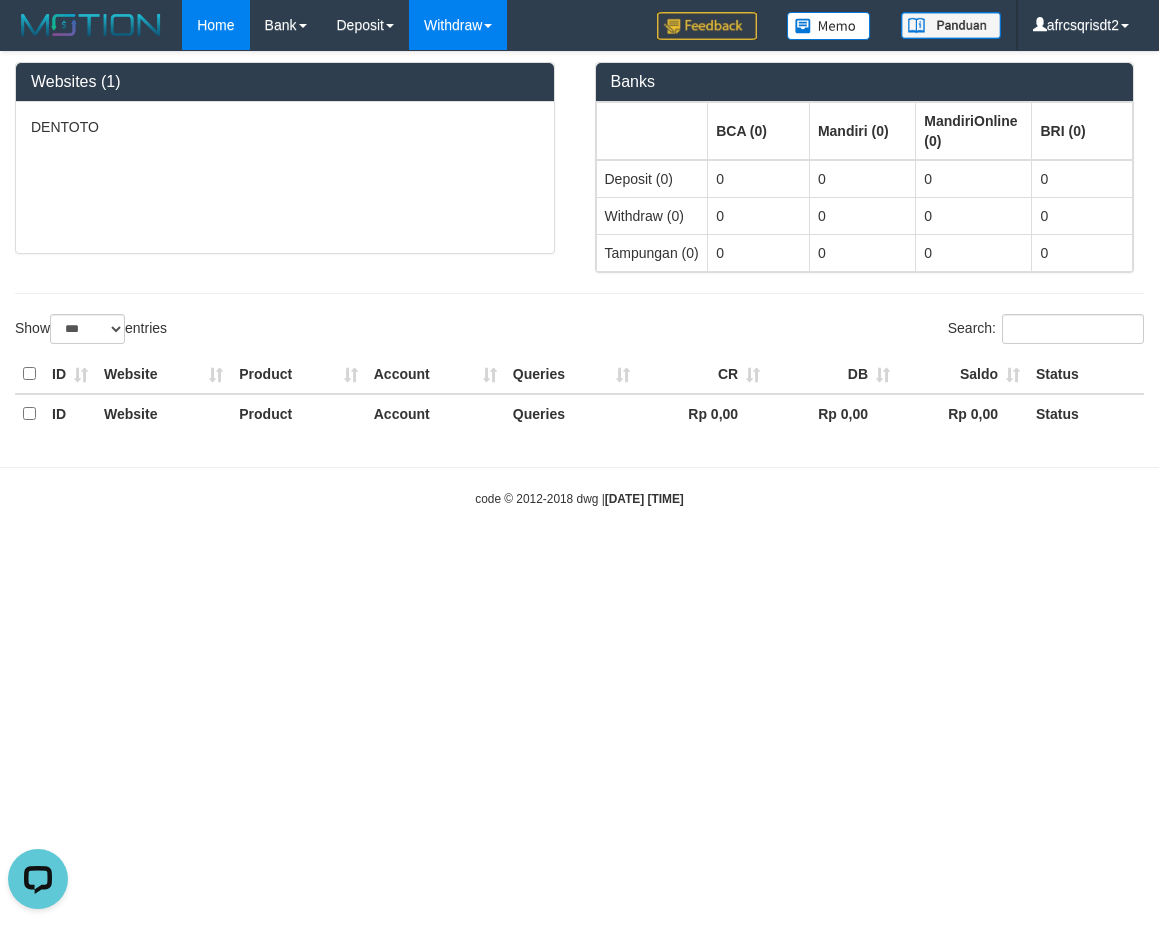 scroll, scrollTop: 0, scrollLeft: 0, axis: both 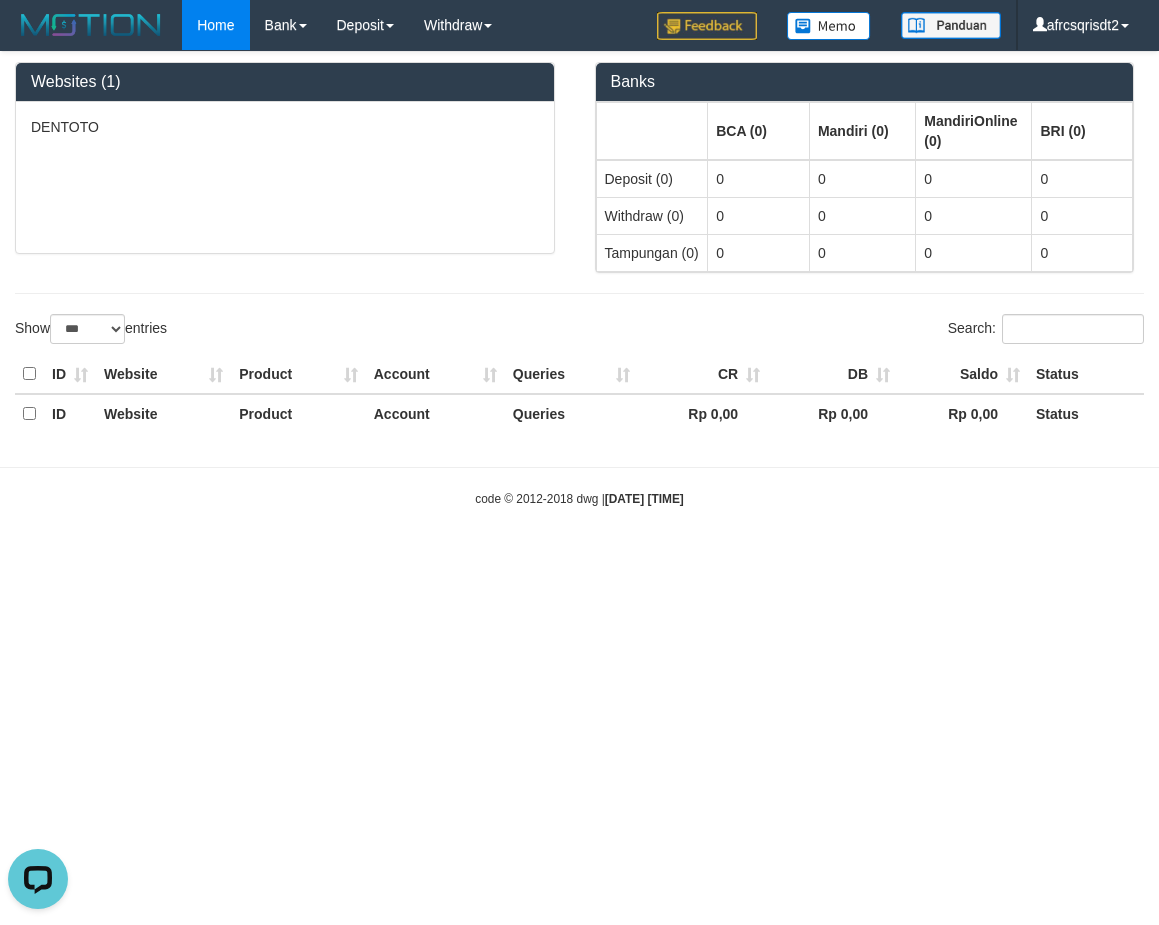 click on "Websites (1)
DENTOTO
Banks
BCA (0)
Mandiri (0)
MandiriOnline (0)
BRI (0)
Deposit (0)
0
0
0
0
Withdraw (0)
0
0
0
0
Tampungan (0)
0
0
0
0" at bounding box center [579, 183] 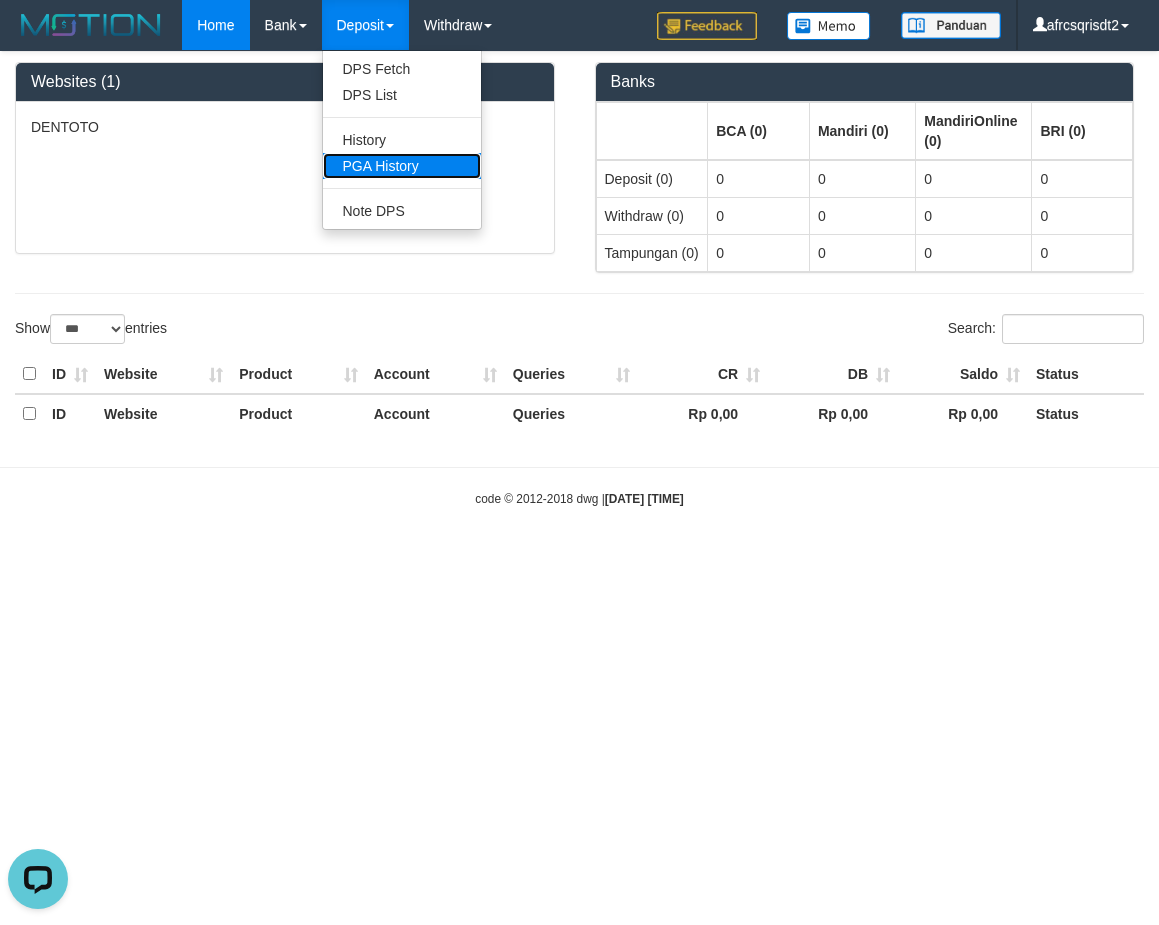 click on "PGA History" at bounding box center (402, 166) 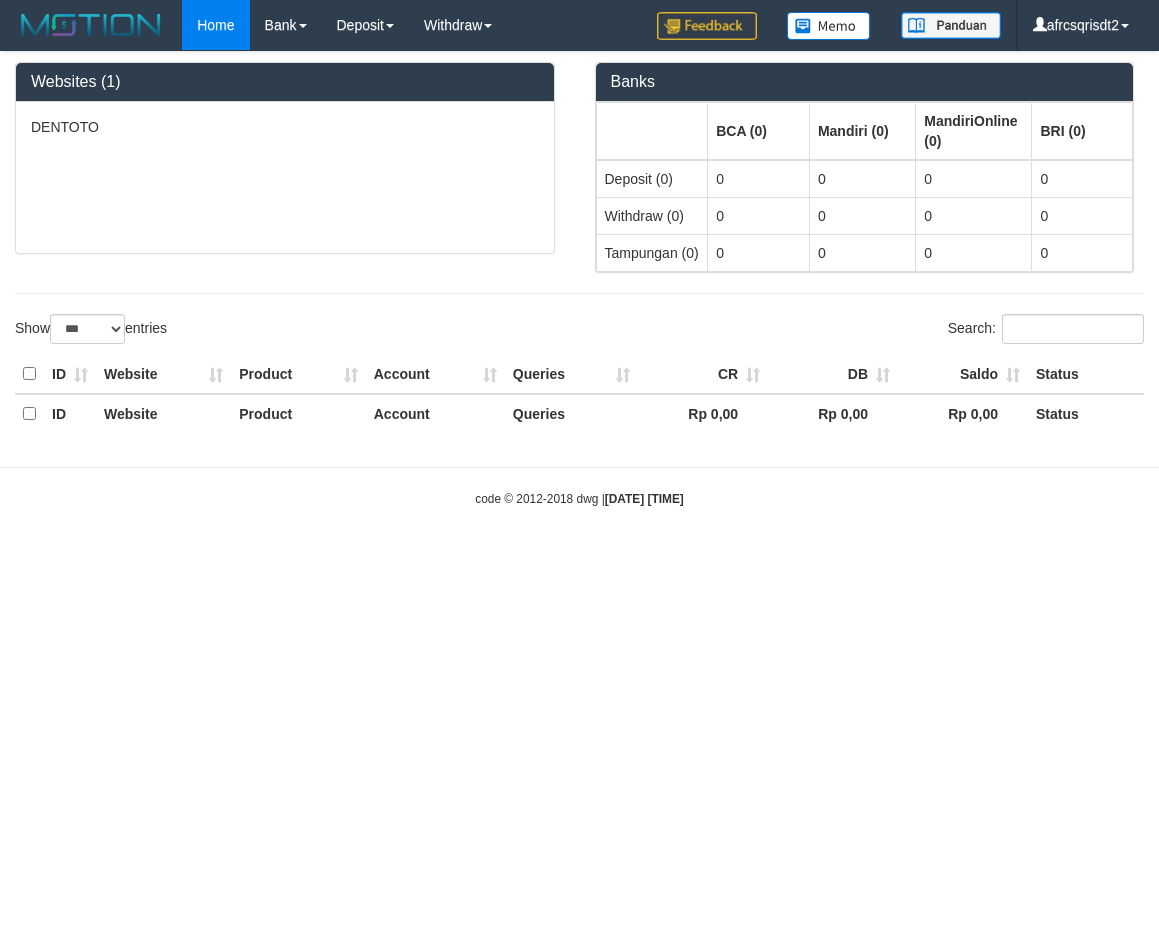select on "***" 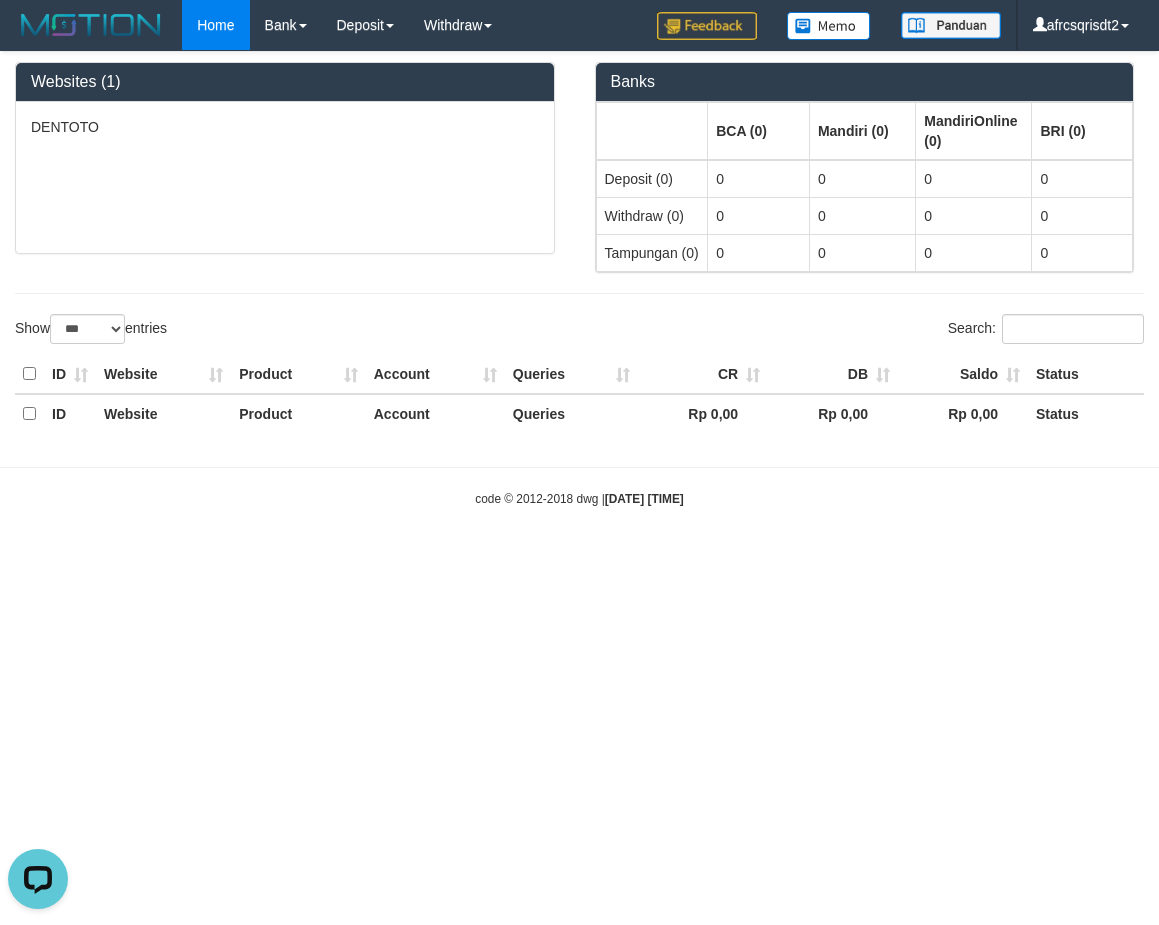 scroll, scrollTop: 0, scrollLeft: 0, axis: both 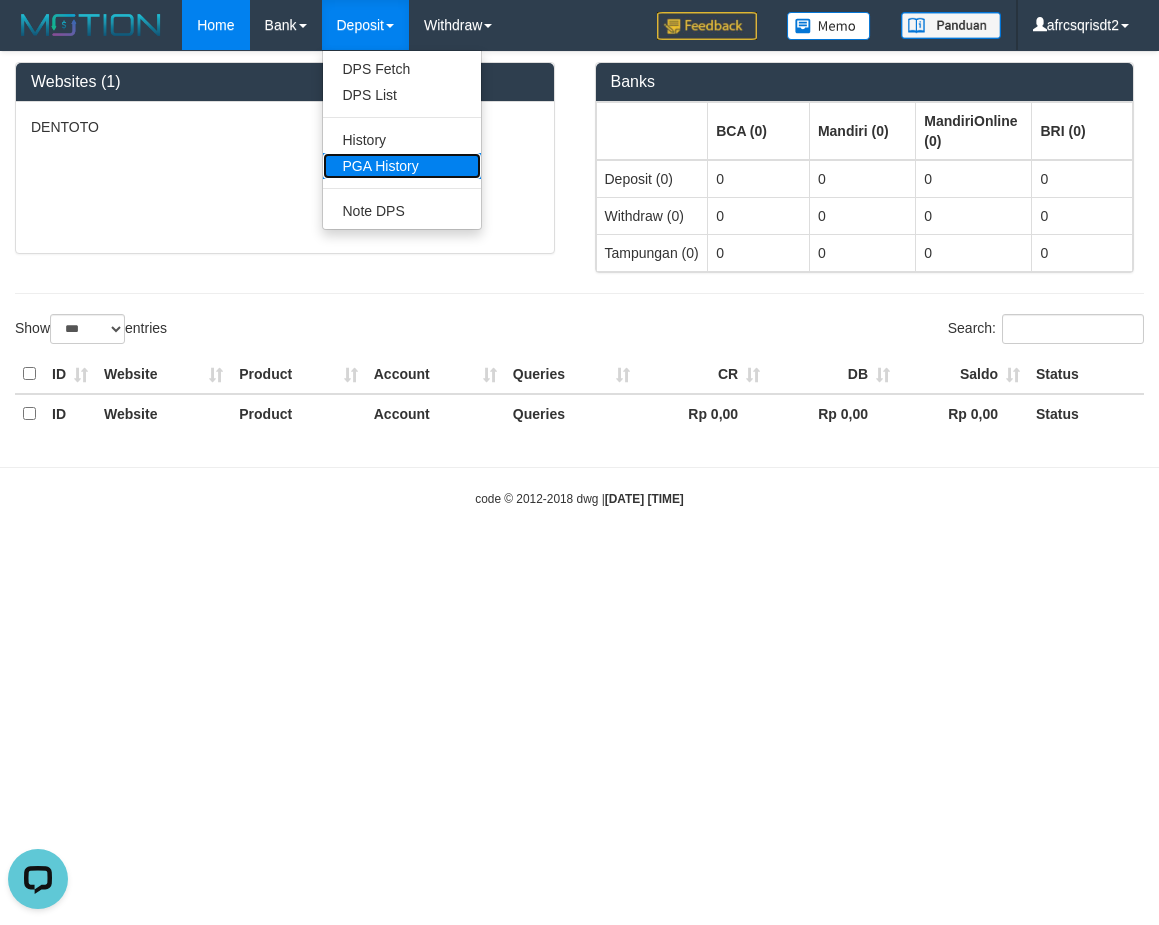 click on "PGA History" at bounding box center [402, 166] 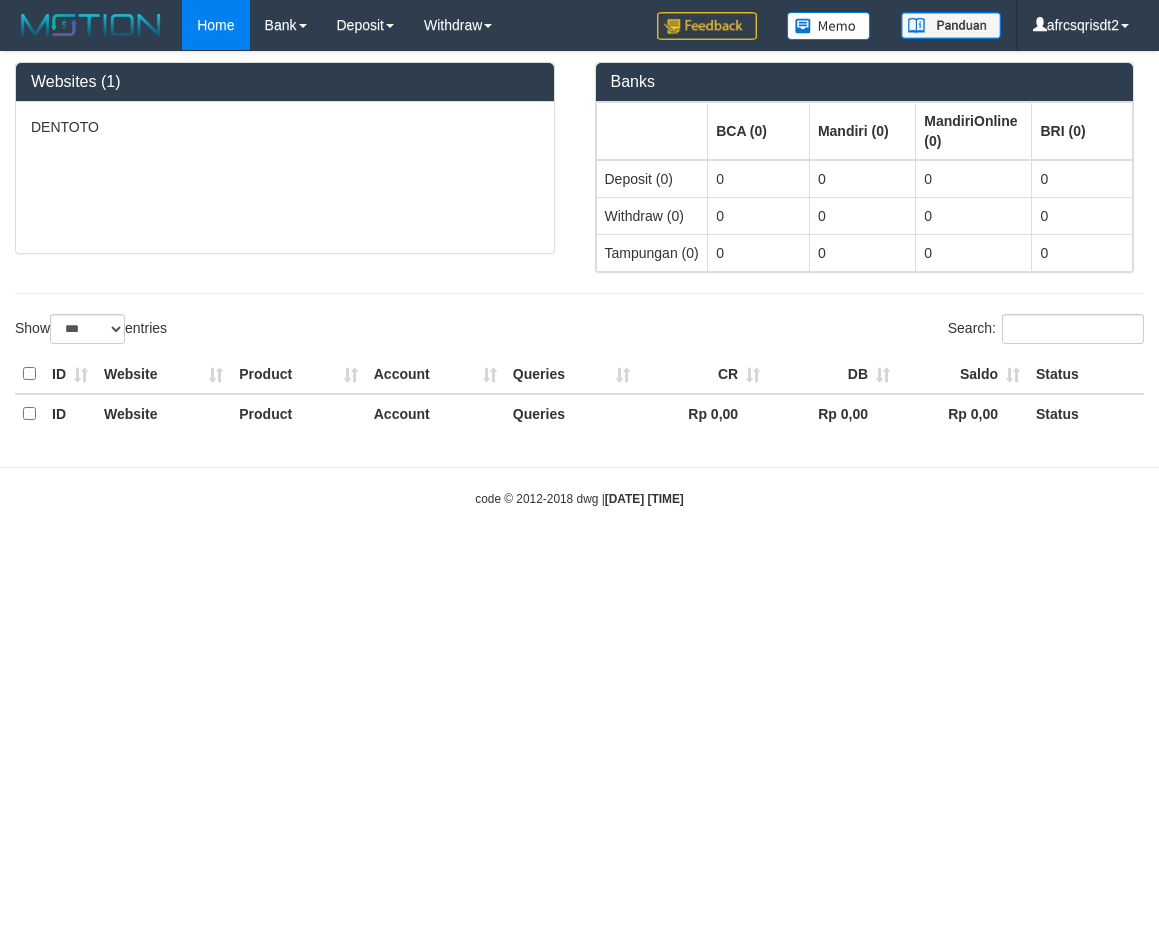 select on "***" 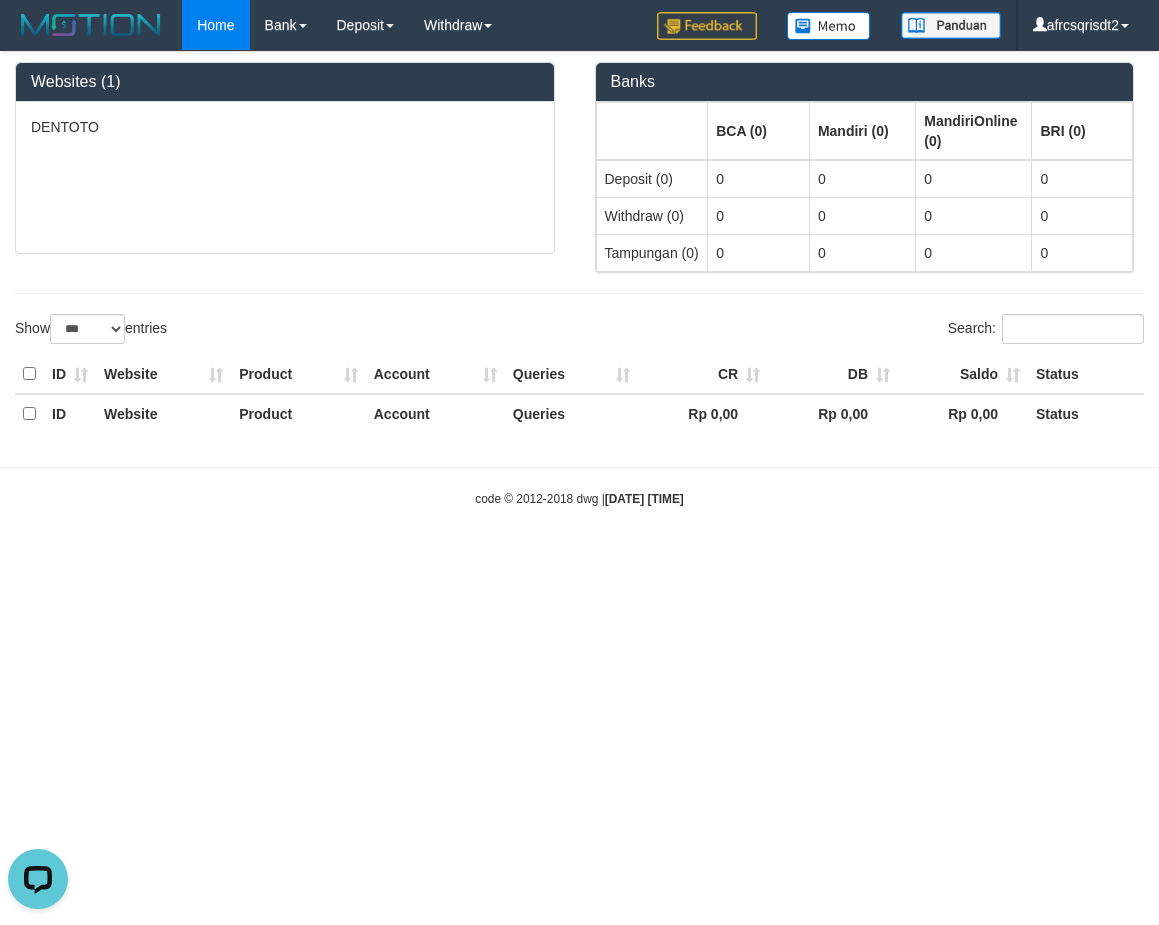 scroll, scrollTop: 0, scrollLeft: 0, axis: both 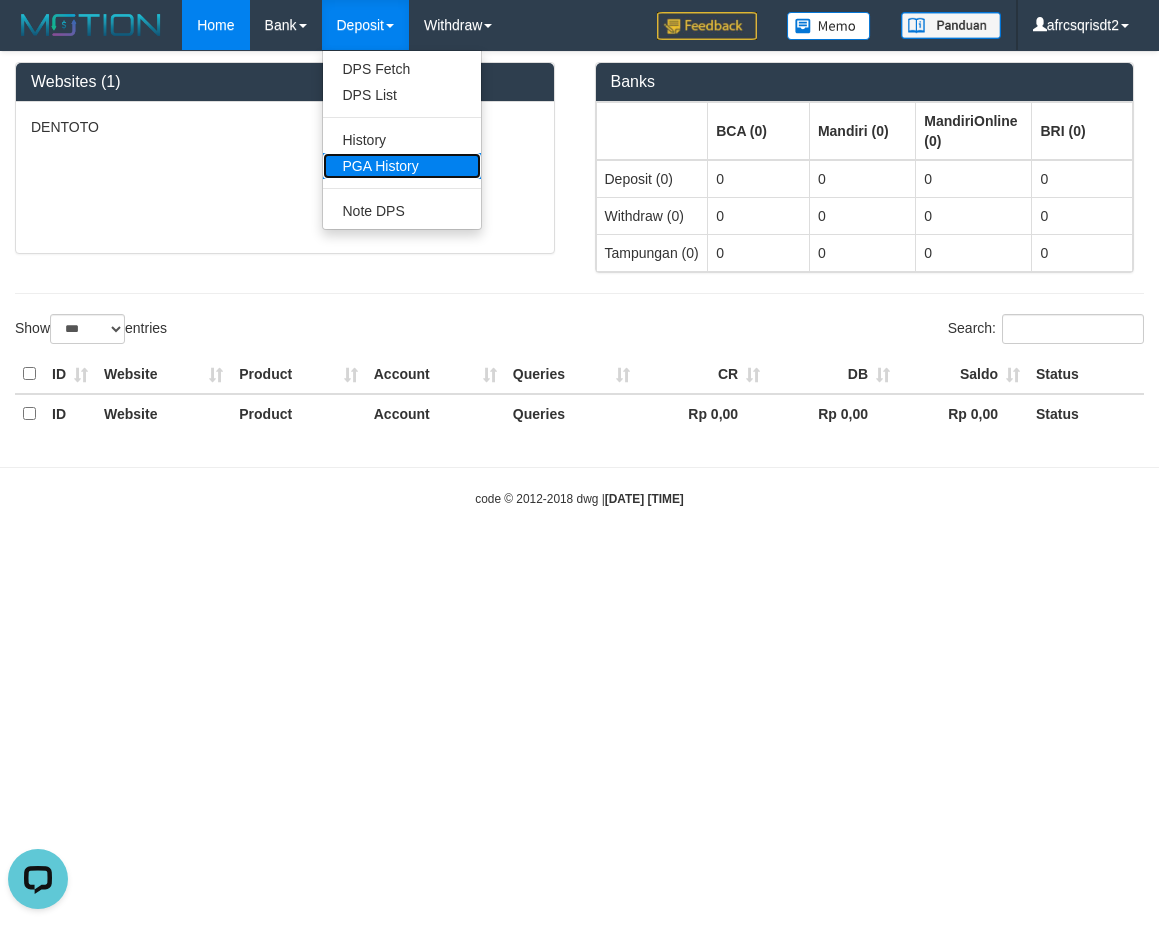 click on "PGA History" at bounding box center [402, 166] 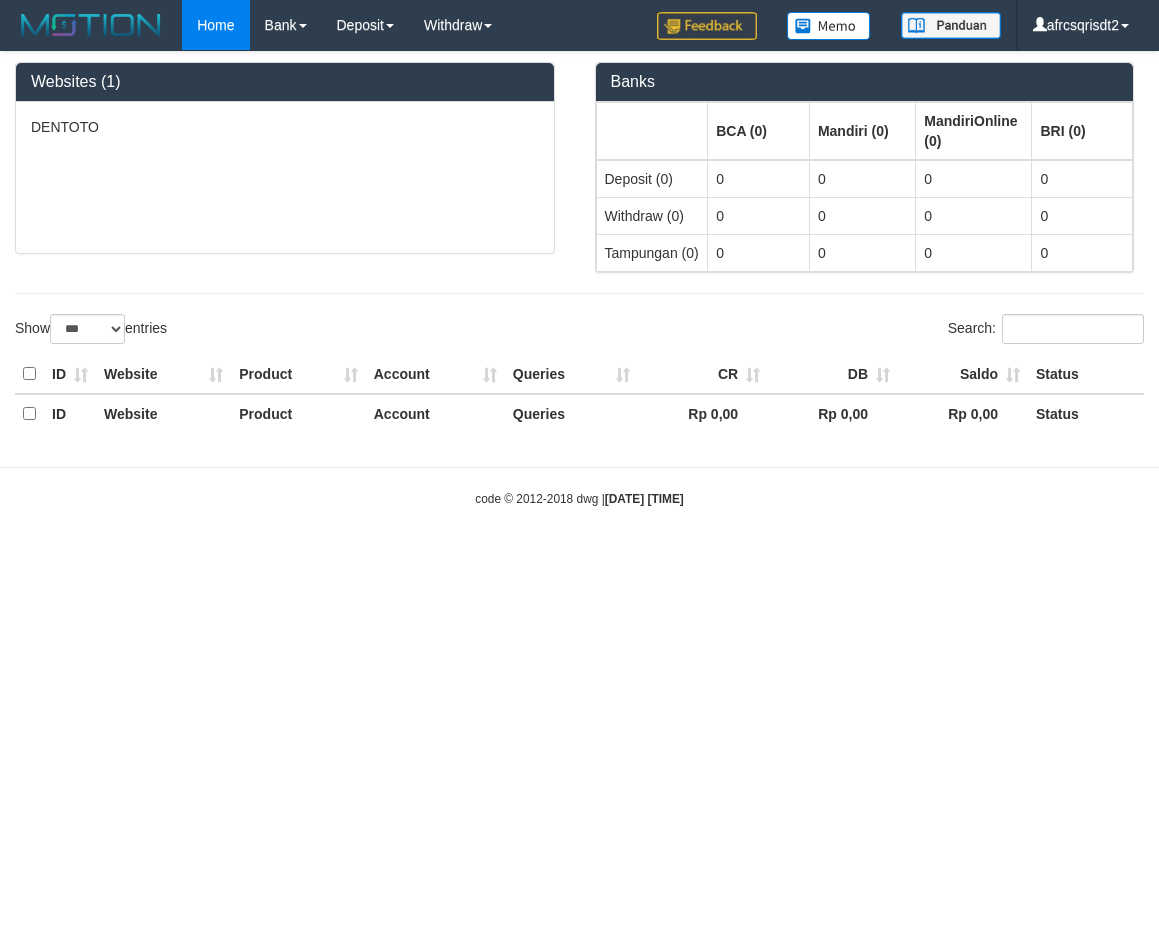 select on "***" 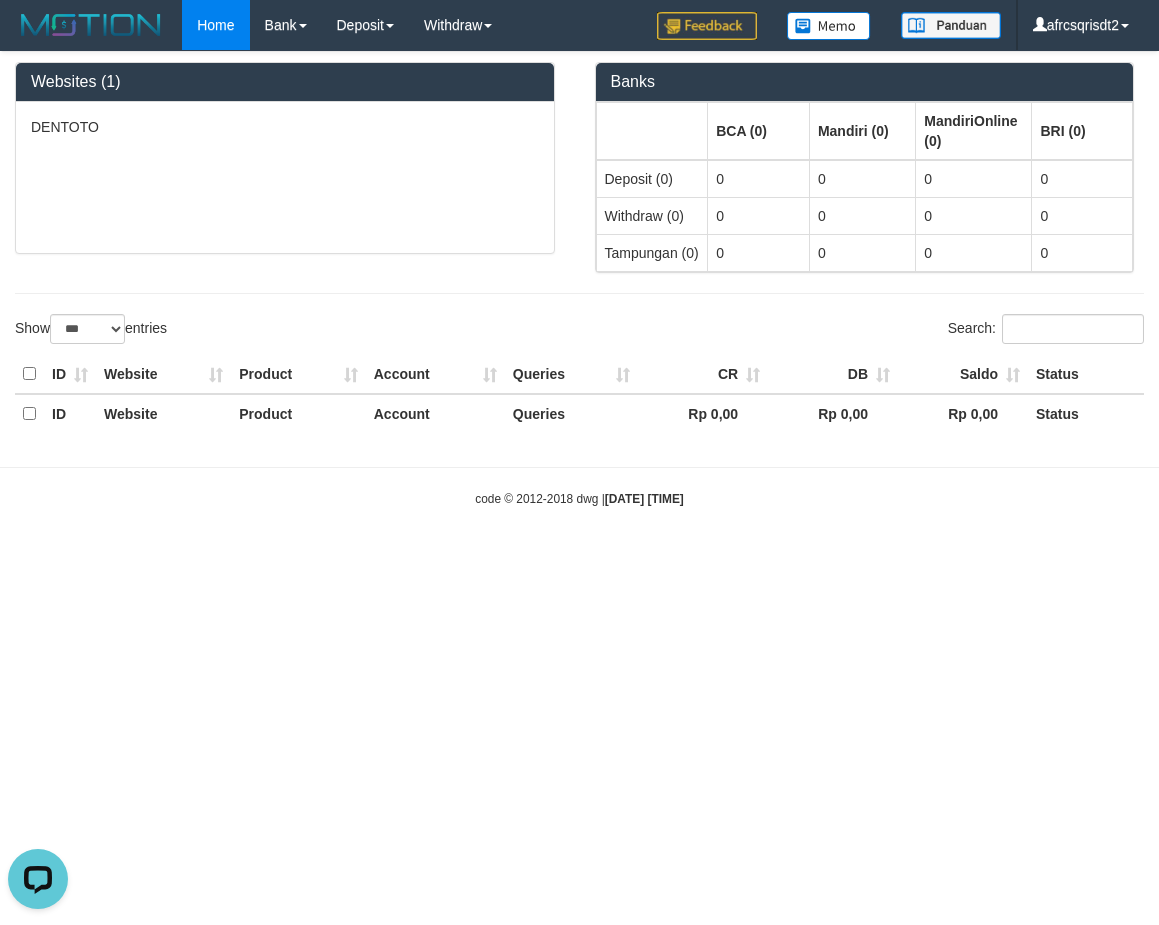 scroll, scrollTop: 0, scrollLeft: 0, axis: both 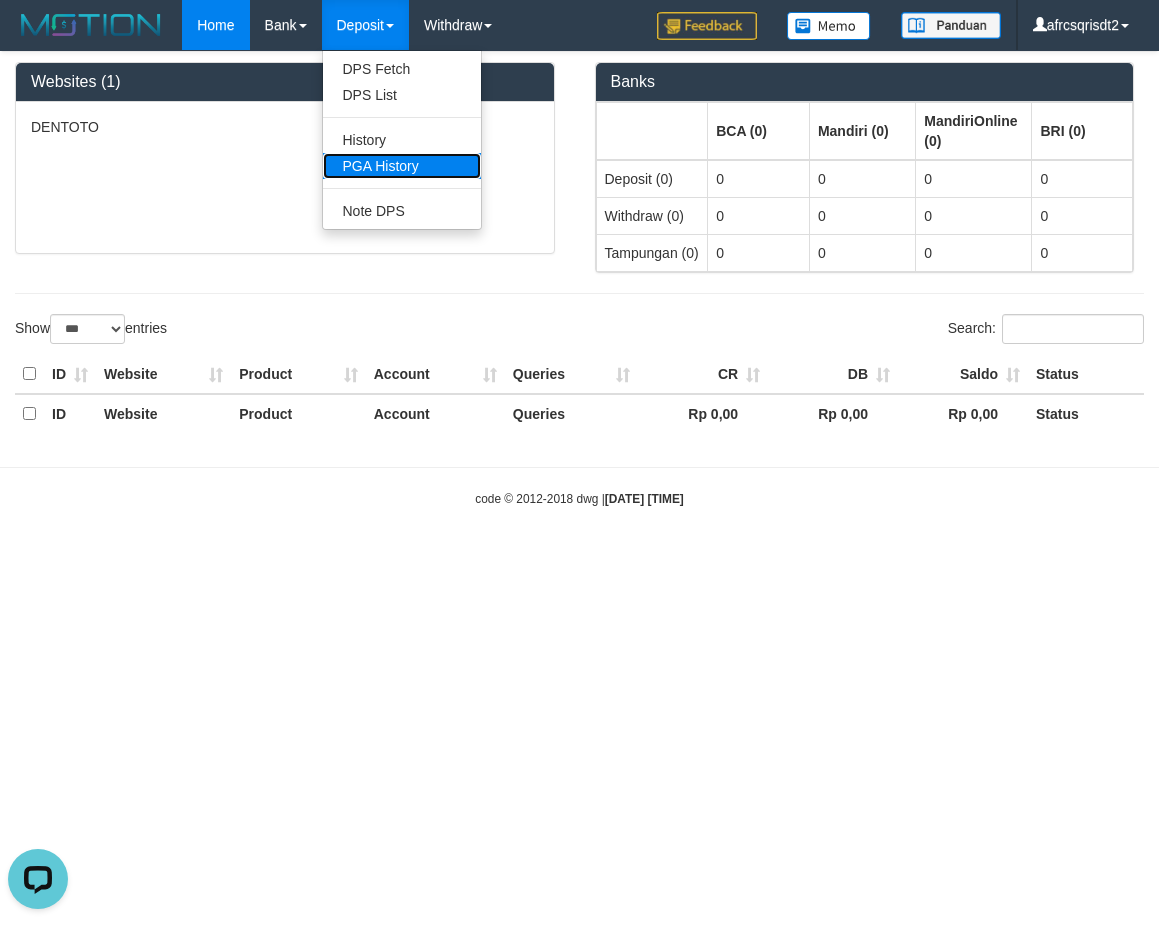 click on "PGA History" at bounding box center (402, 166) 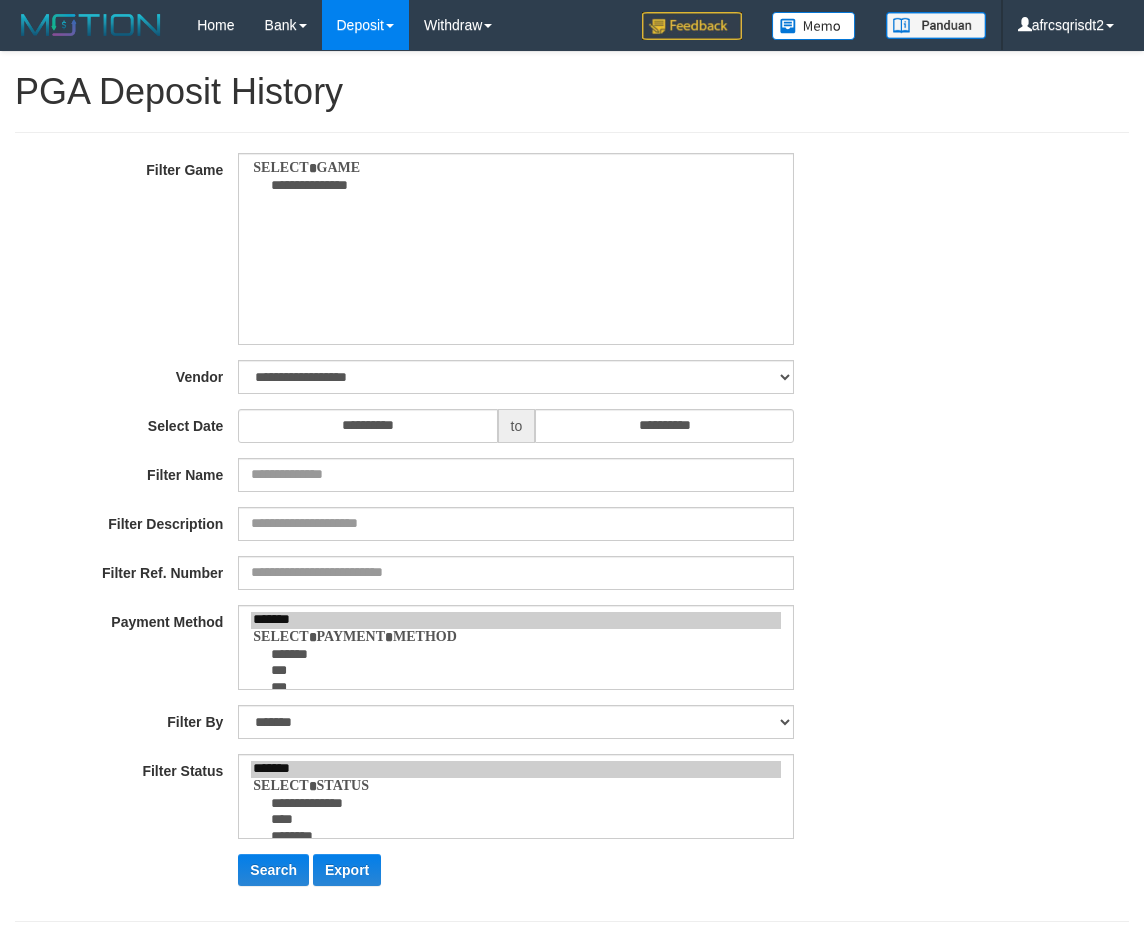 select 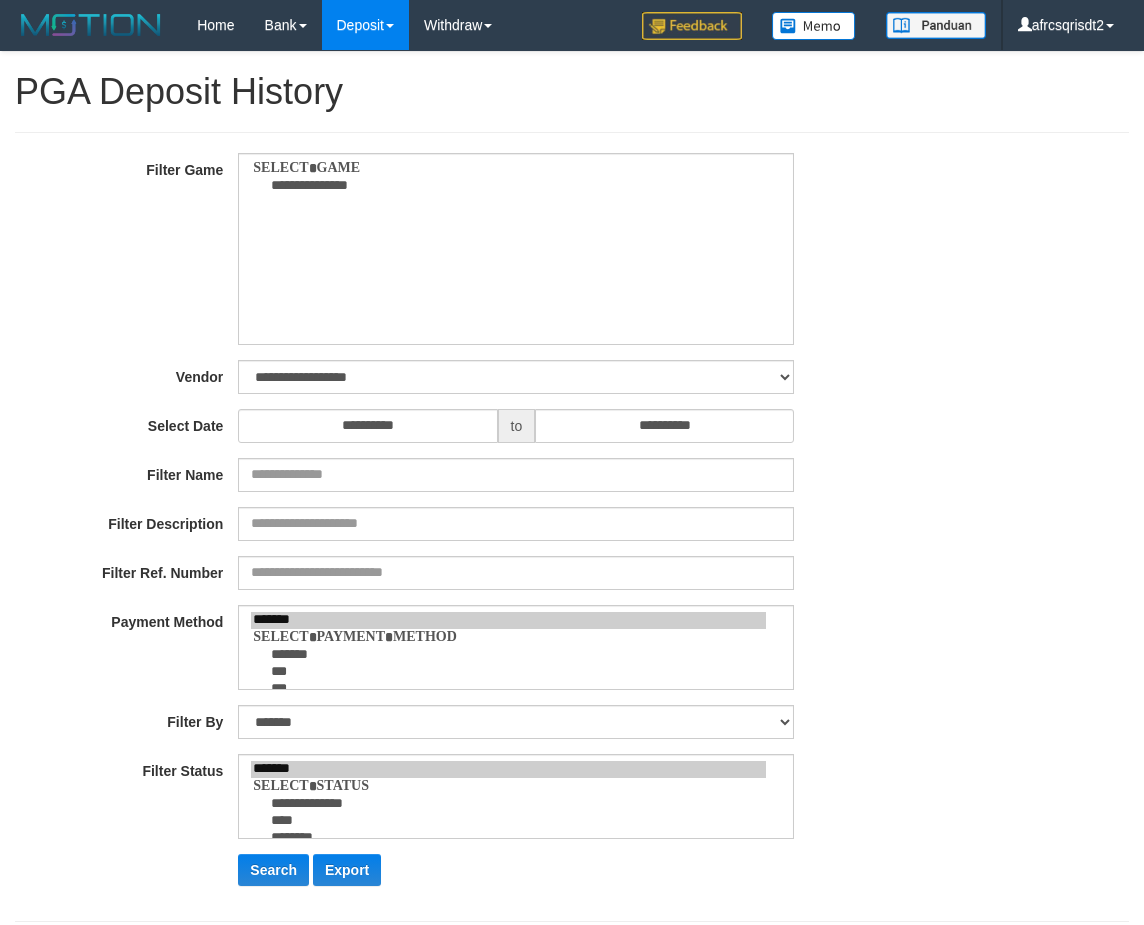 select on "**" 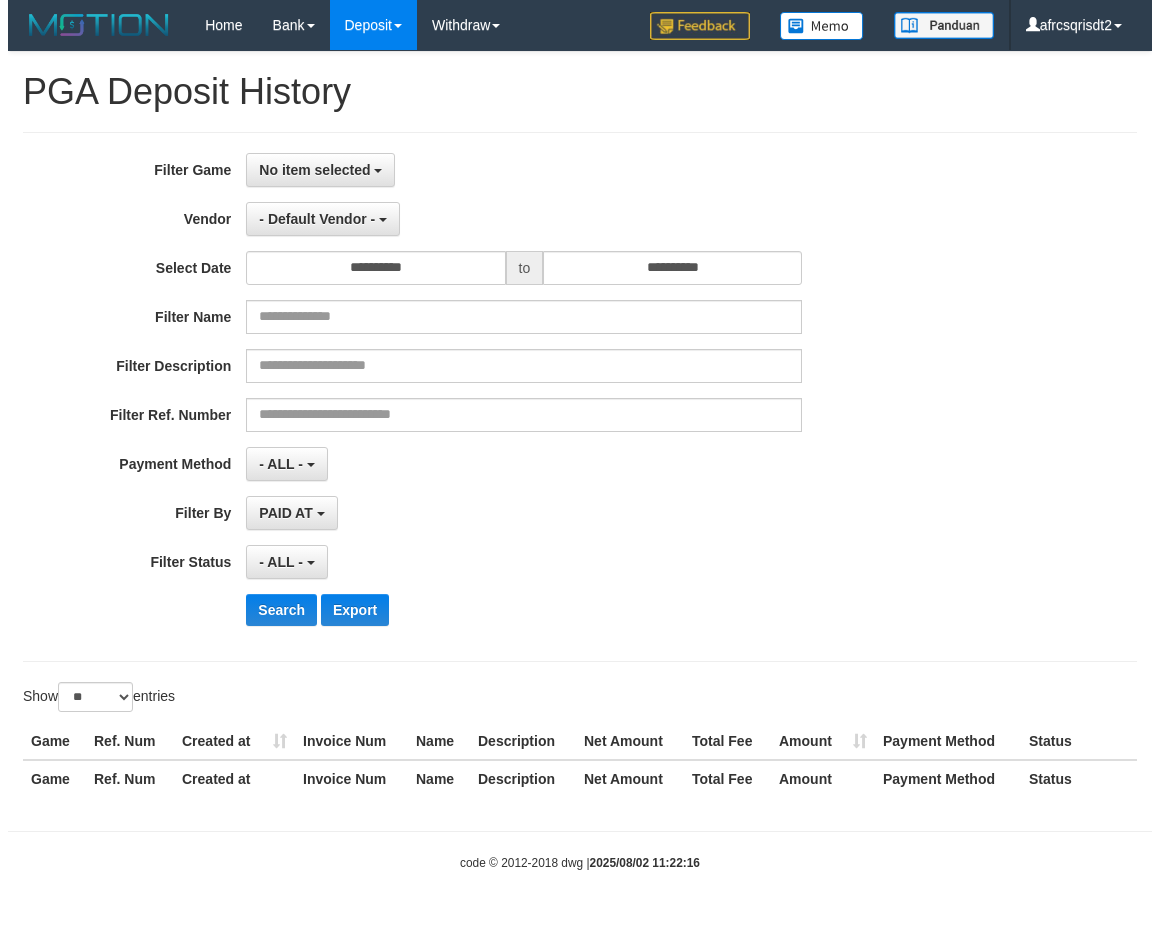 scroll, scrollTop: 0, scrollLeft: 0, axis: both 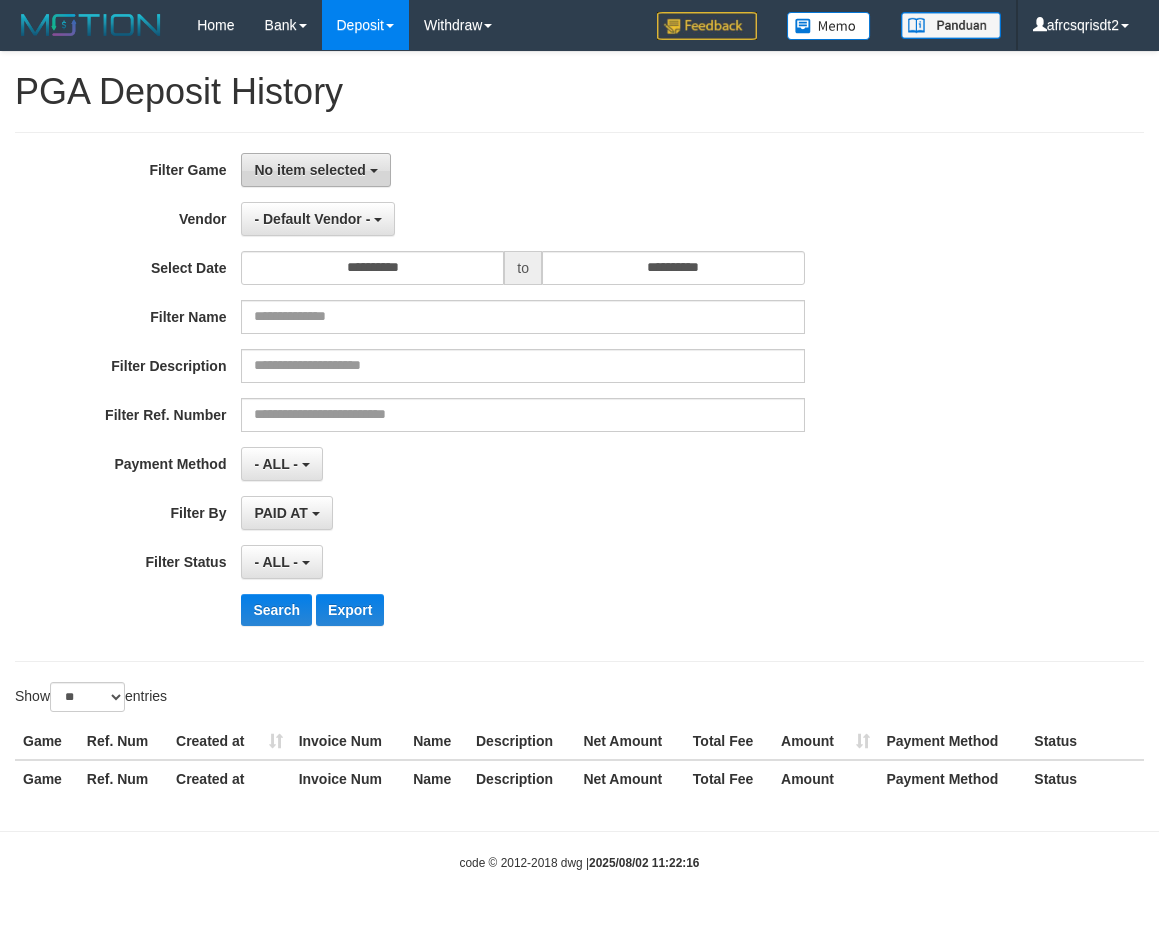 click on "No item selected" at bounding box center [315, 170] 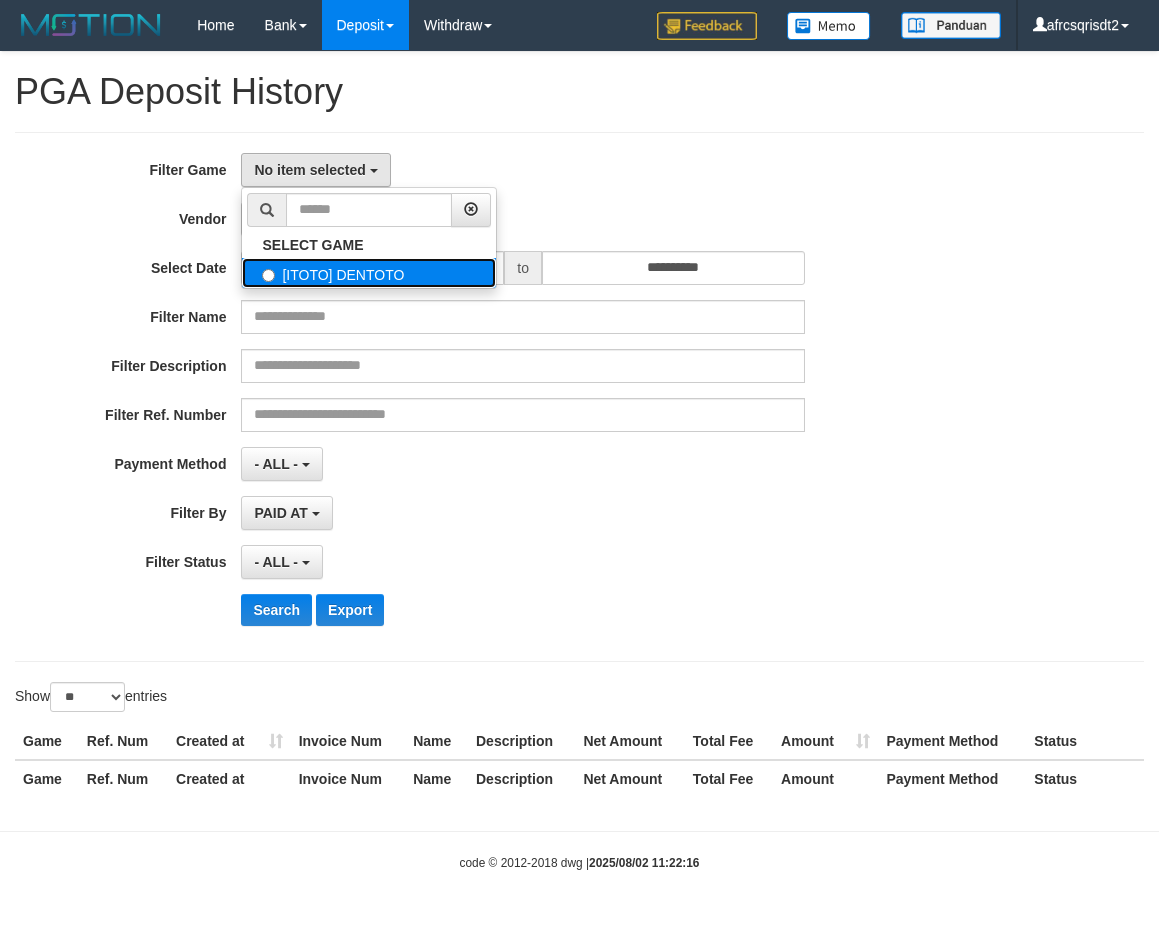 click on "[ITOTO] DENTOTO" at bounding box center [369, 273] 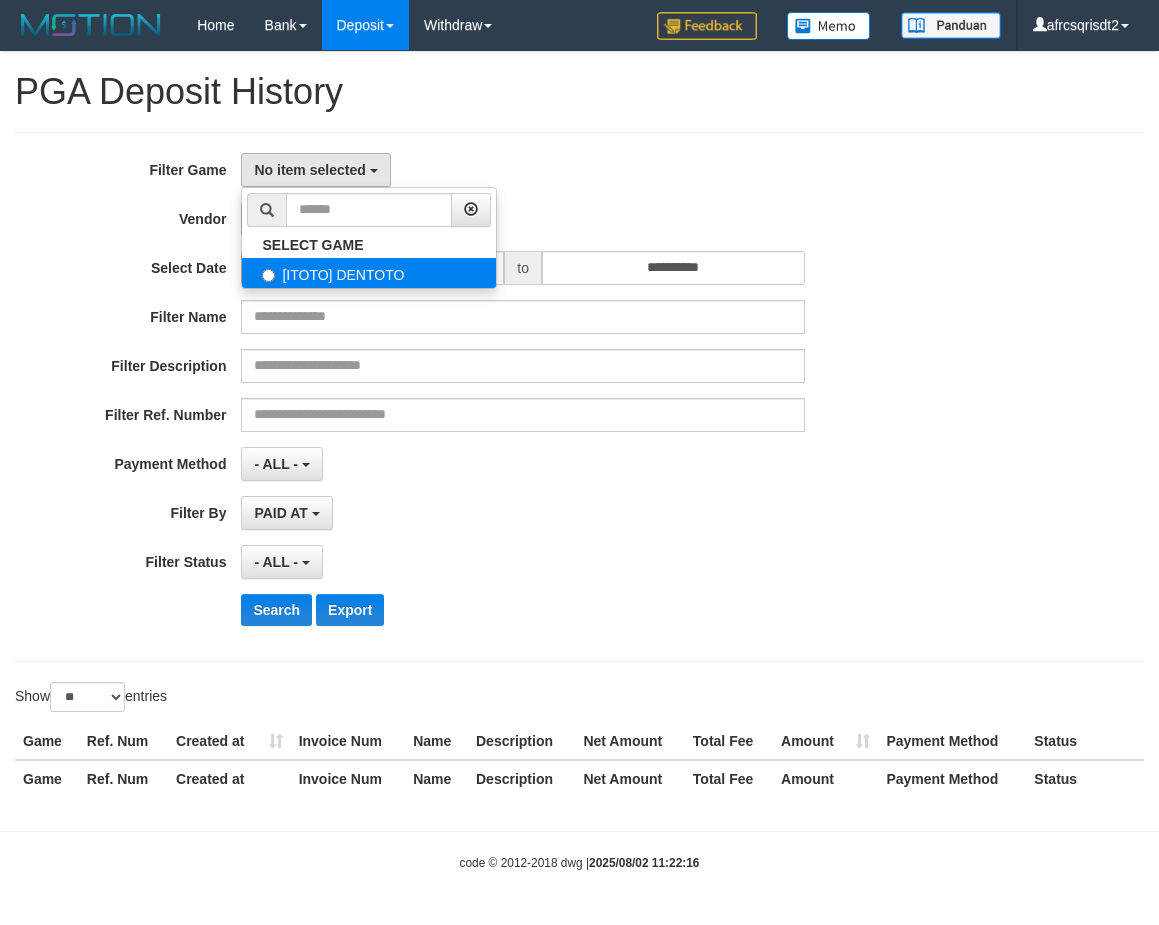 select on "****" 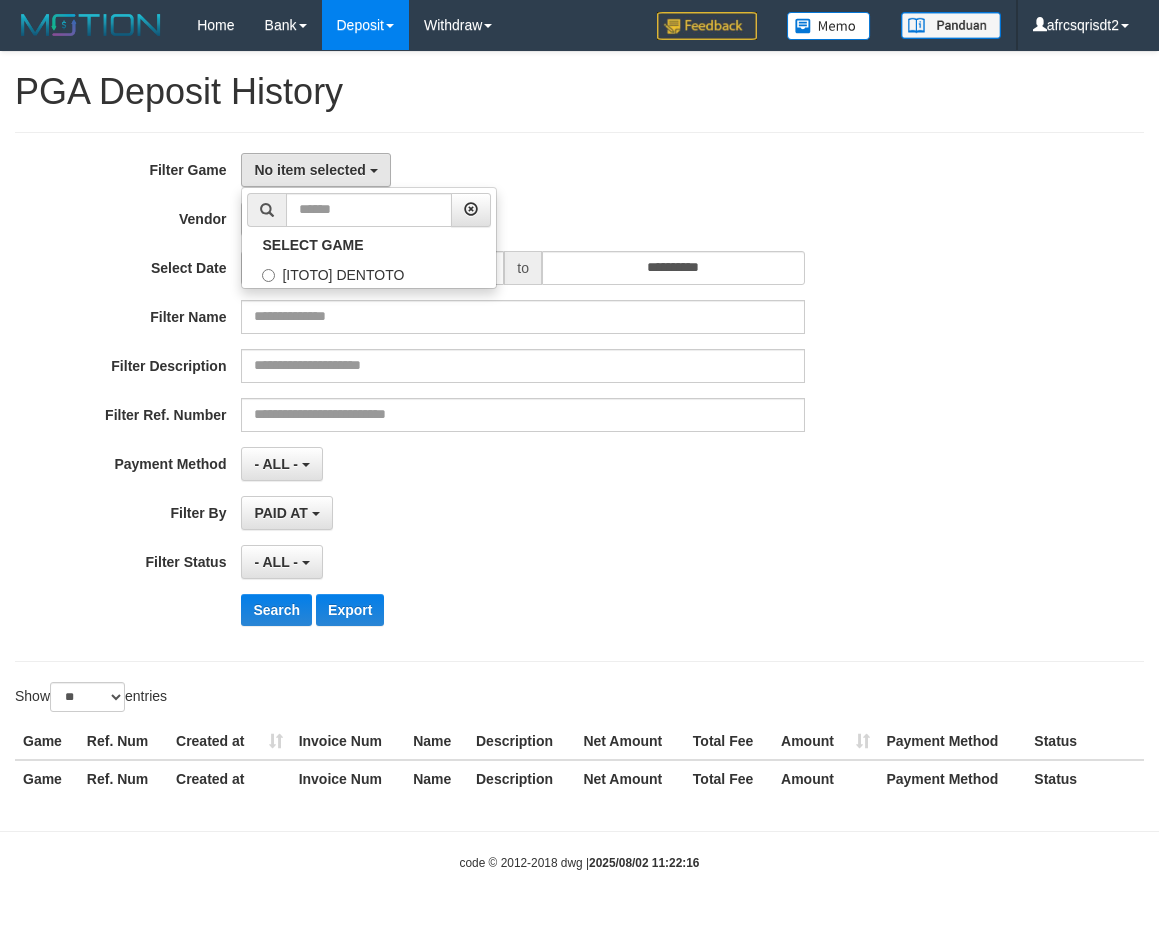 scroll, scrollTop: 18, scrollLeft: 0, axis: vertical 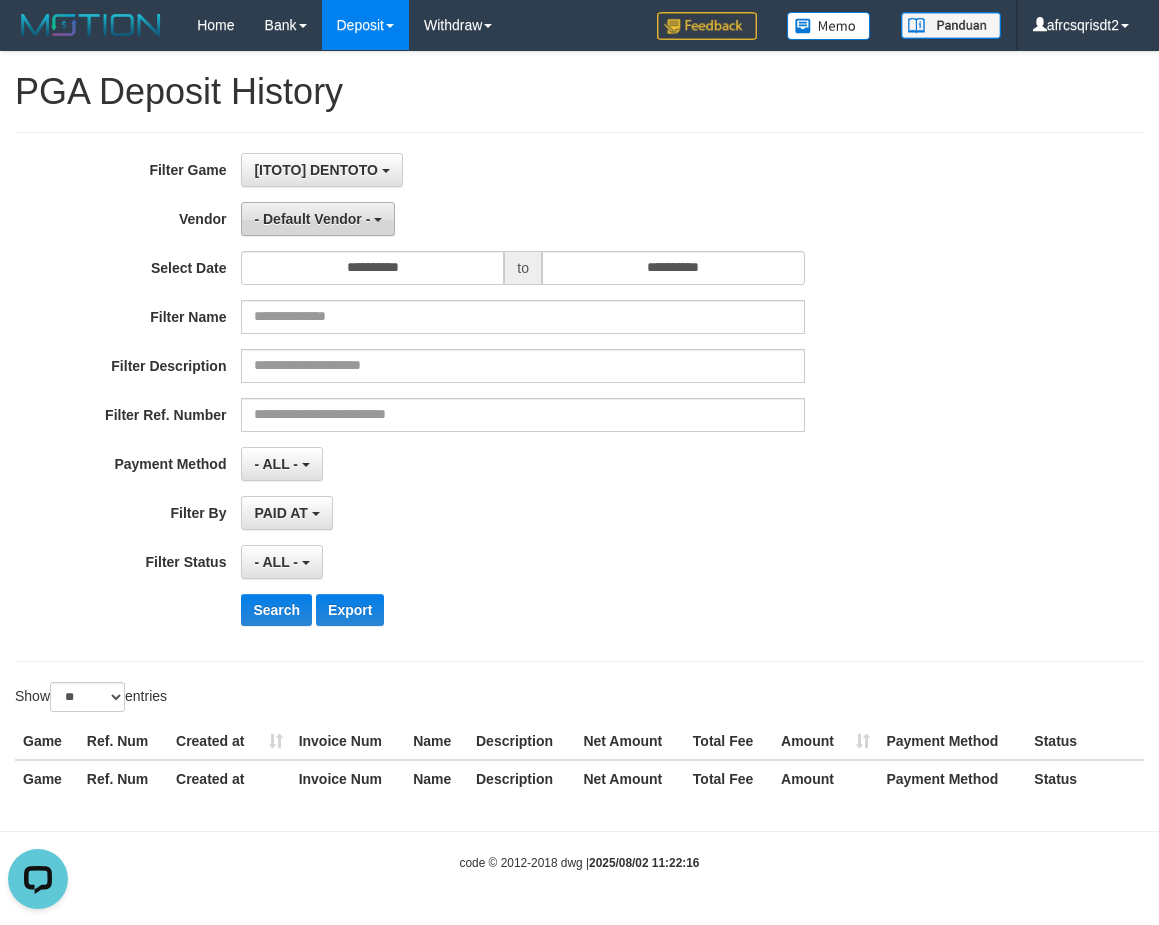 click on "- Default Vendor -" at bounding box center [318, 219] 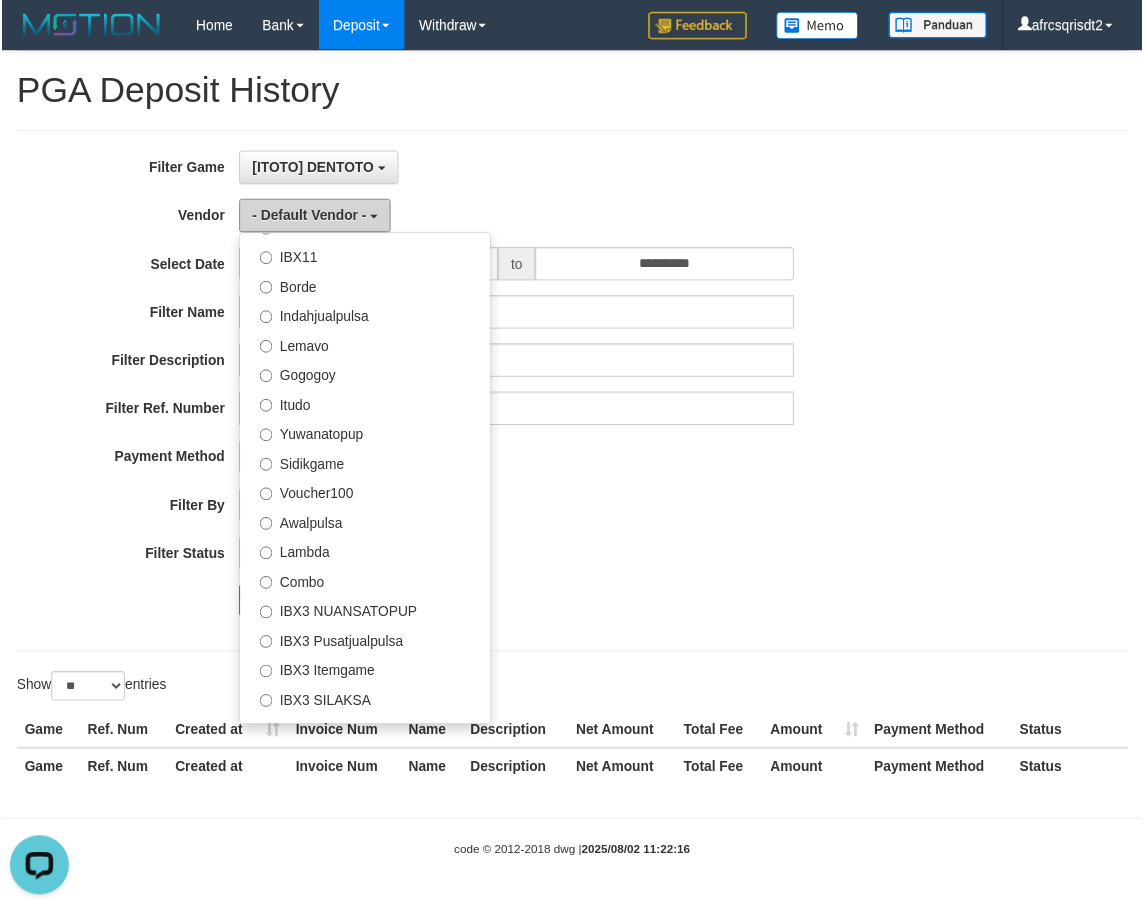 scroll, scrollTop: 656, scrollLeft: 0, axis: vertical 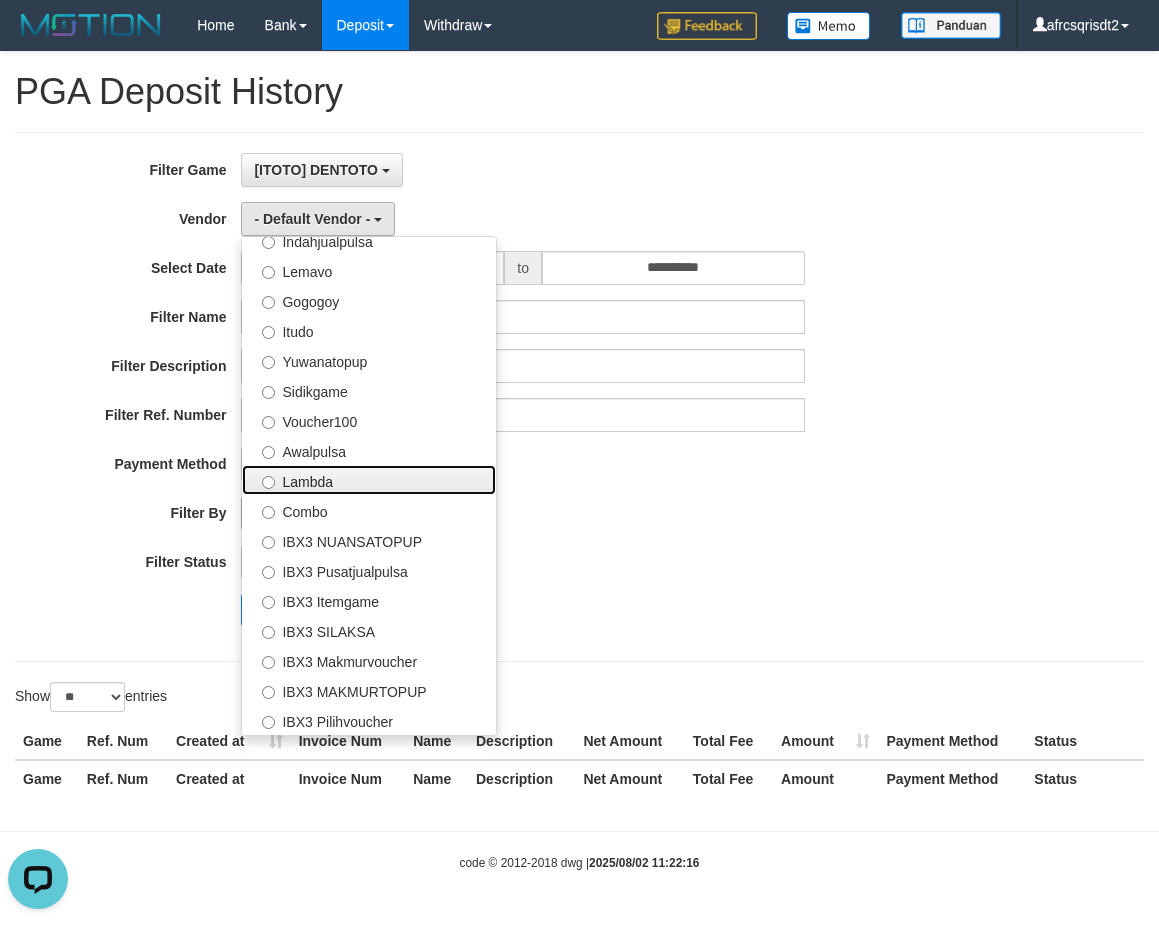 drag, startPoint x: 317, startPoint y: 486, endPoint x: 308, endPoint y: 517, distance: 32.280025 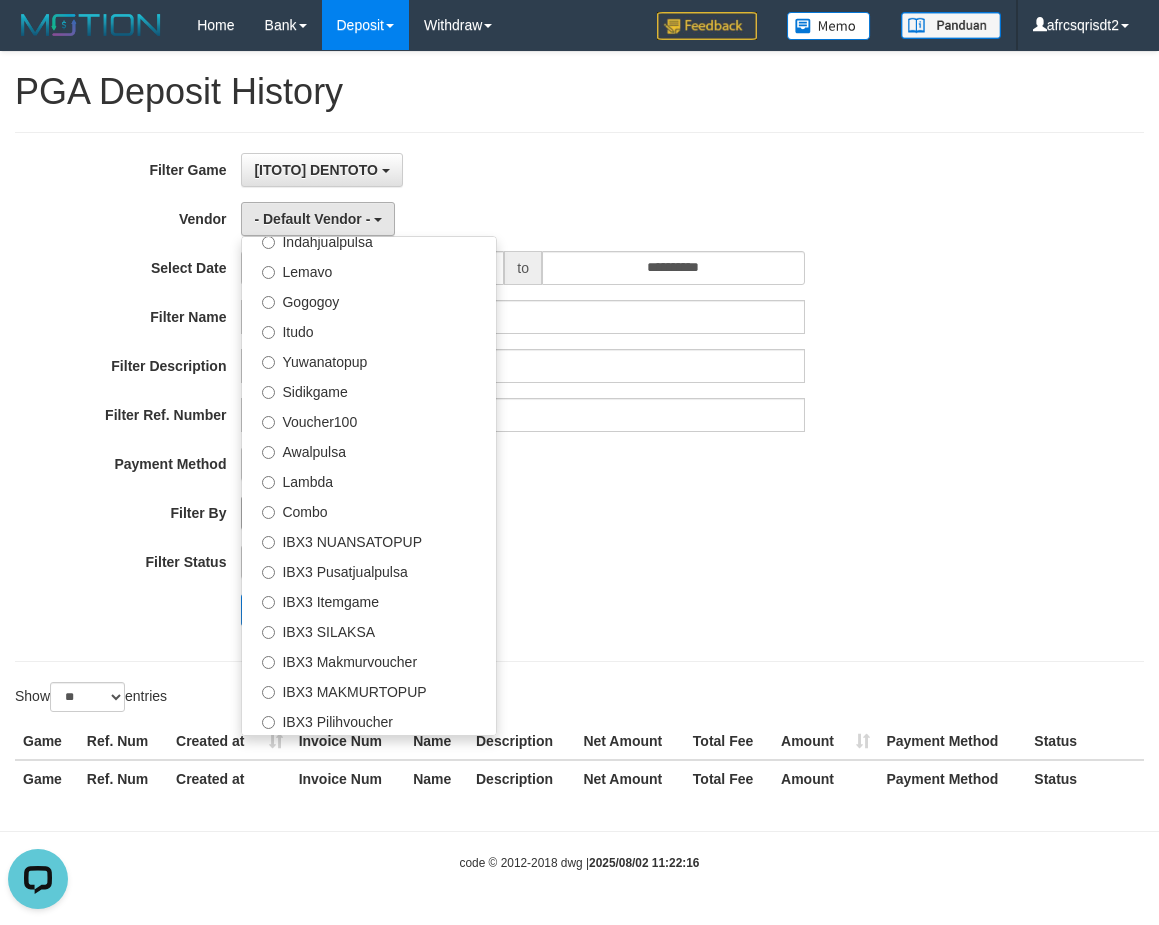 select on "**********" 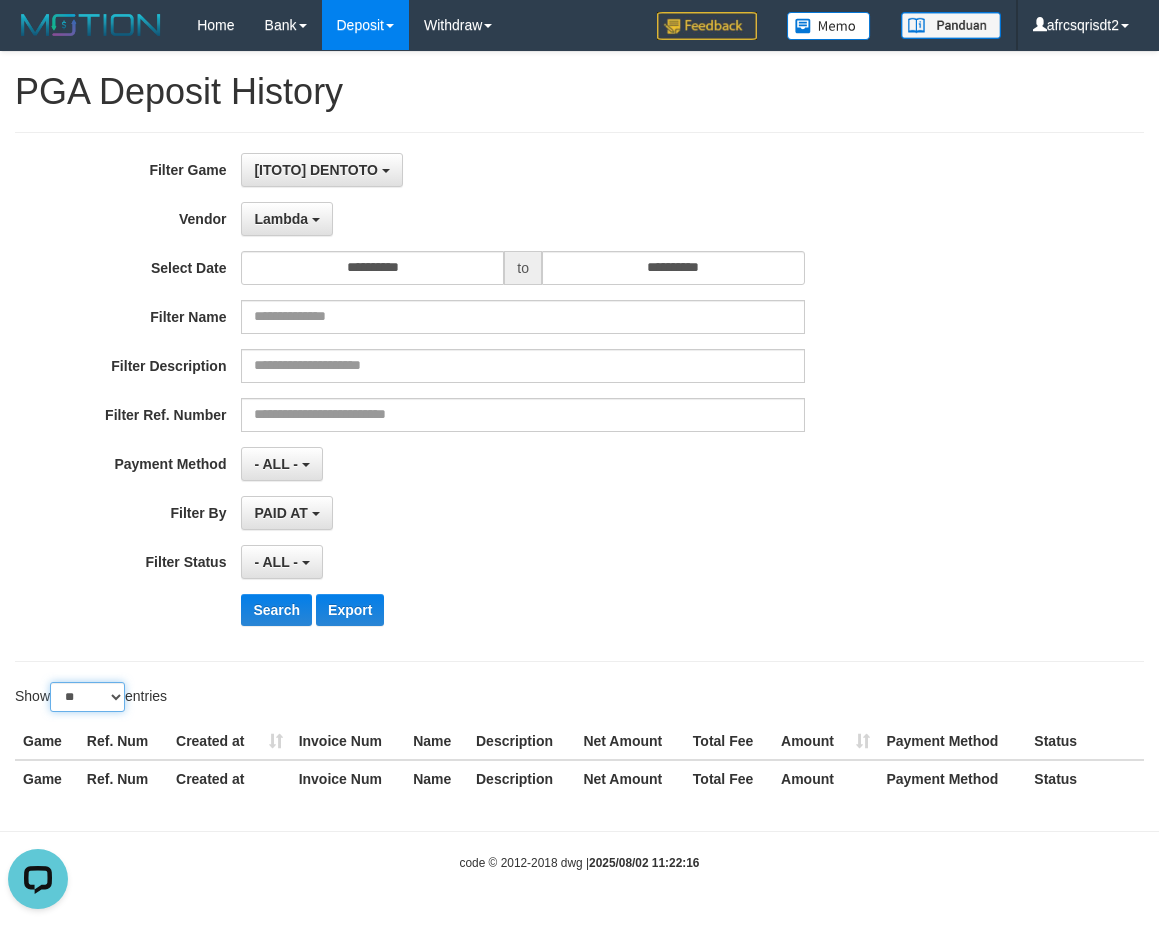 click on "** ** ** ***" at bounding box center (87, 697) 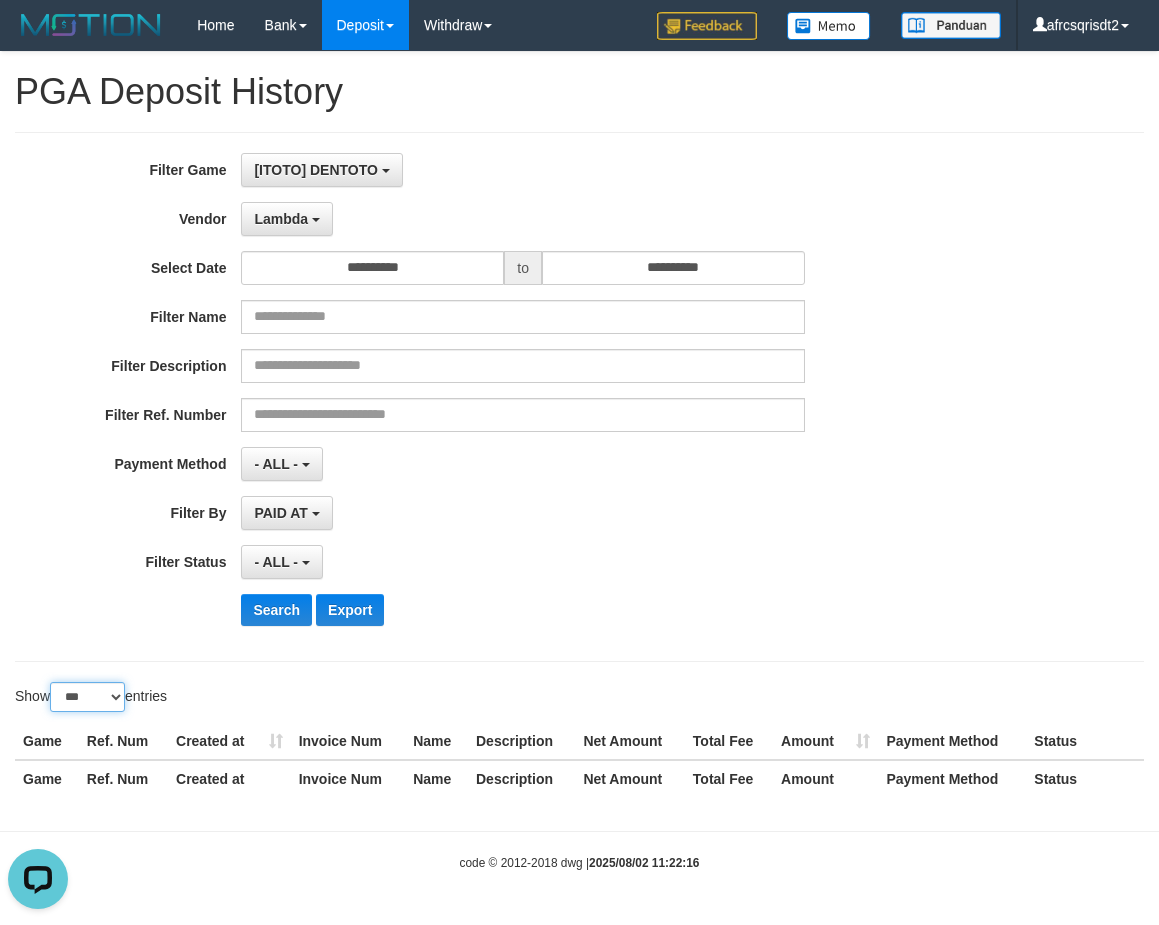 click on "** ** ** ***" at bounding box center [87, 697] 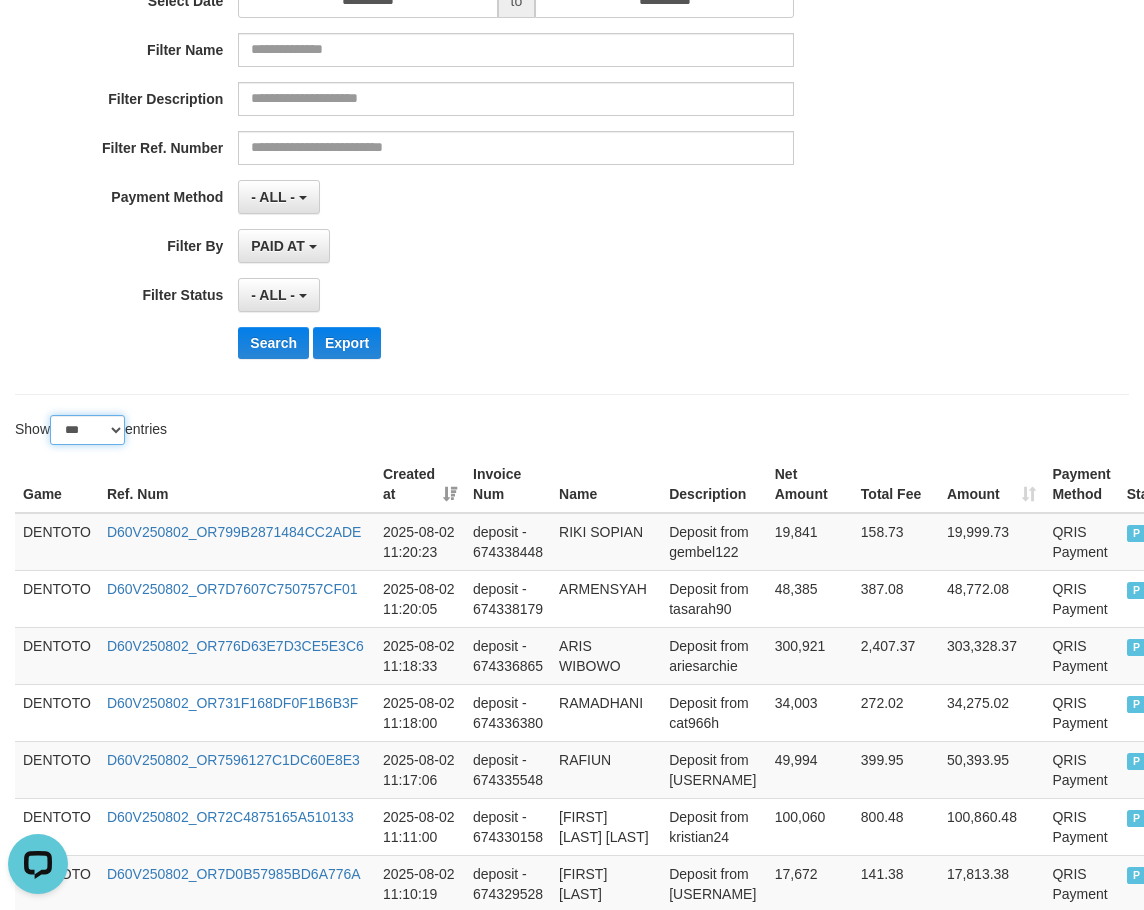 scroll, scrollTop: 333, scrollLeft: 0, axis: vertical 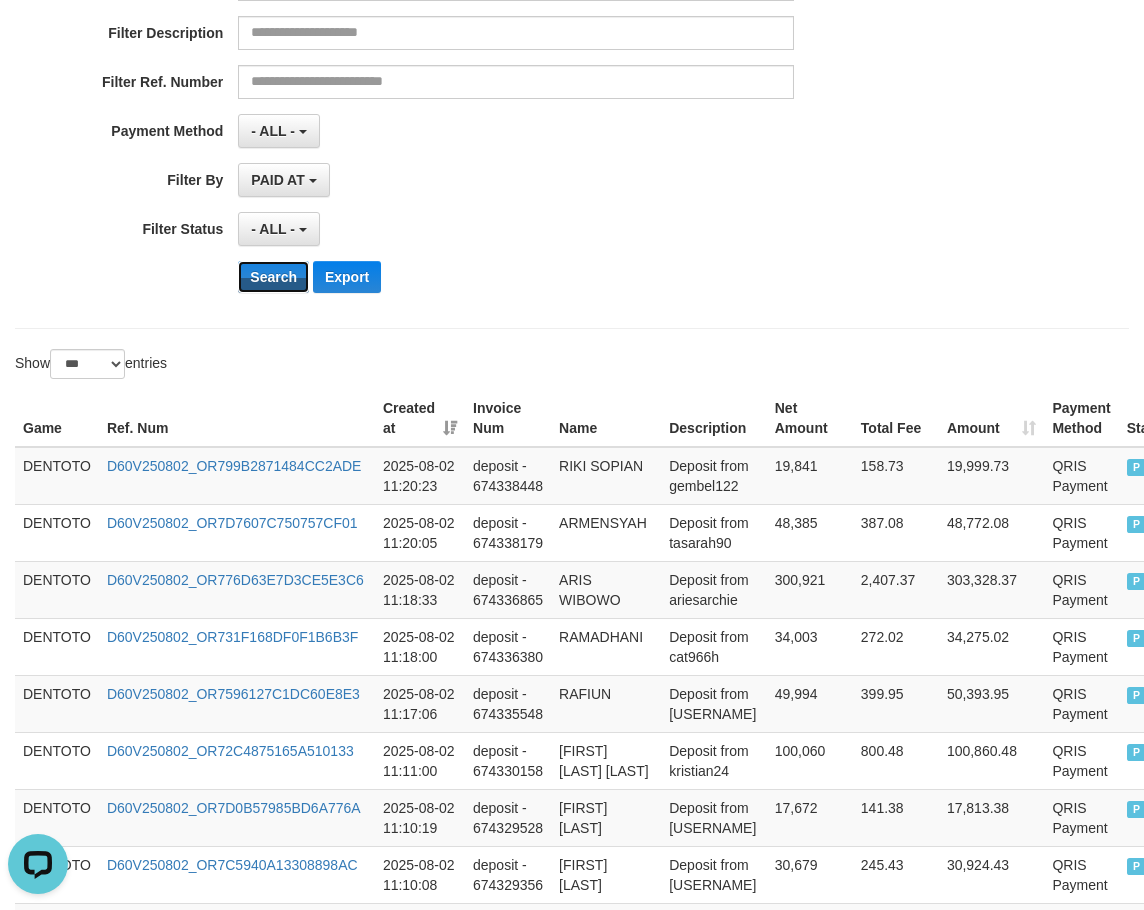 click on "Search" at bounding box center [273, 277] 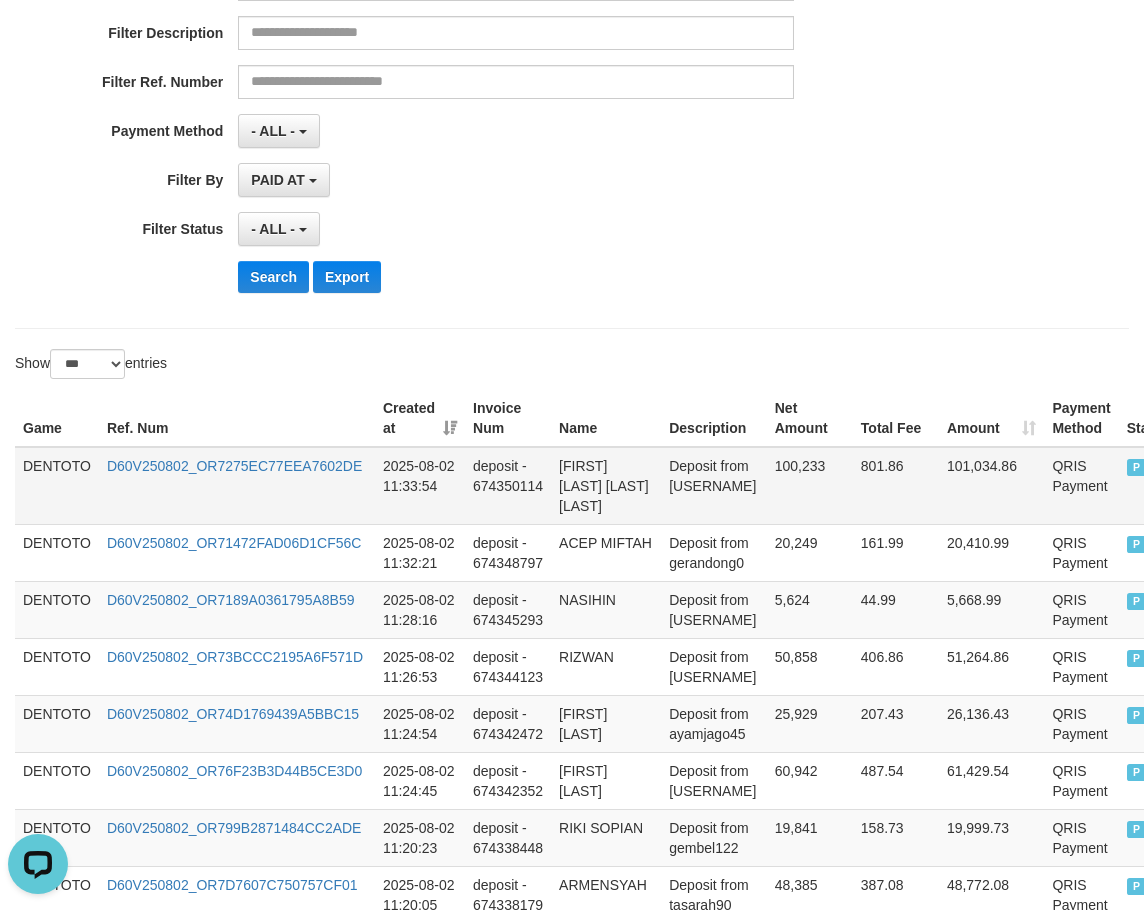 click on "DENTOTO" at bounding box center [57, 486] 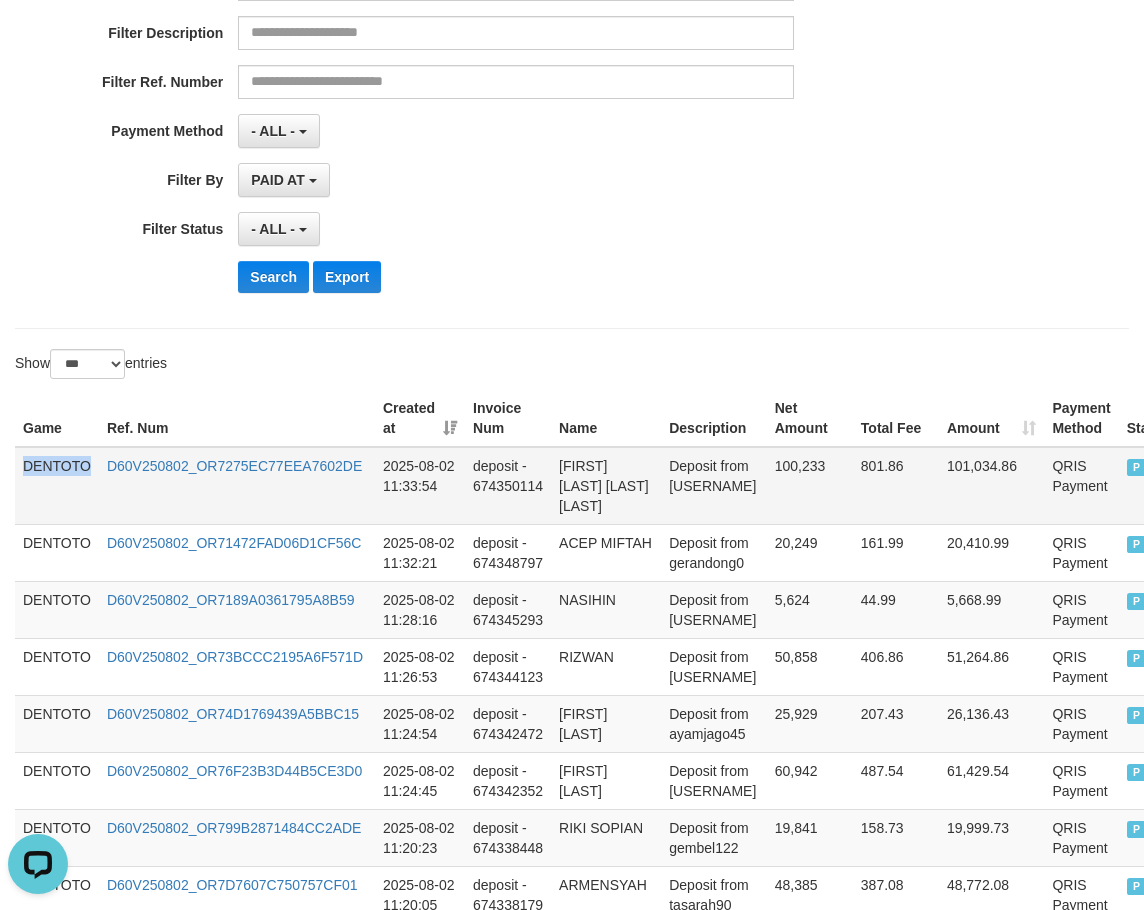 click on "DENTOTO" at bounding box center (57, 486) 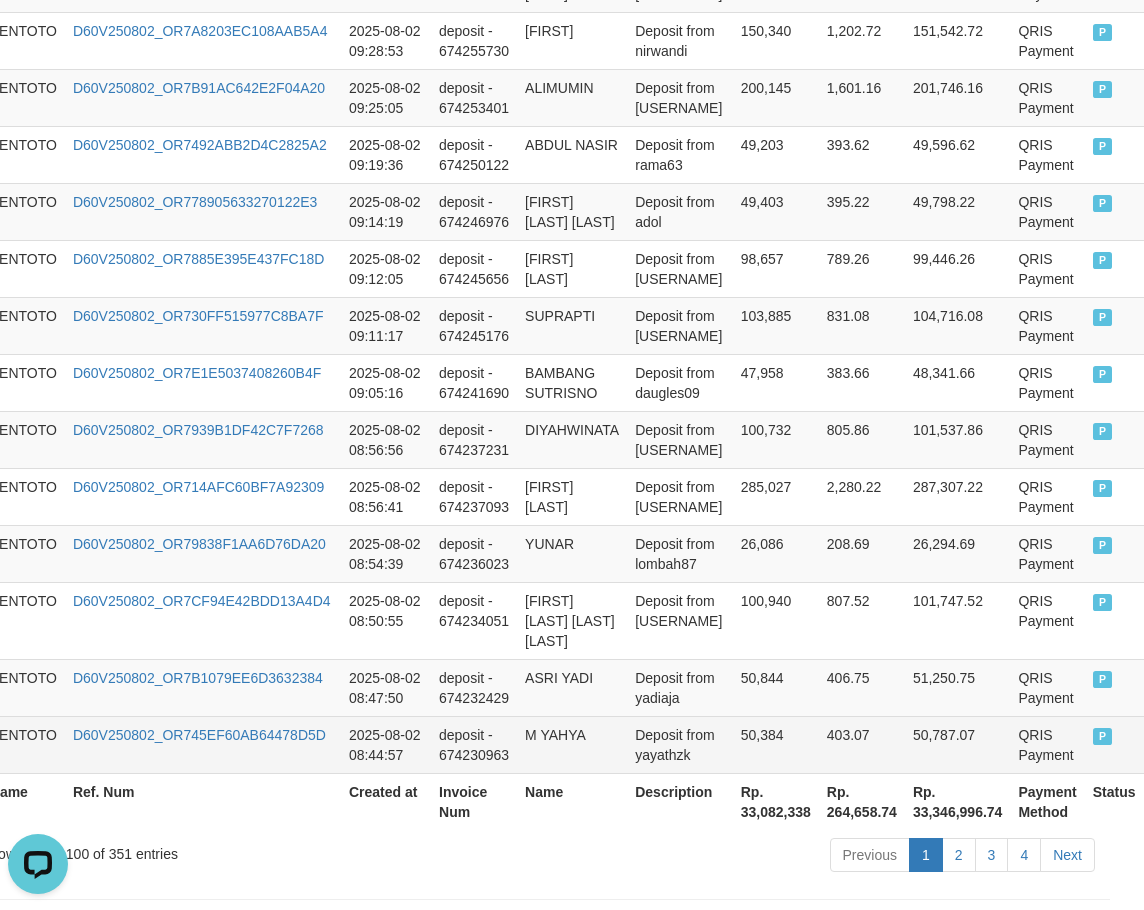scroll, scrollTop: 5787, scrollLeft: 86, axis: both 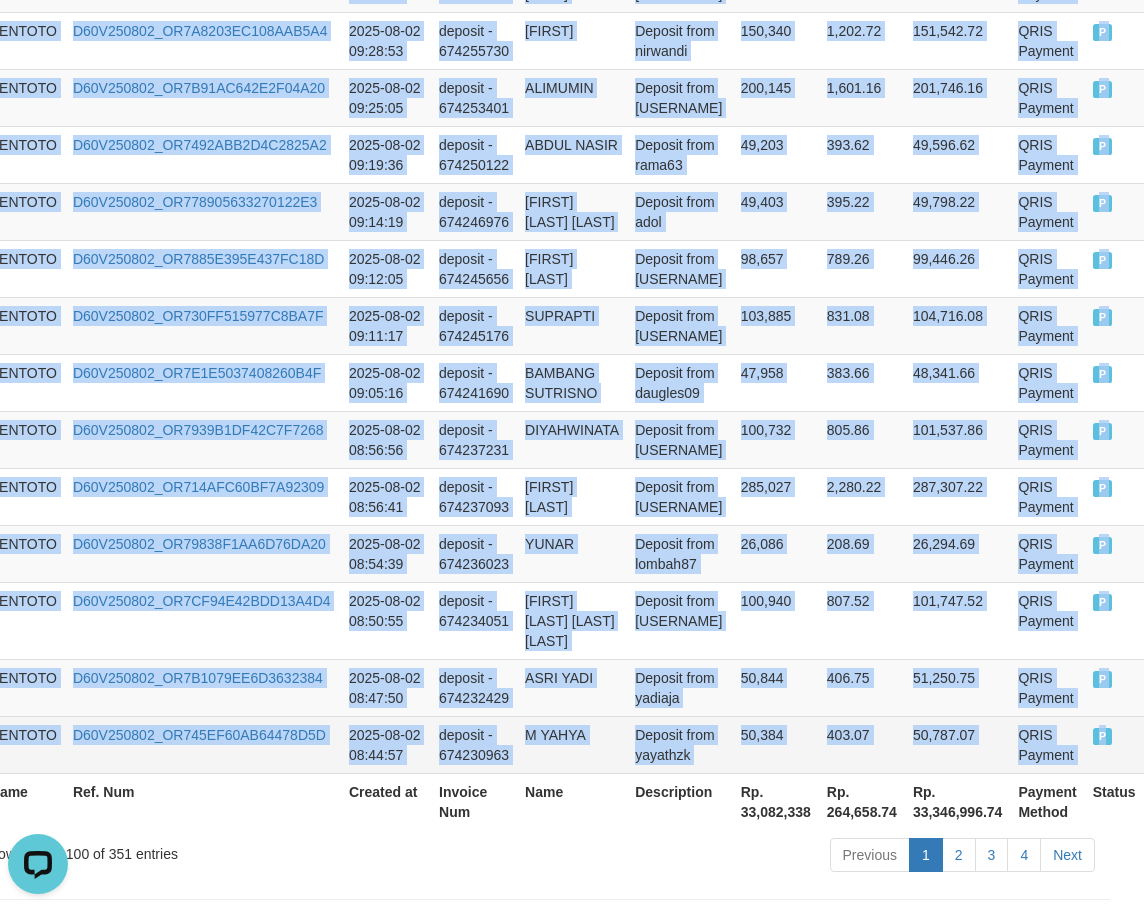 click on "P" at bounding box center [1114, 744] 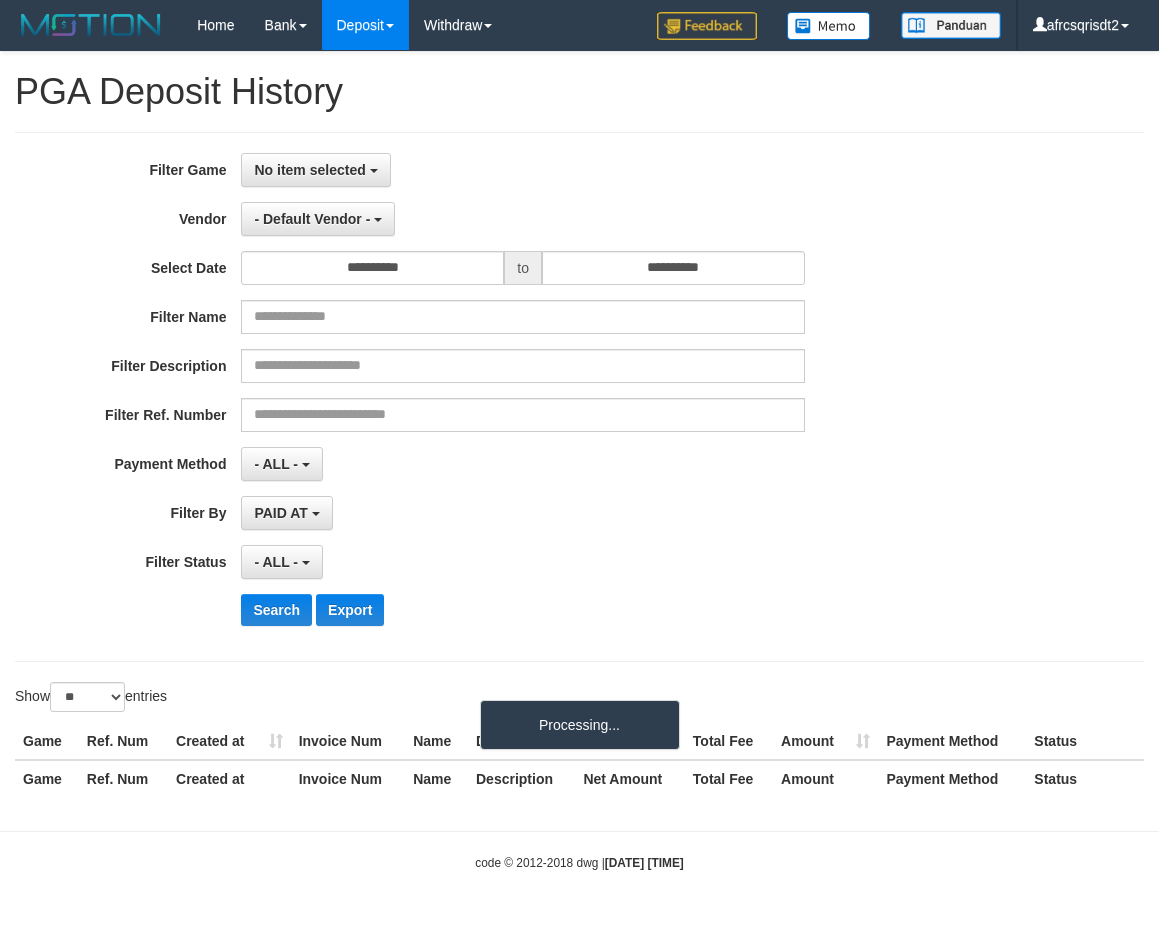 select 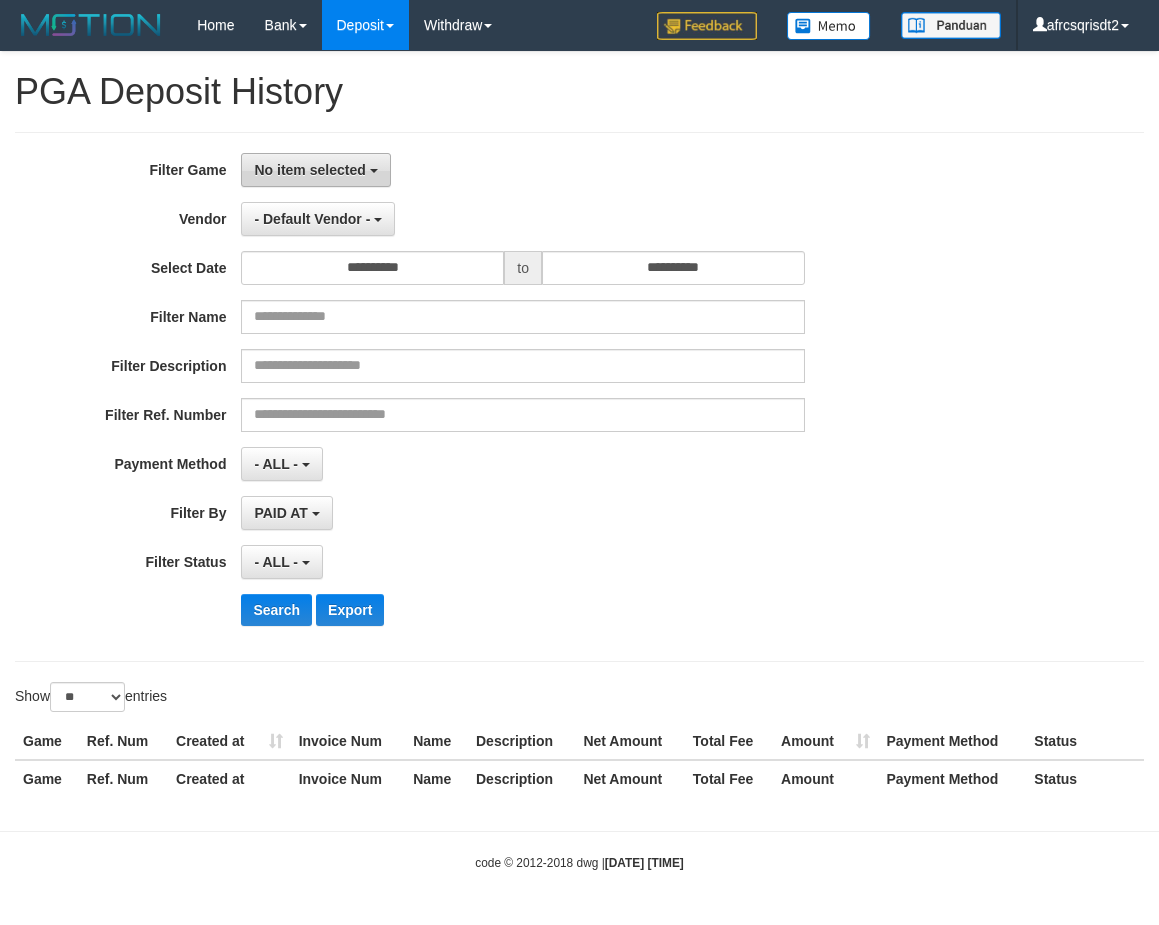 click at bounding box center (374, 171) 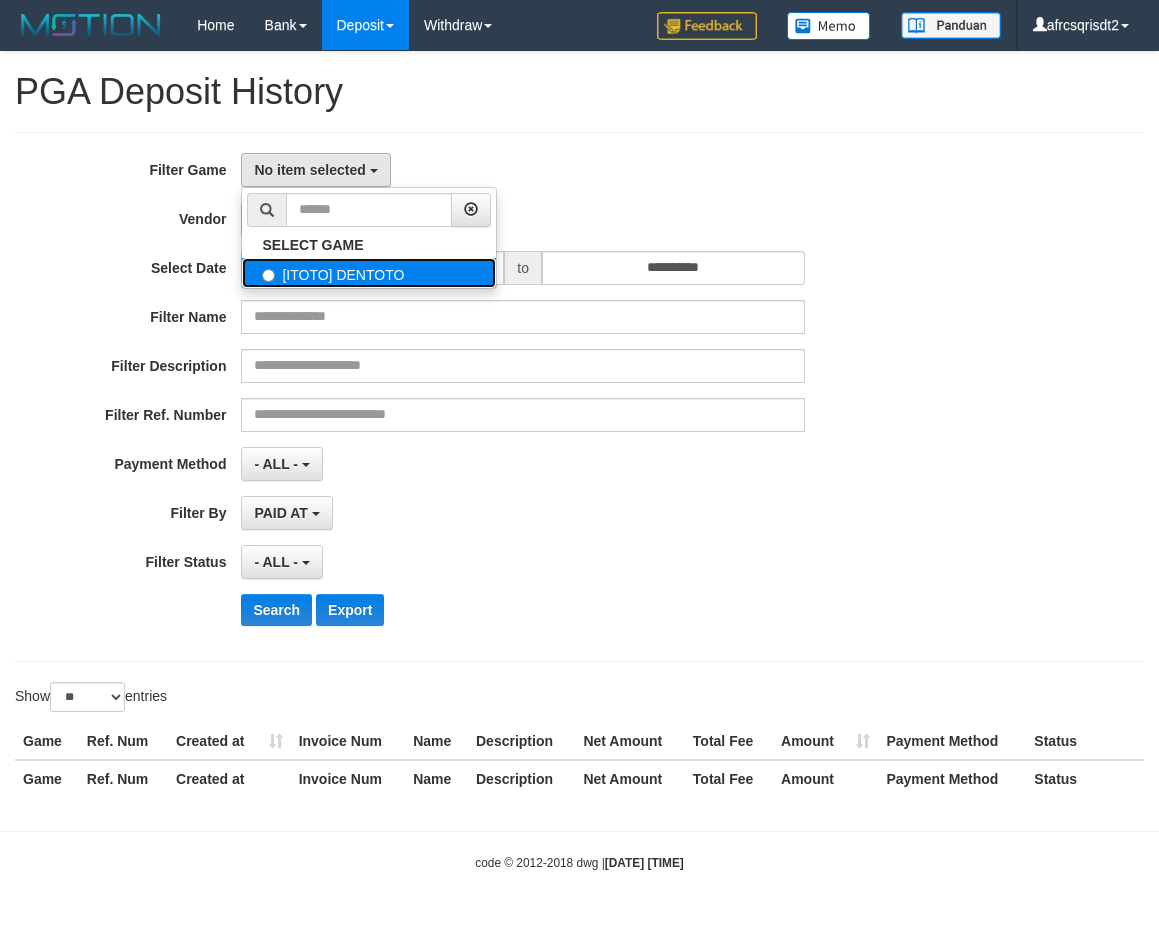 click on "[ITOTO] DENTOTO" at bounding box center [369, 273] 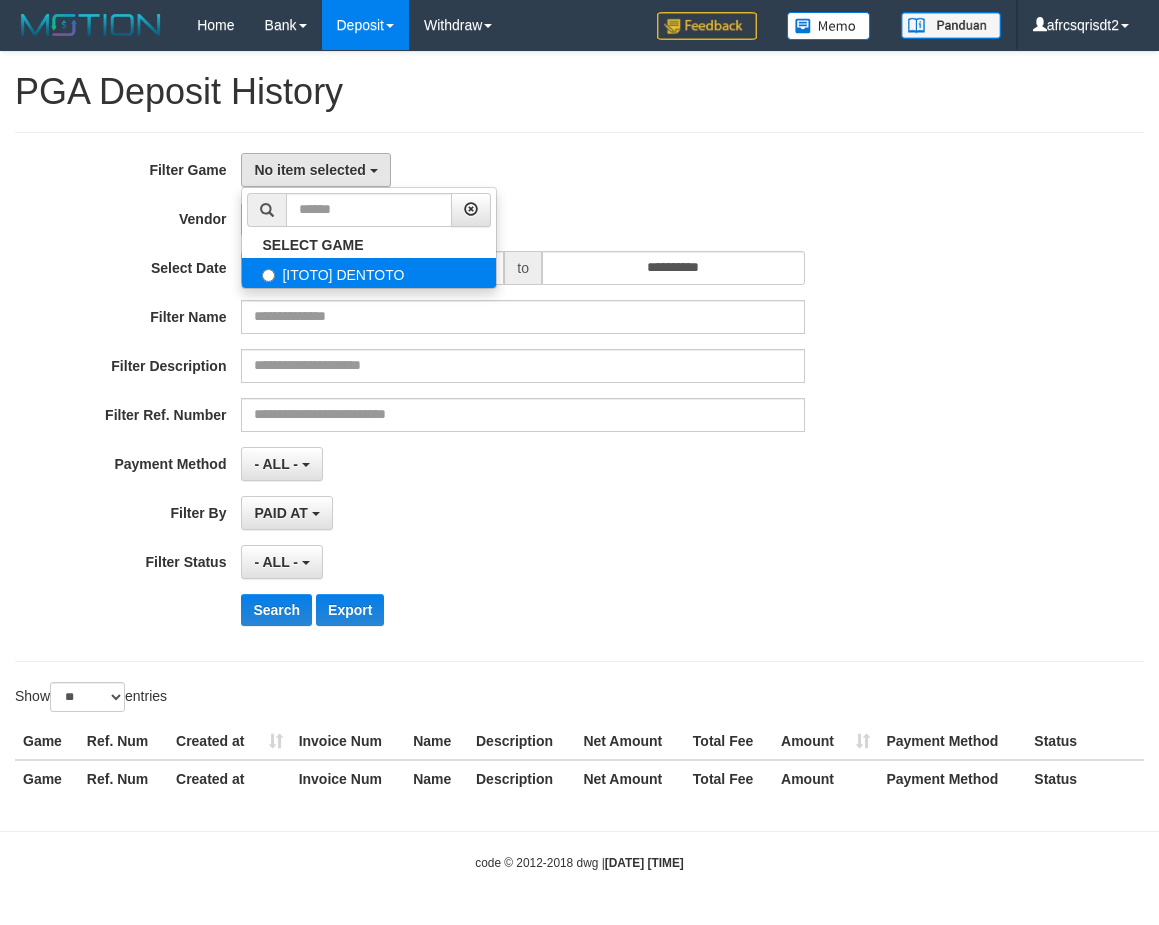 select on "****" 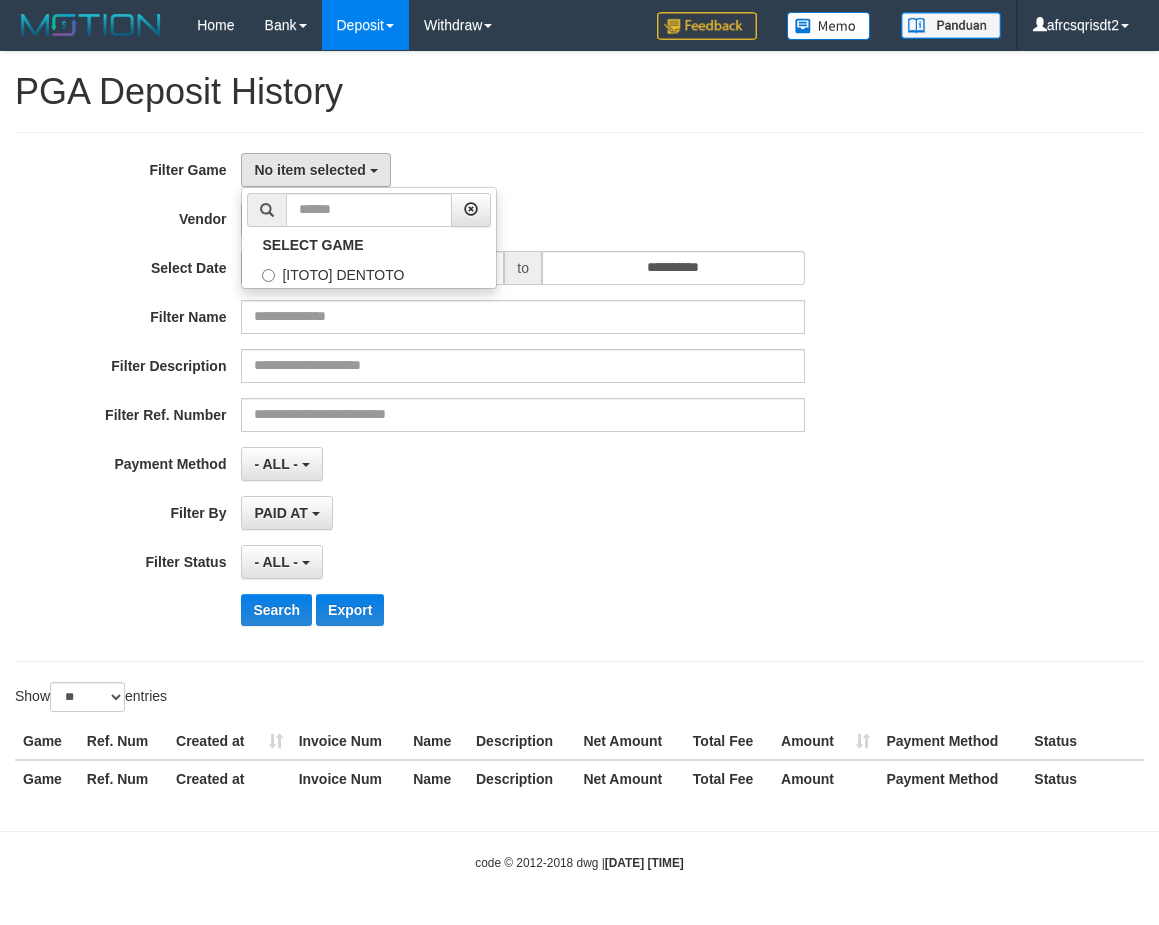 scroll, scrollTop: 18, scrollLeft: 0, axis: vertical 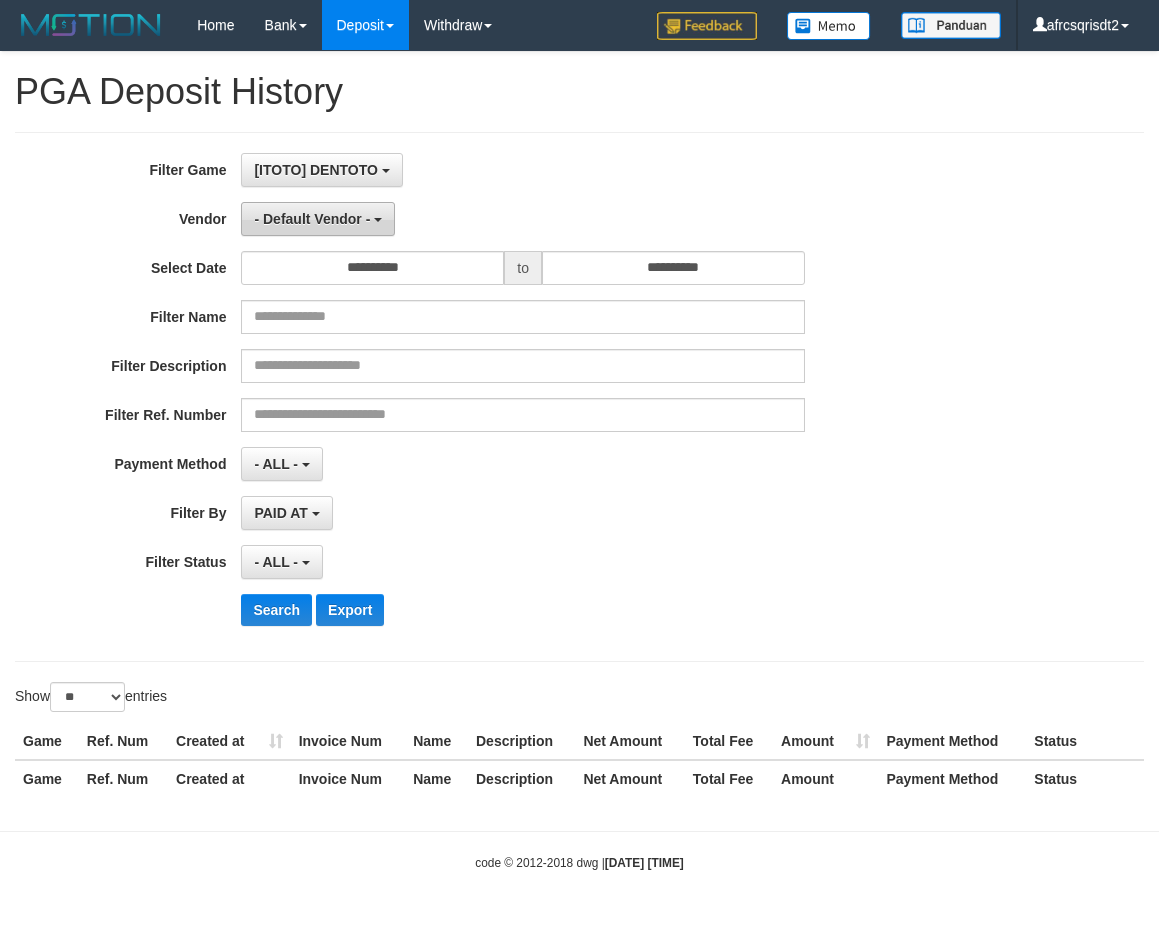 click on "- Default Vendor -" at bounding box center (312, 219) 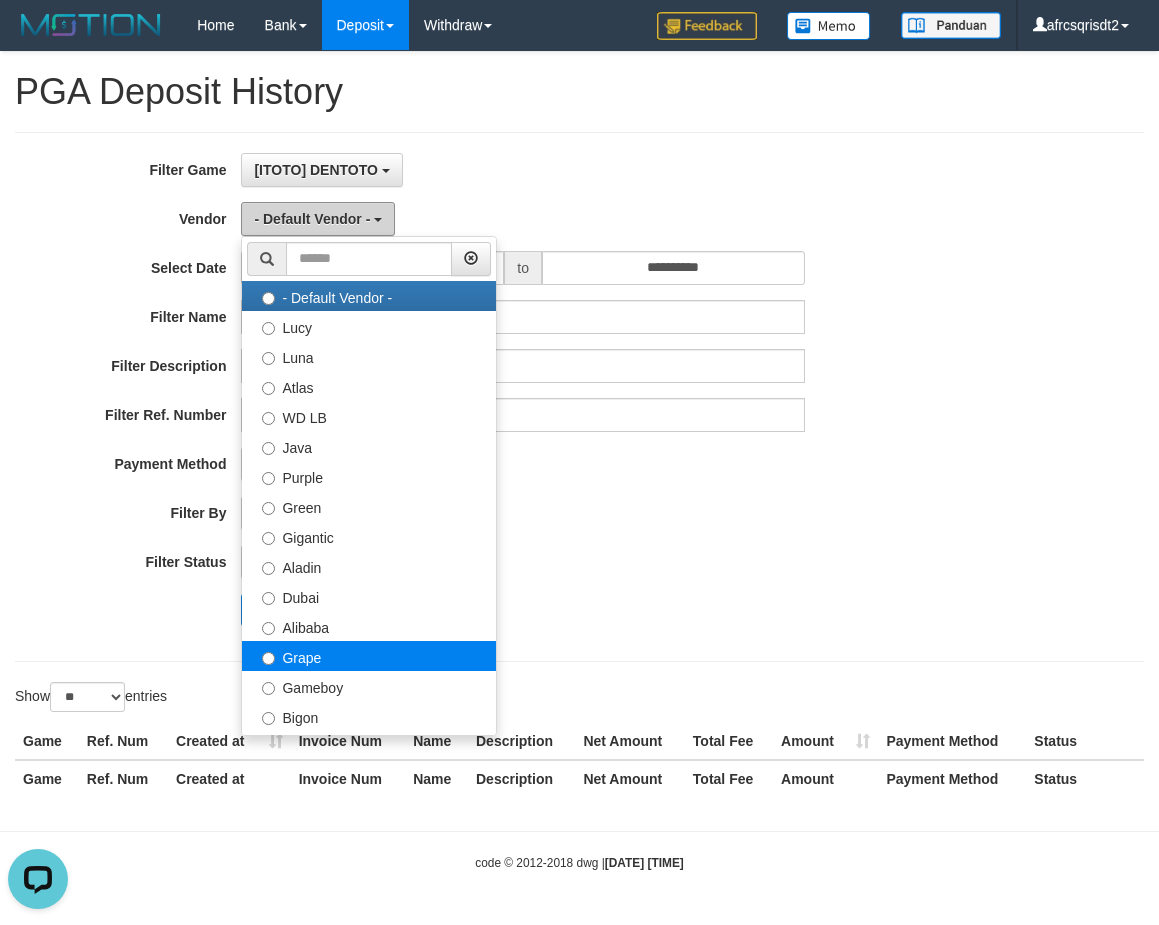 scroll, scrollTop: 0, scrollLeft: 0, axis: both 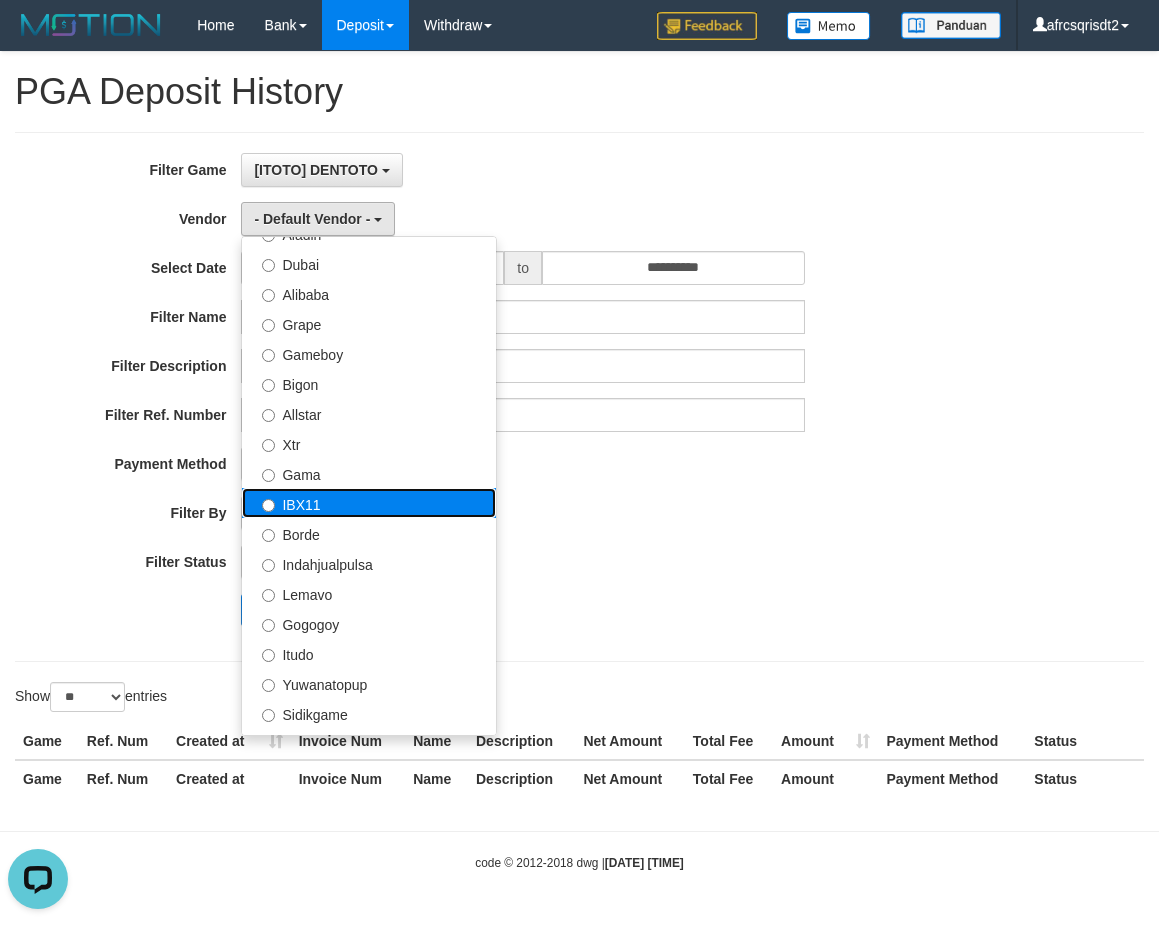 click on "IBX11" at bounding box center (369, 503) 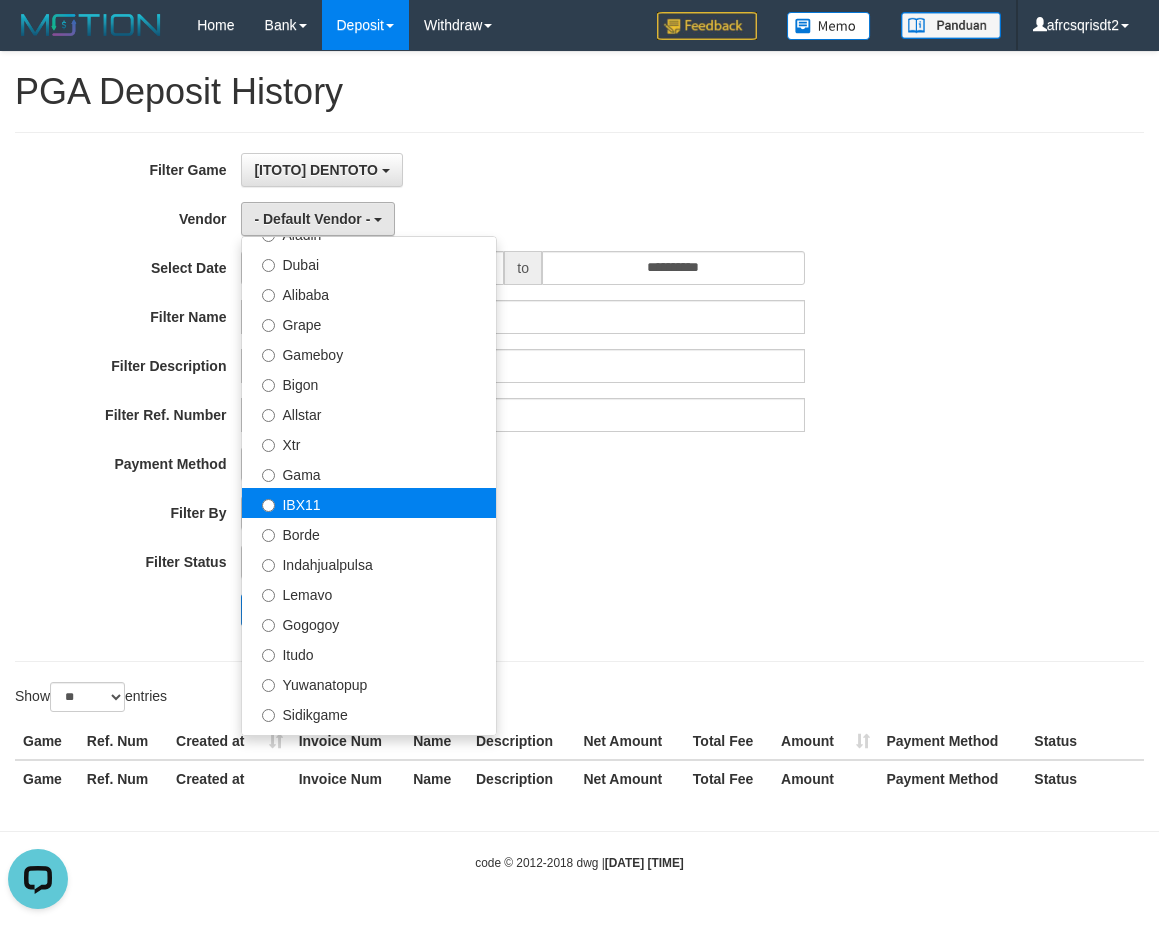 select on "**********" 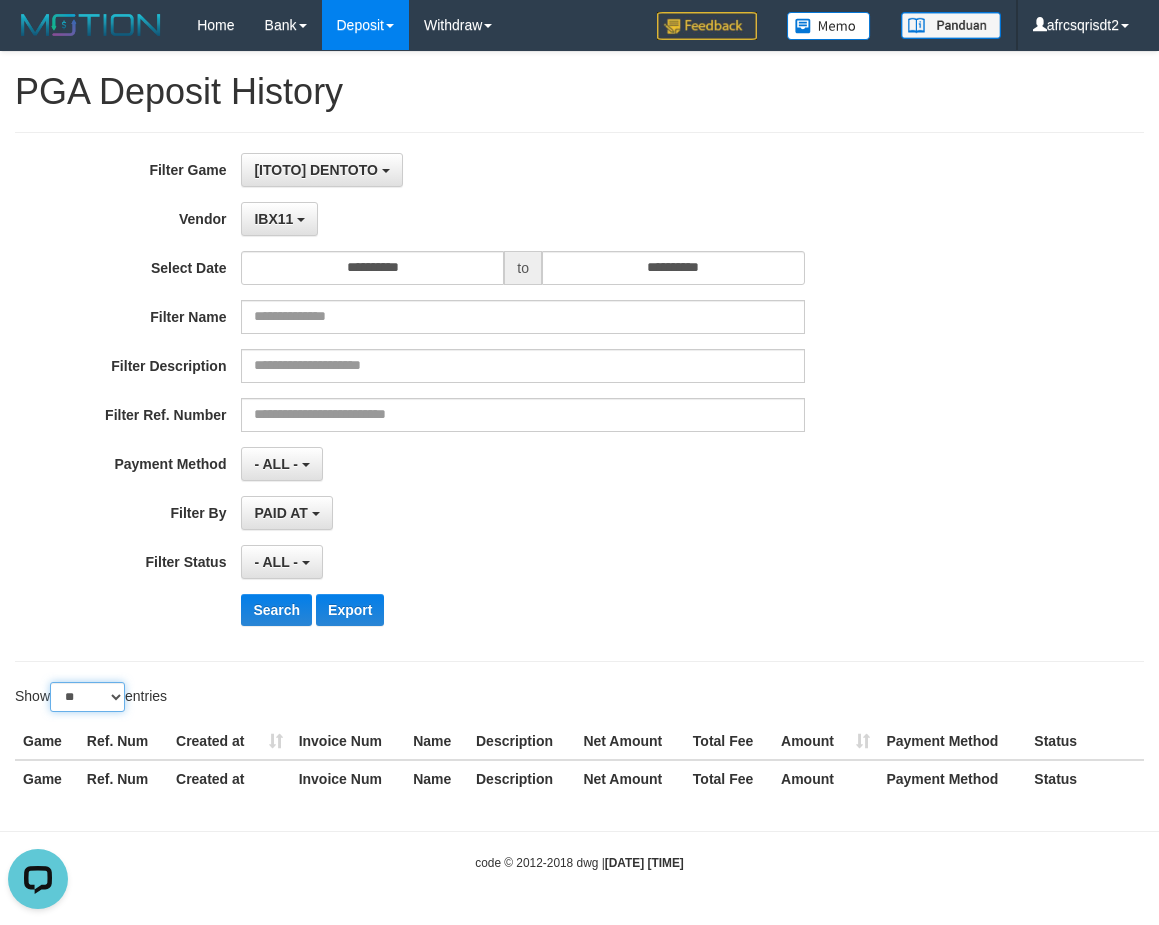 click on "** ** ** ***" at bounding box center (87, 697) 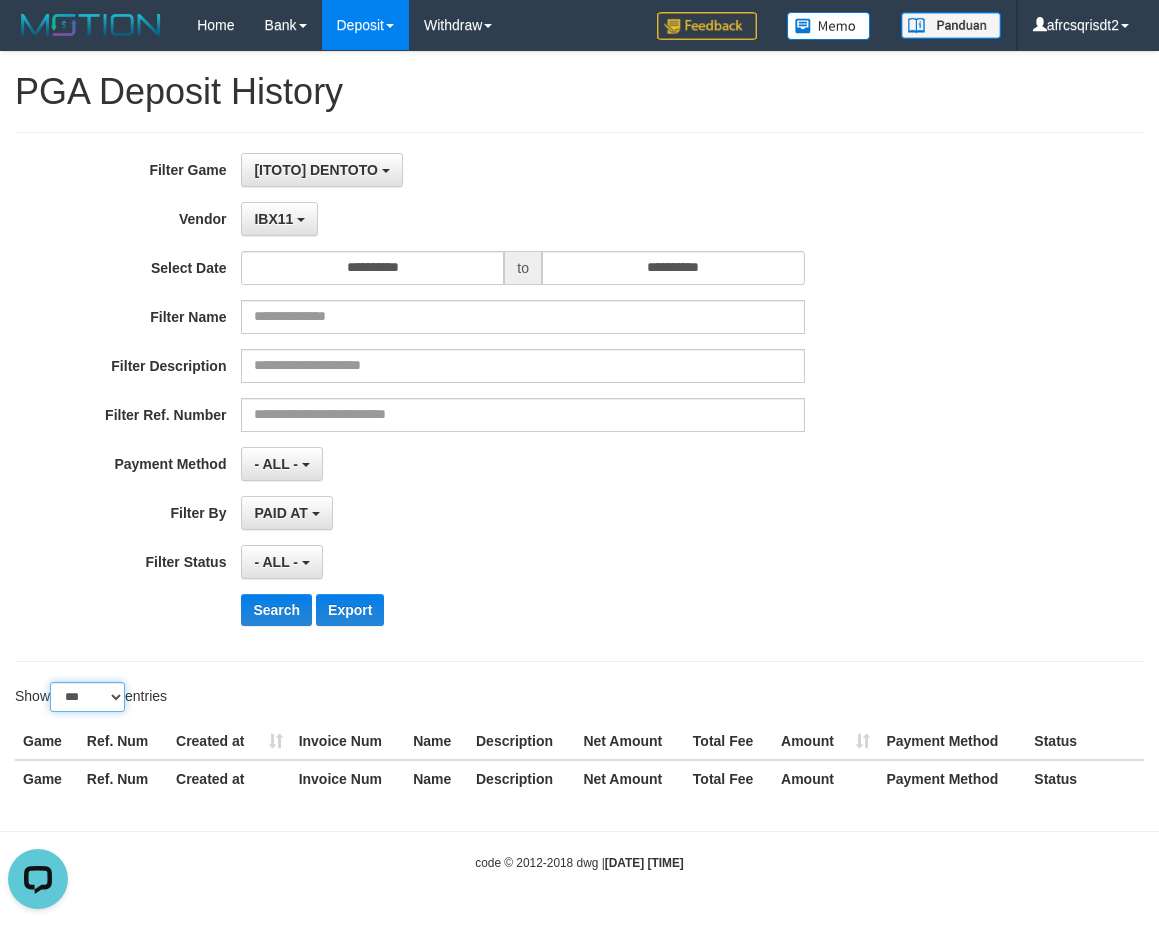 click on "** ** ** ***" at bounding box center (87, 697) 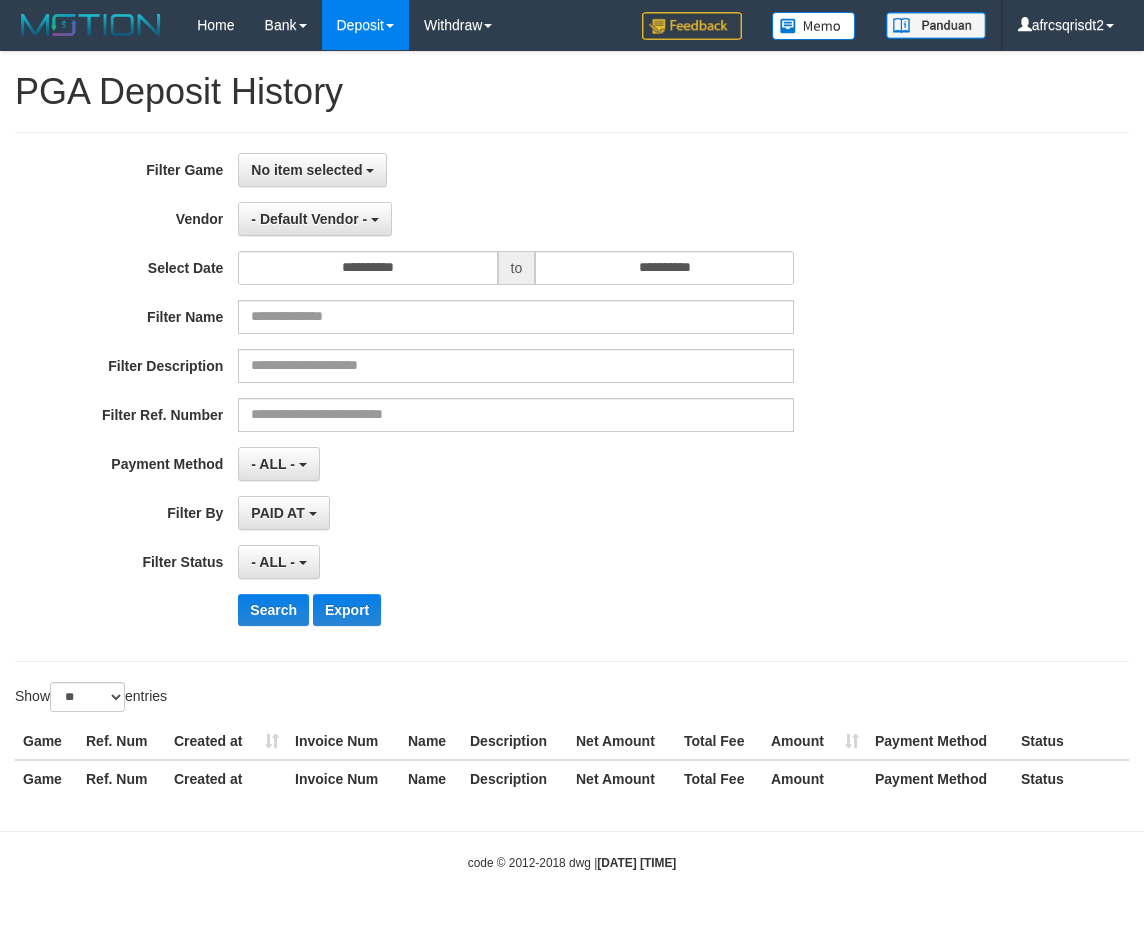 select 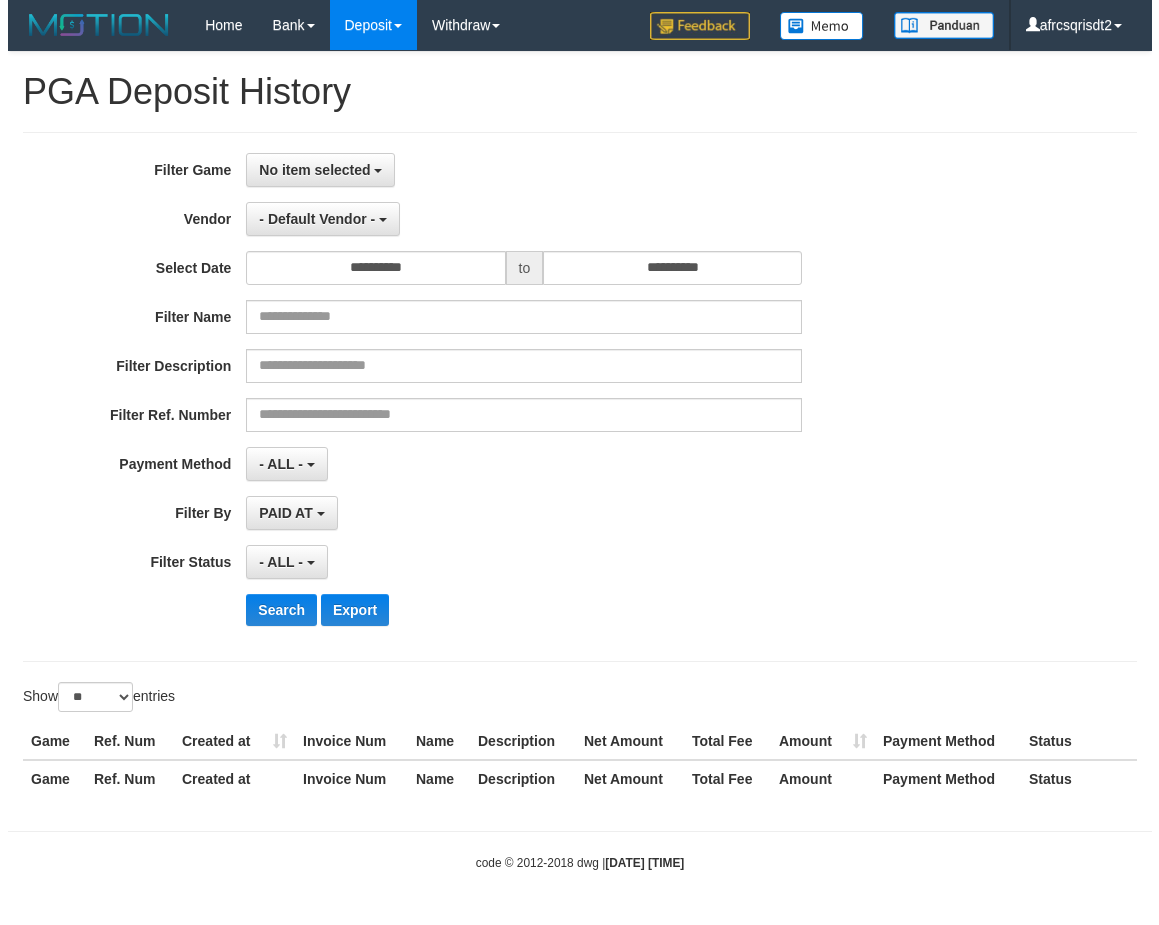 scroll, scrollTop: 0, scrollLeft: 0, axis: both 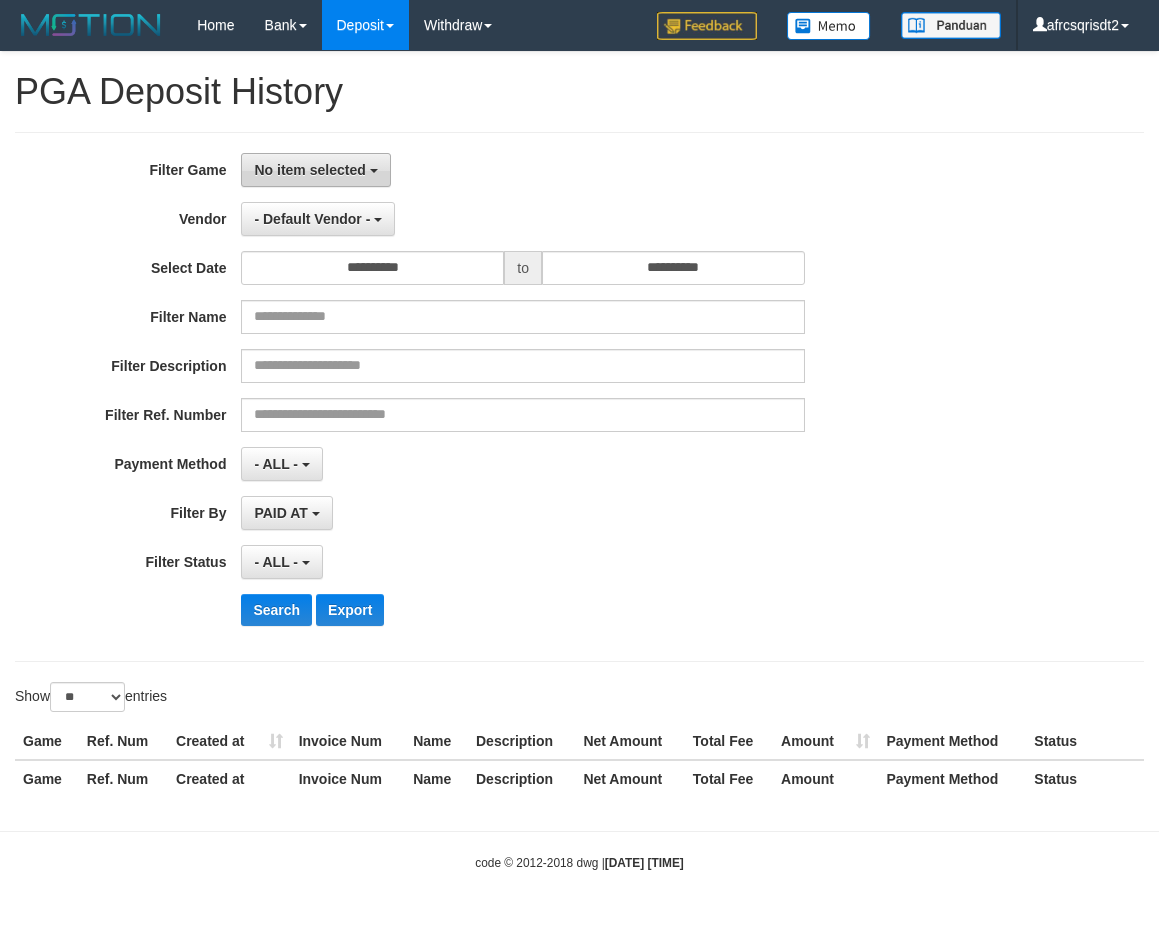 click on "No item selected" at bounding box center [315, 170] 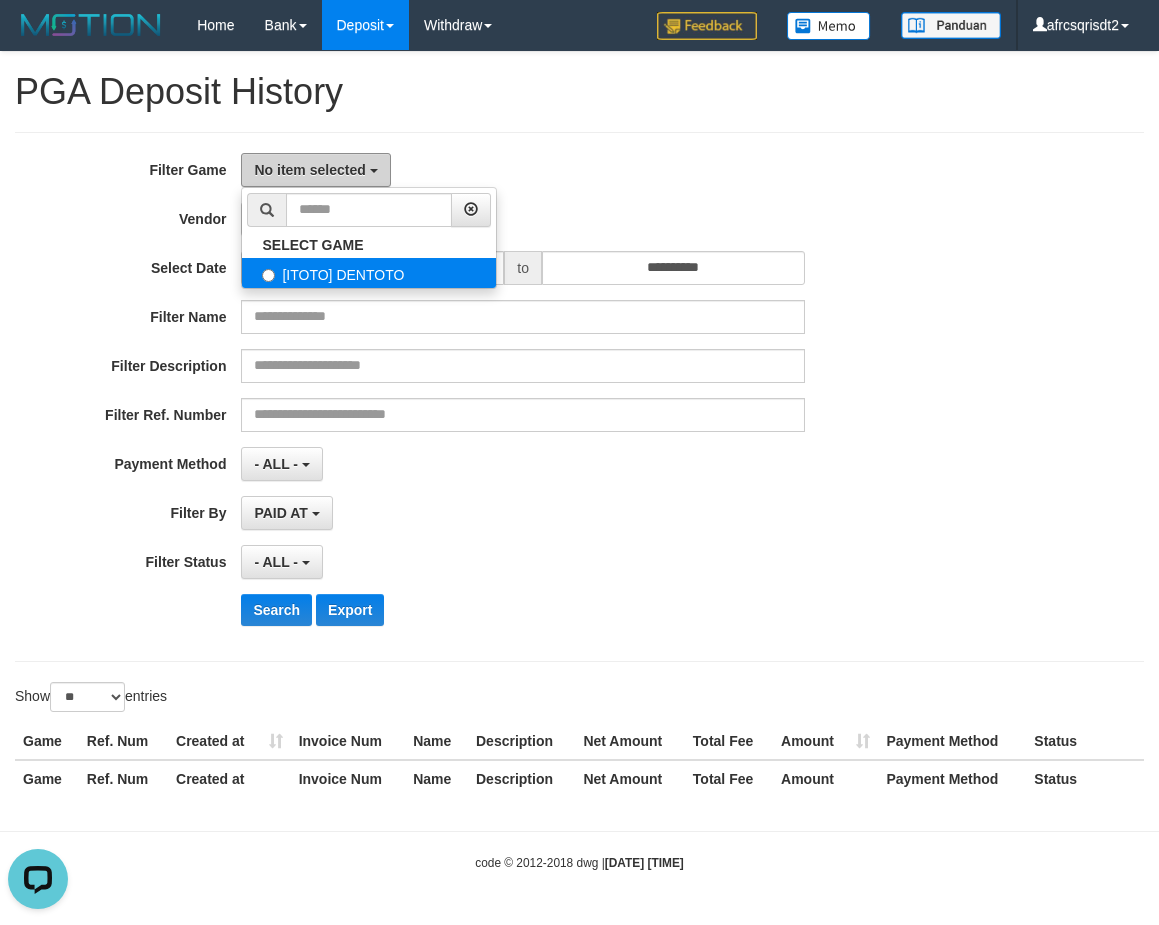 scroll, scrollTop: 0, scrollLeft: 0, axis: both 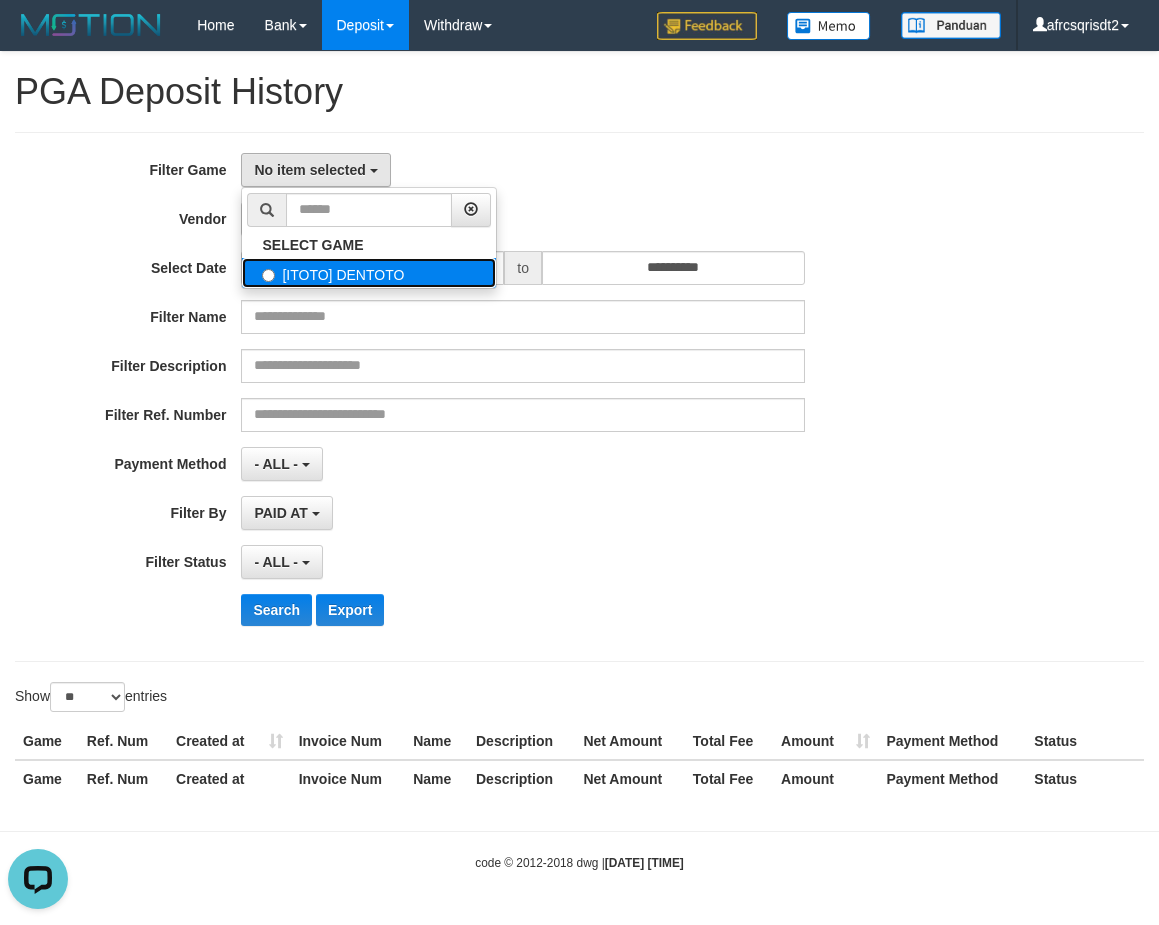 click on "[ITOTO] DENTOTO" at bounding box center (369, 273) 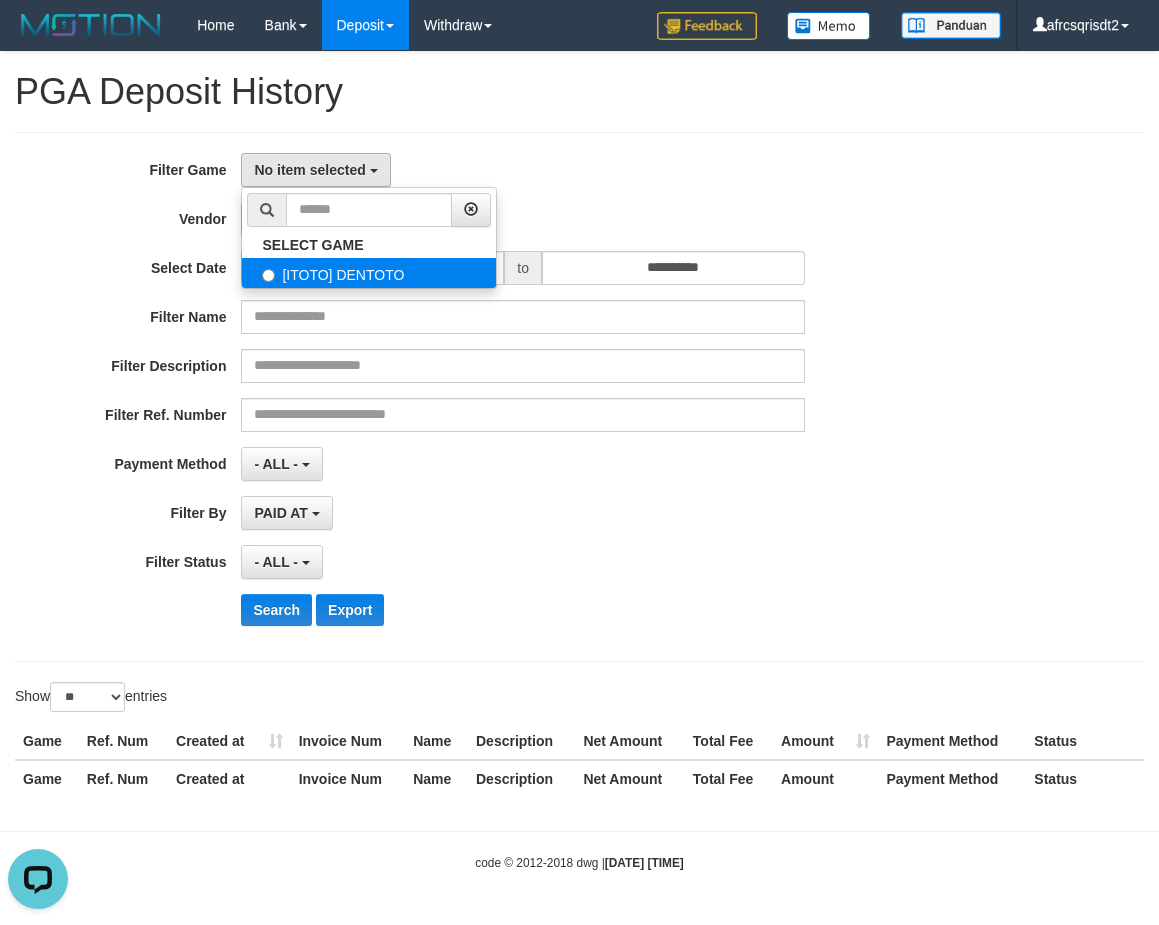 select on "****" 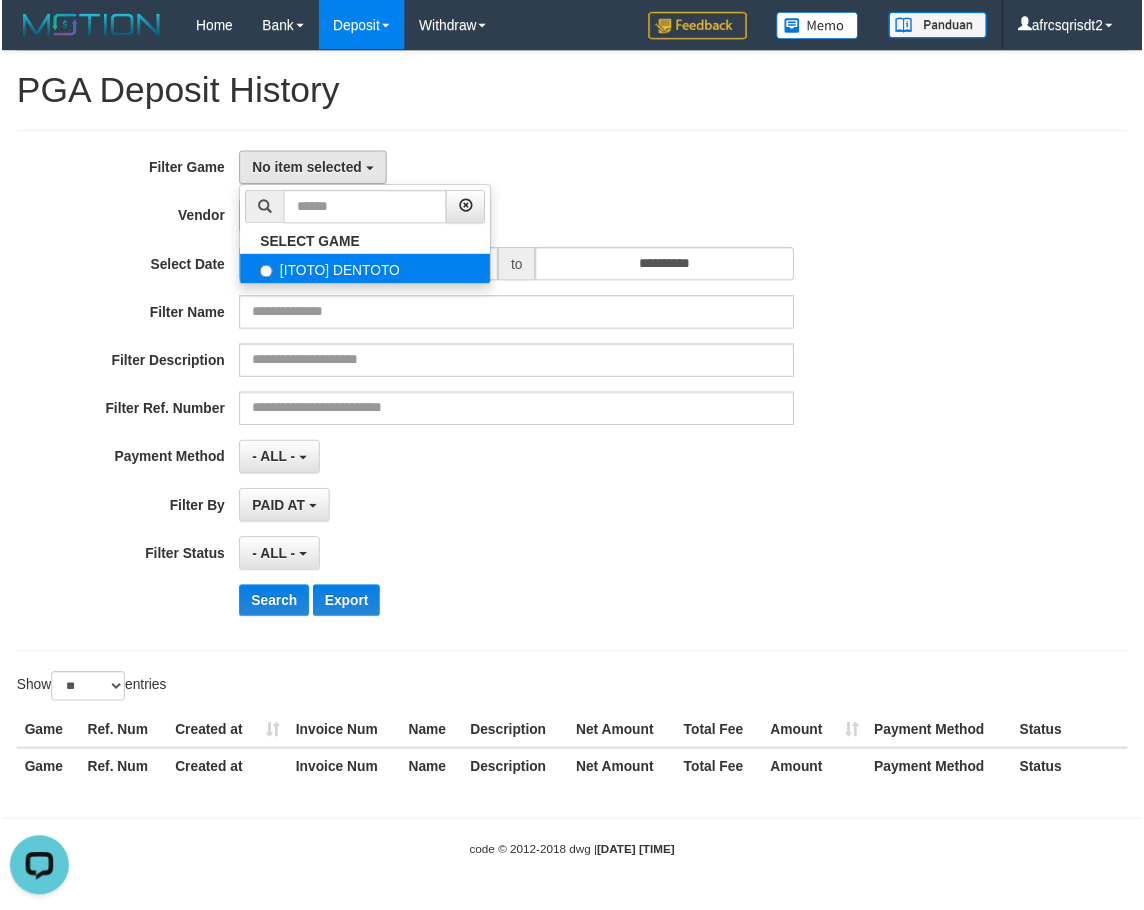 scroll, scrollTop: 18, scrollLeft: 0, axis: vertical 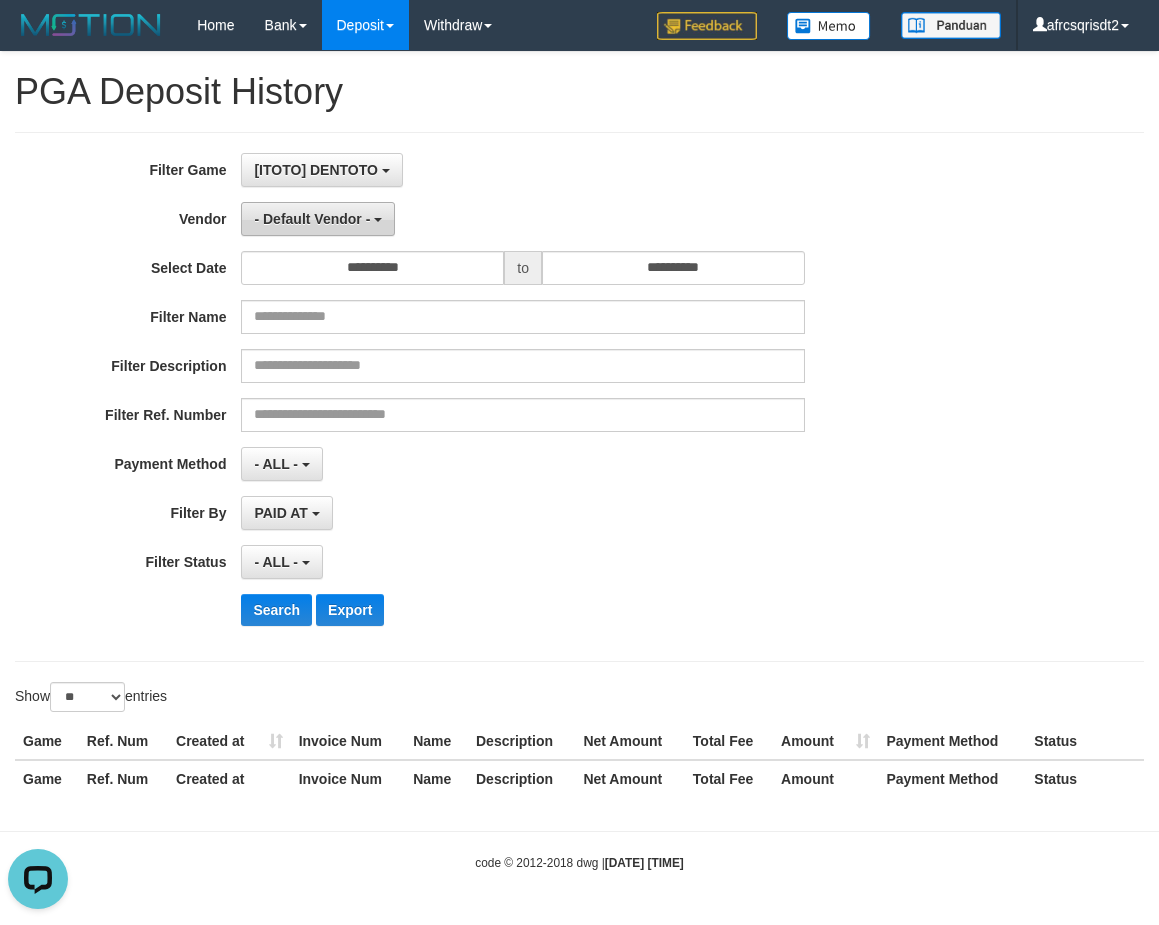 click on "- Default Vendor -" at bounding box center (318, 219) 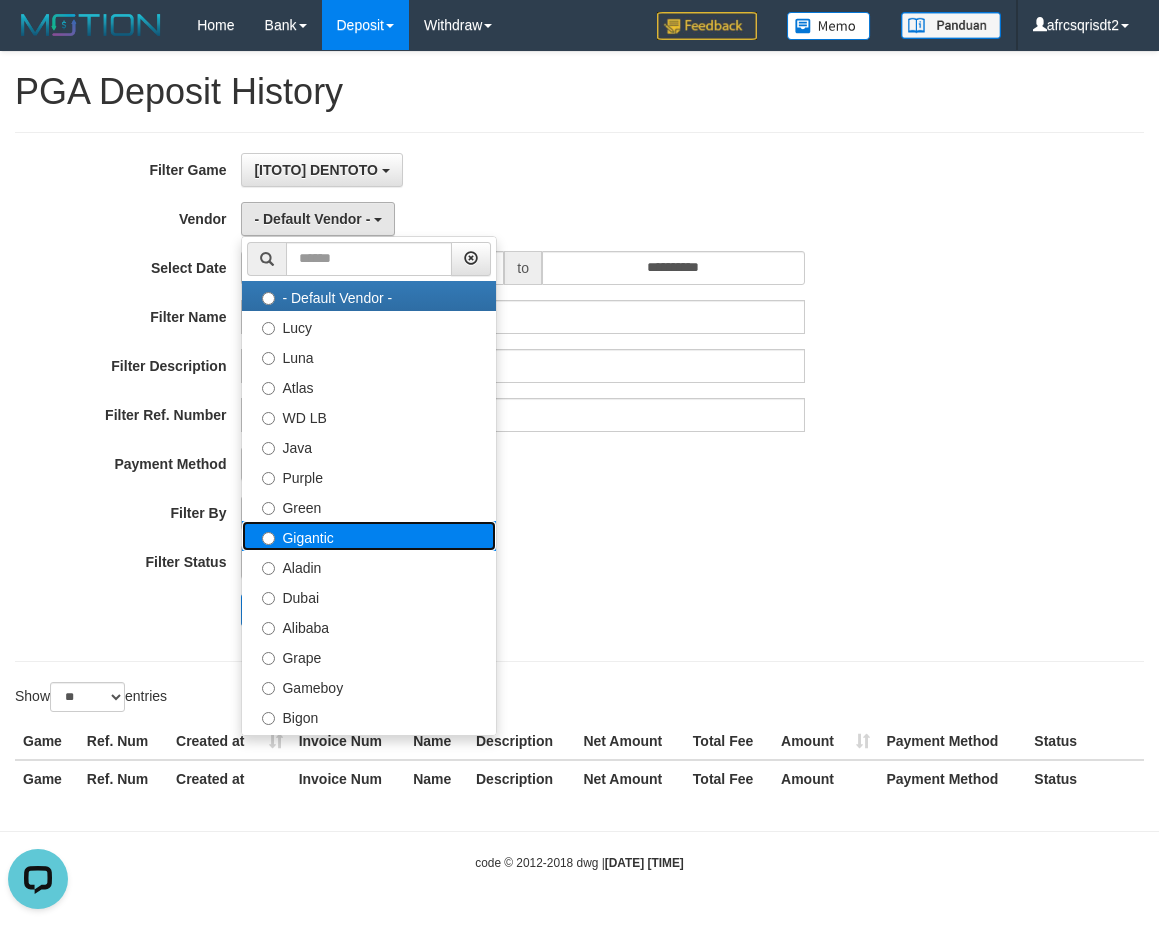 click on "Gigantic" at bounding box center [369, 536] 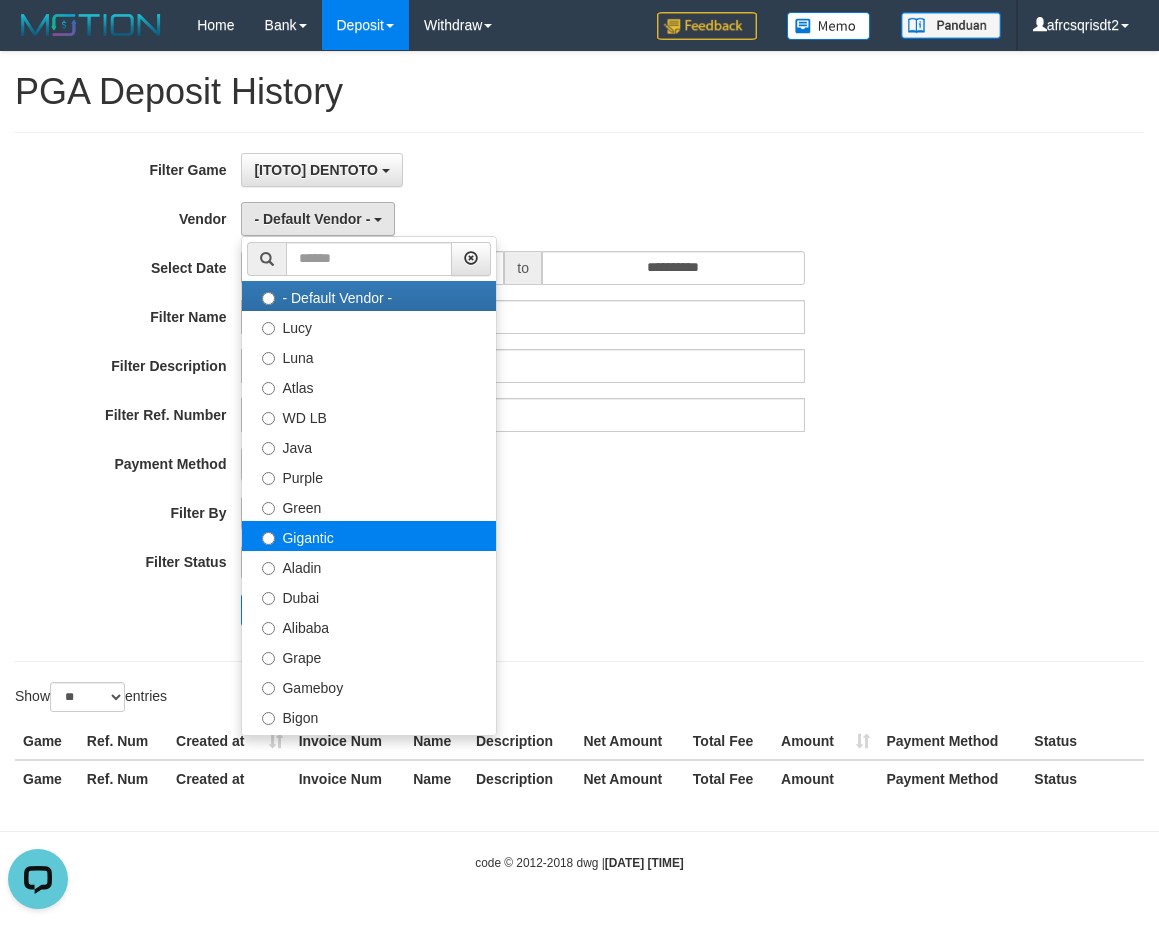 select on "**********" 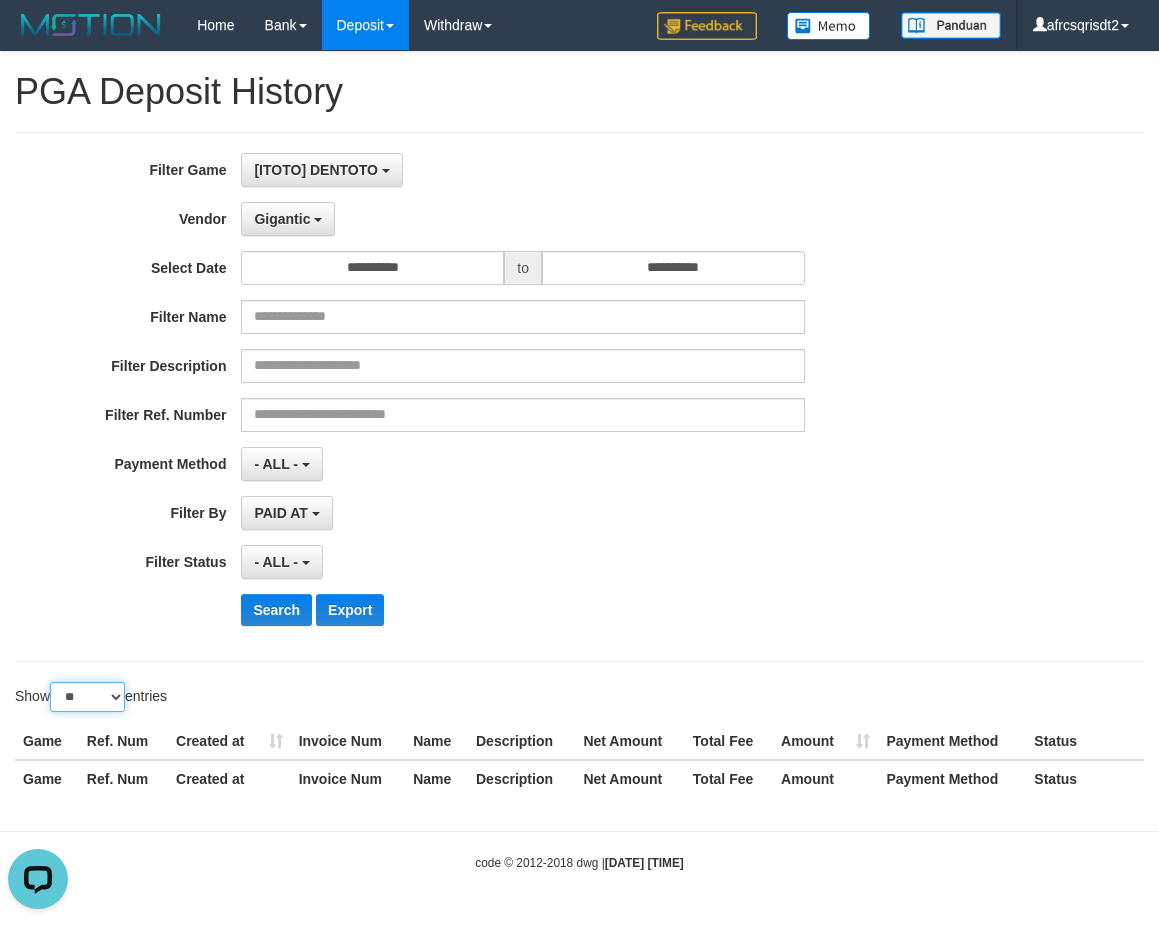 click on "** ** ** ***" at bounding box center (87, 697) 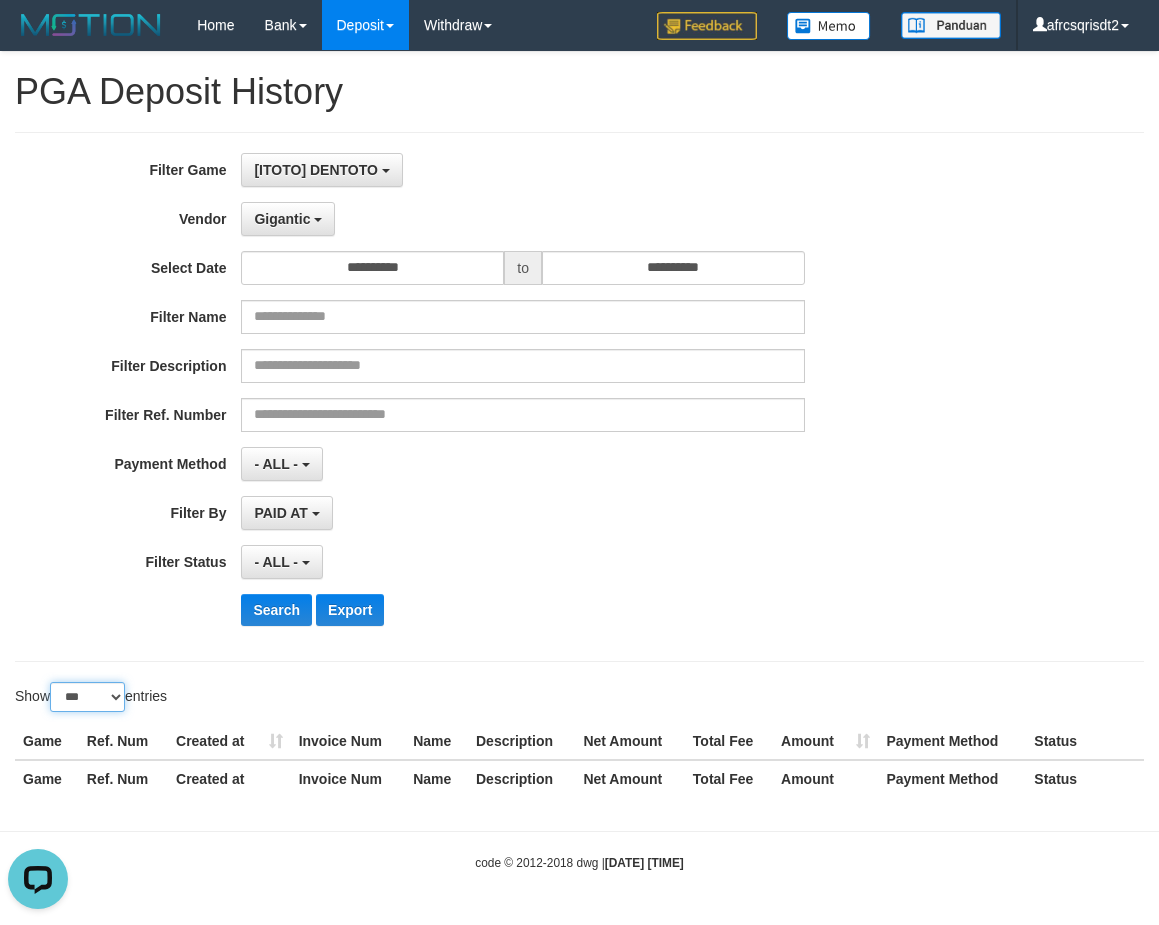click on "** ** ** ***" at bounding box center (87, 697) 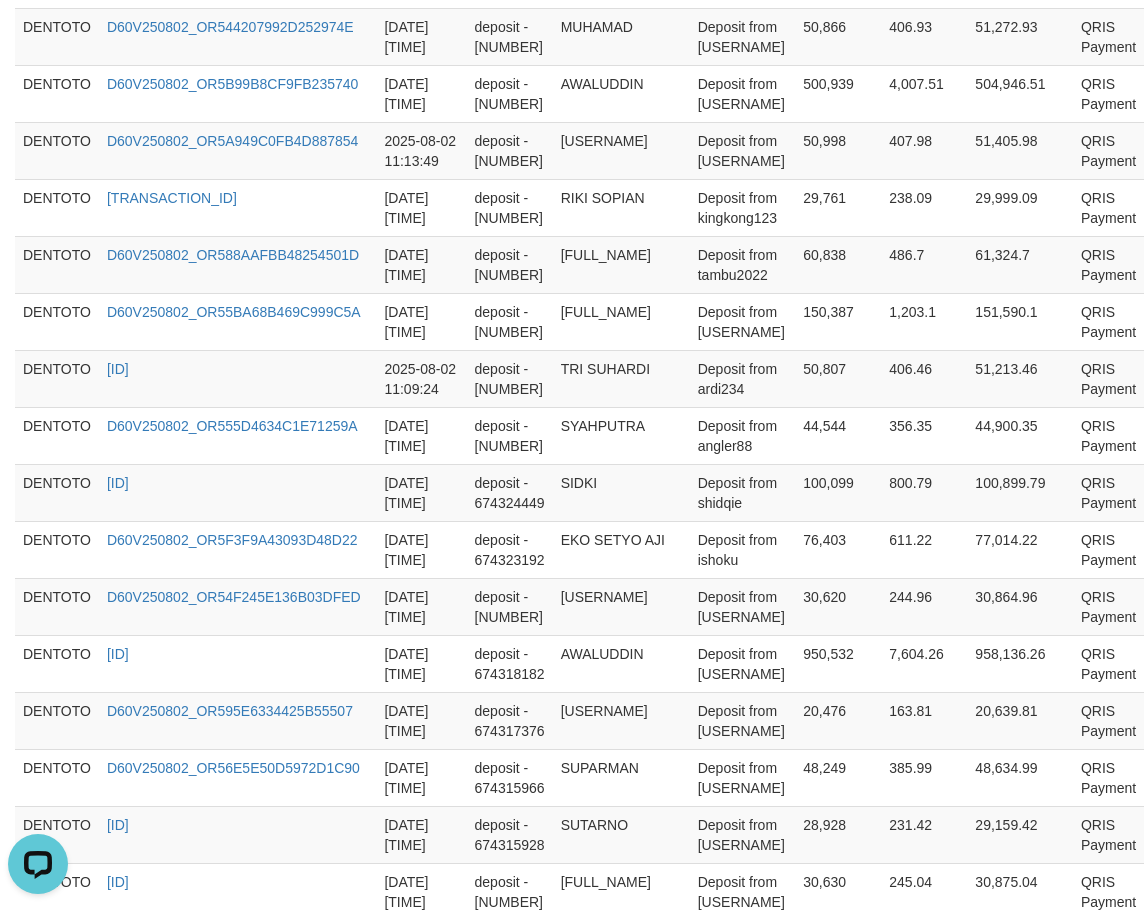 scroll, scrollTop: 0, scrollLeft: 0, axis: both 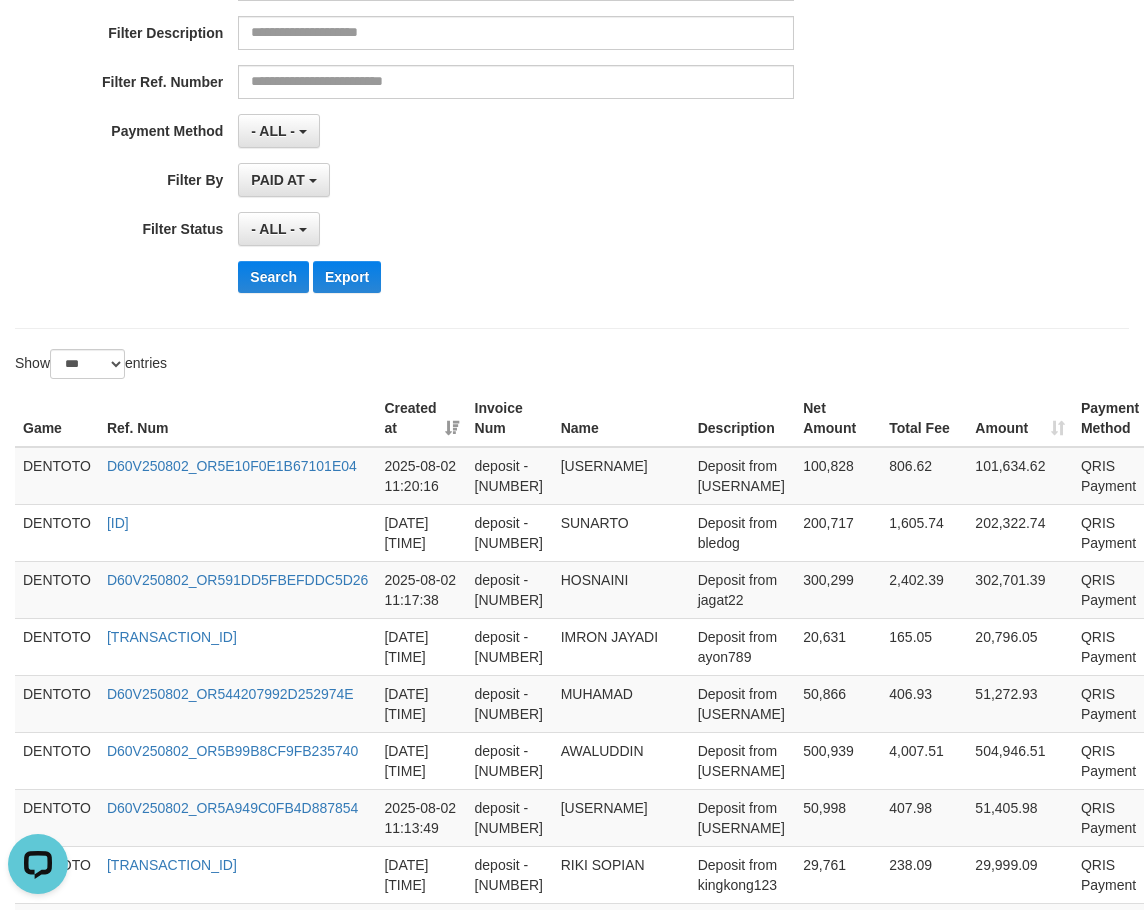 click on "**********" at bounding box center [476, 64] 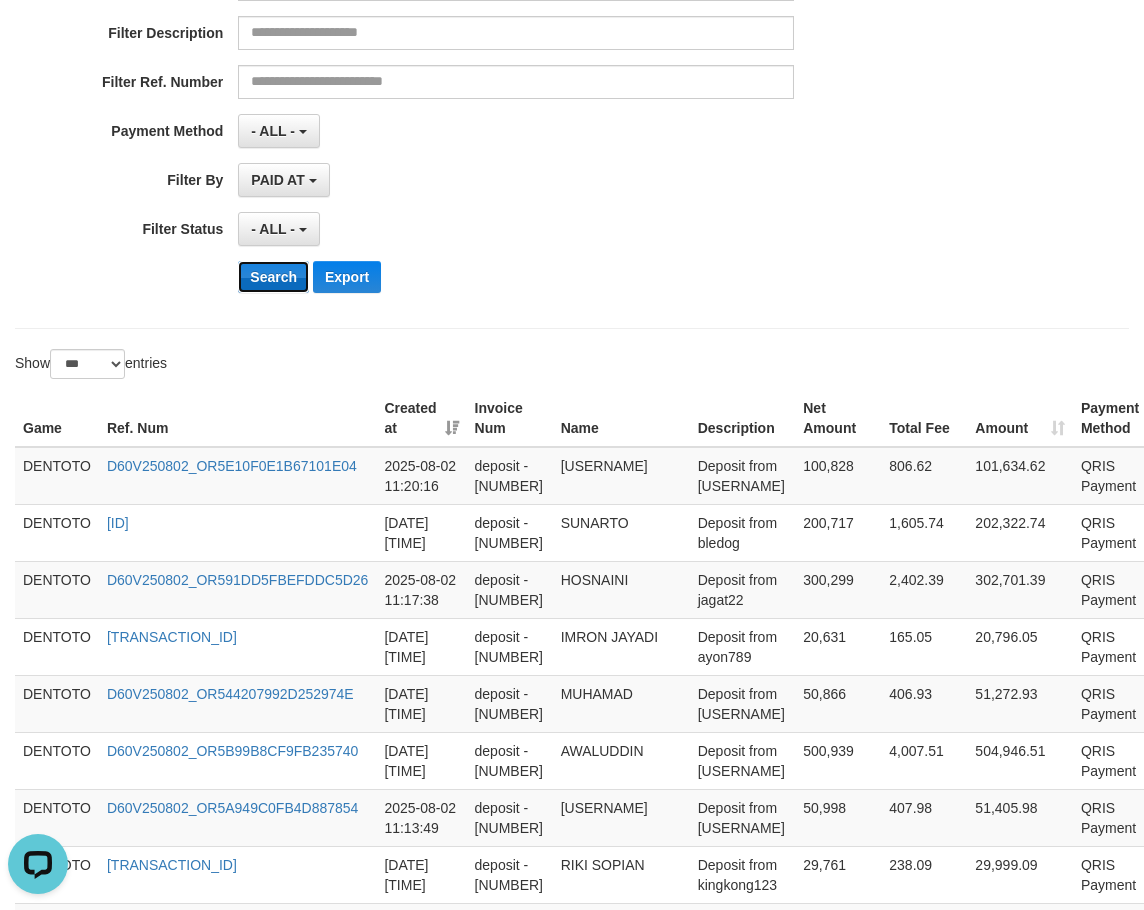 click on "Search" at bounding box center (273, 277) 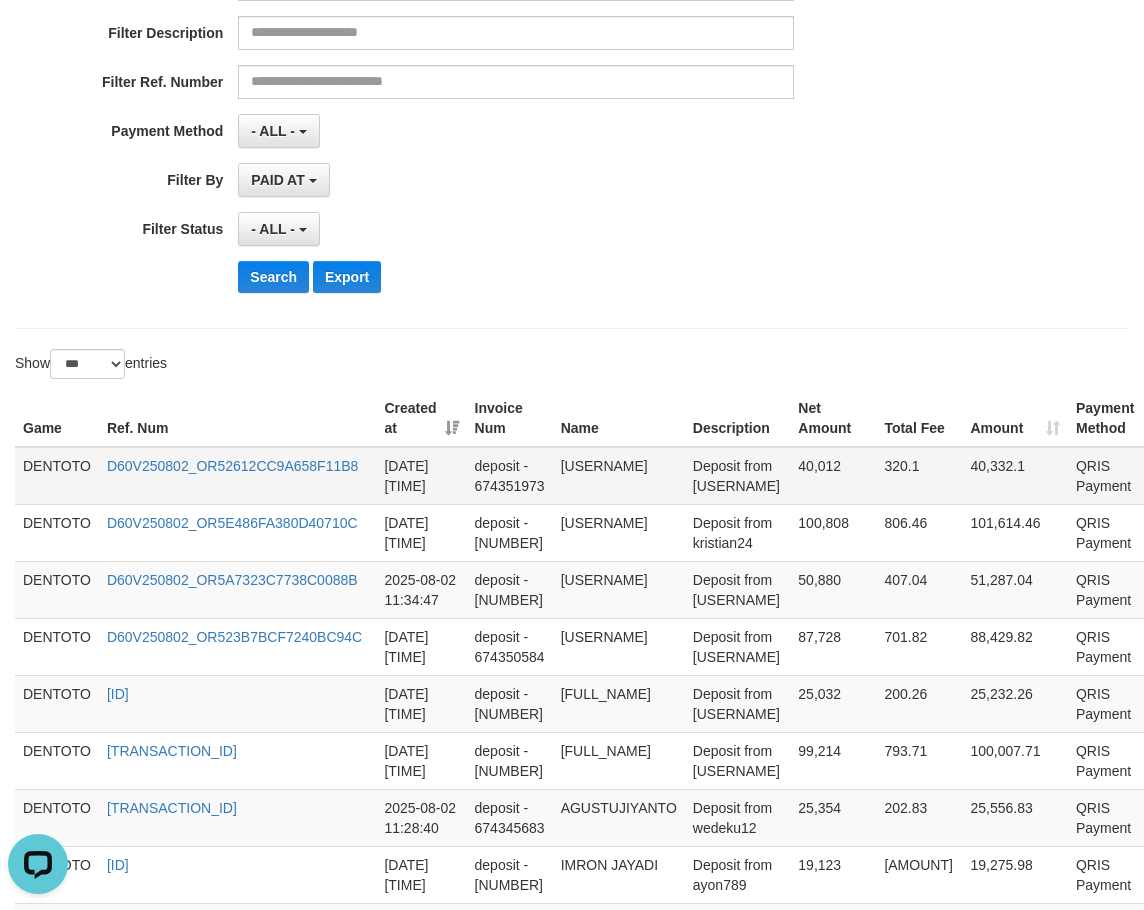 click on "DENTOTO" at bounding box center (57, 476) 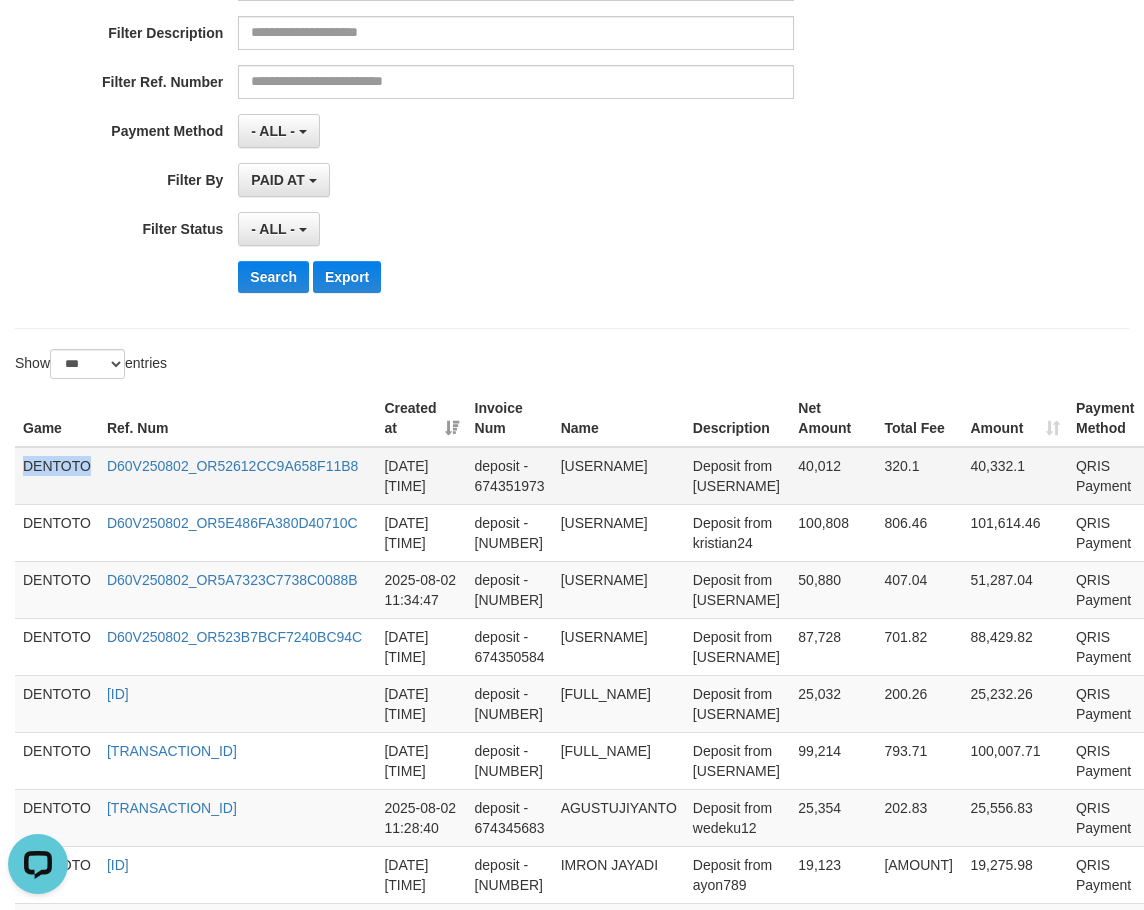 click on "DENTOTO" at bounding box center [57, 476] 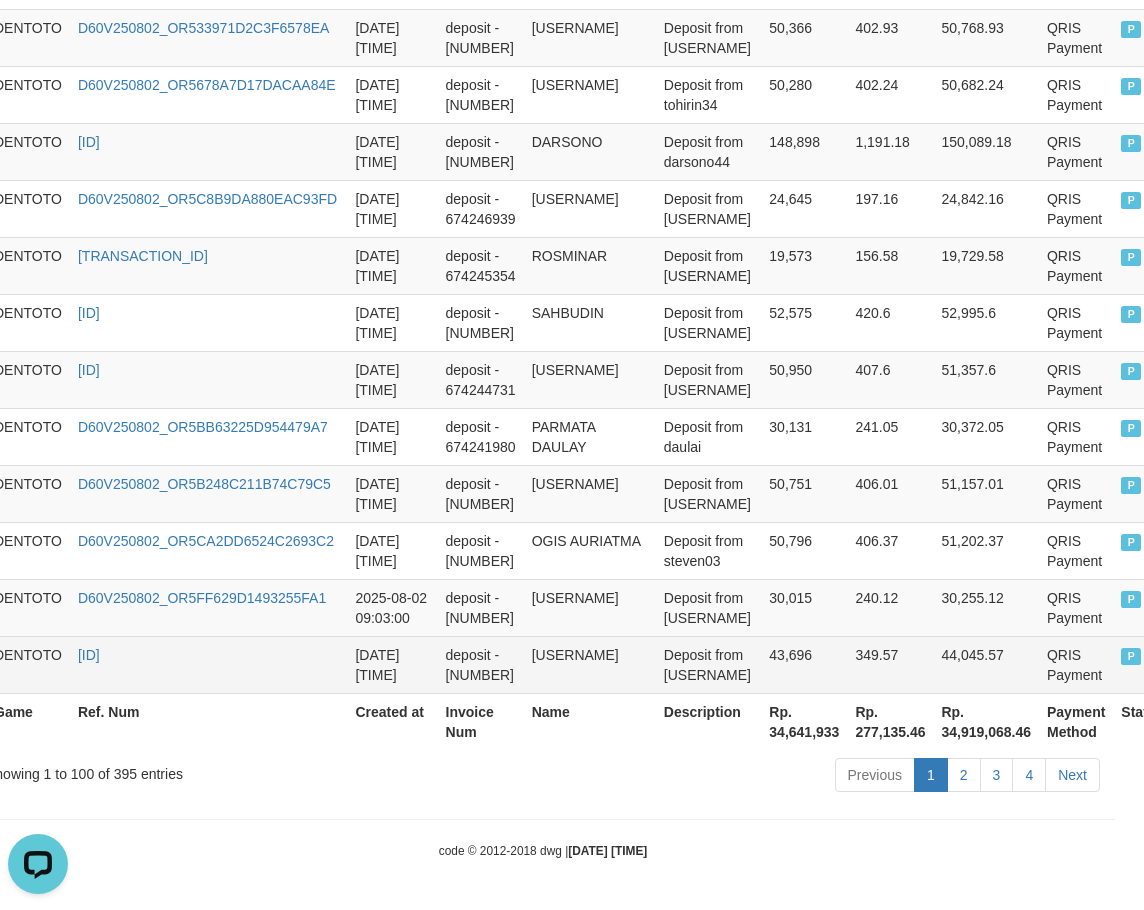scroll, scrollTop: 5887, scrollLeft: 59, axis: both 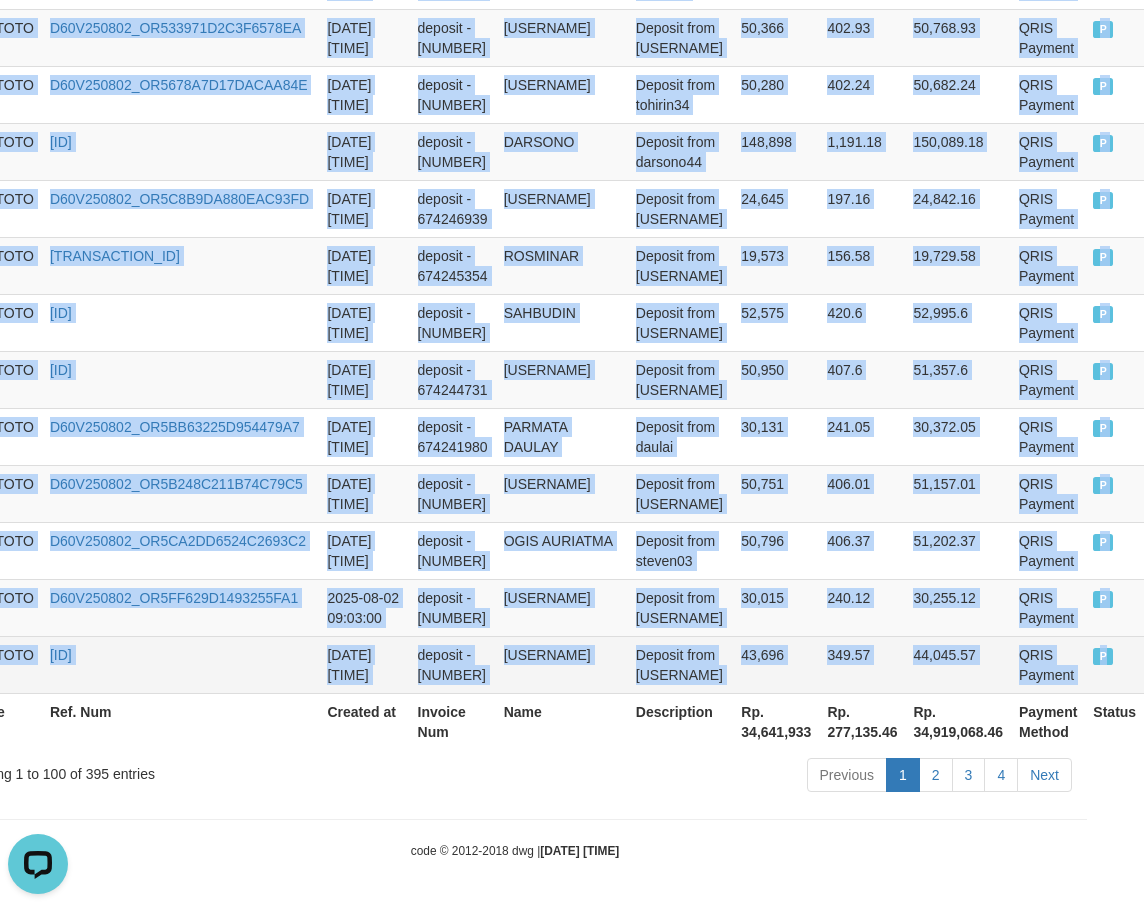 click on "P" at bounding box center [1114, 664] 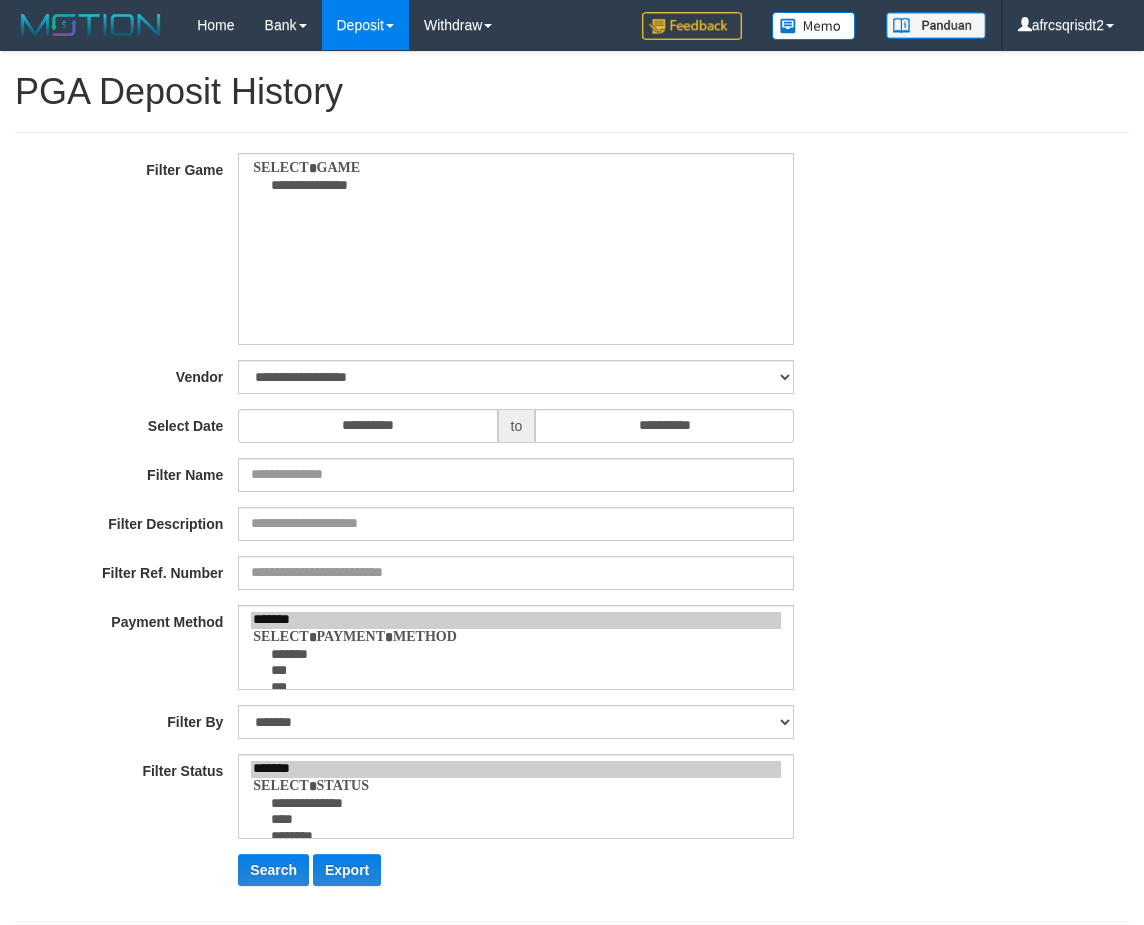 select 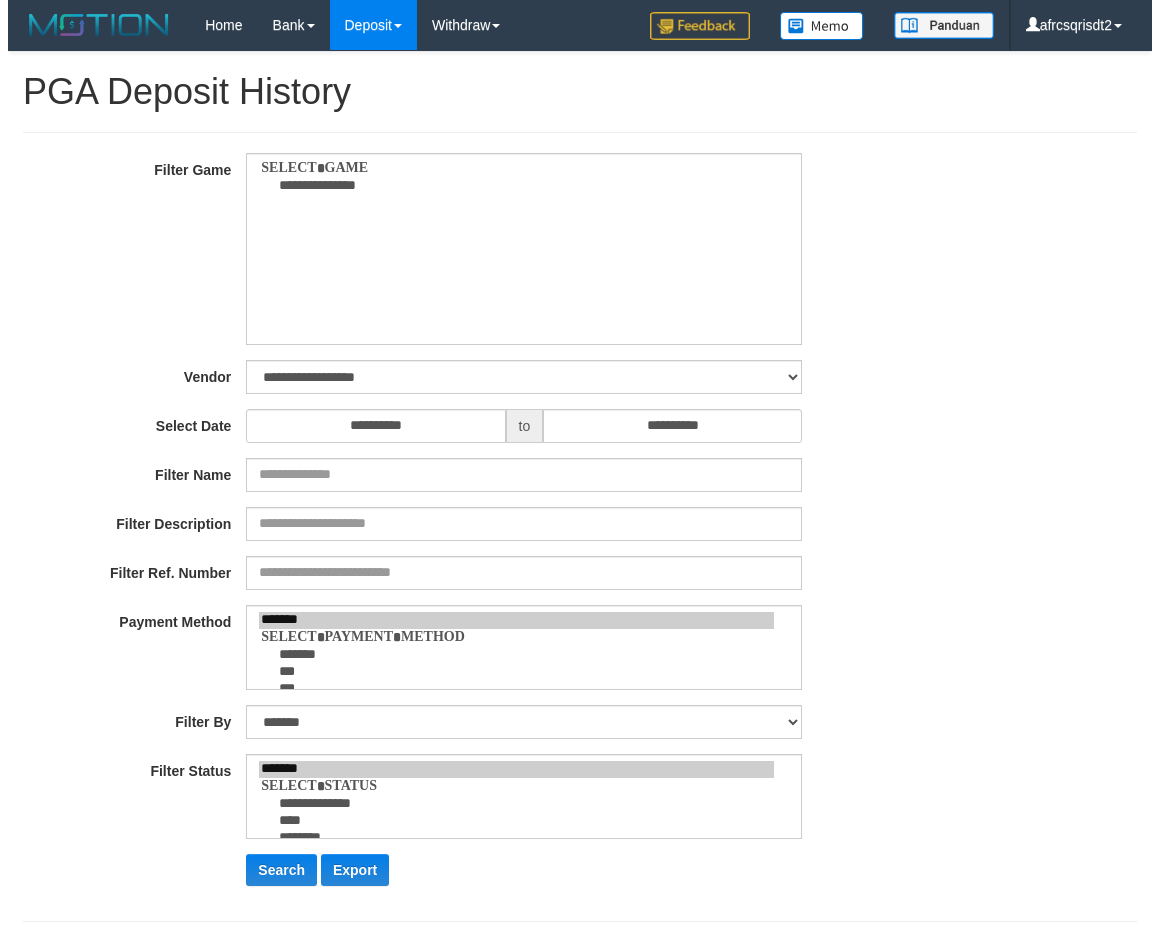 scroll, scrollTop: 0, scrollLeft: 0, axis: both 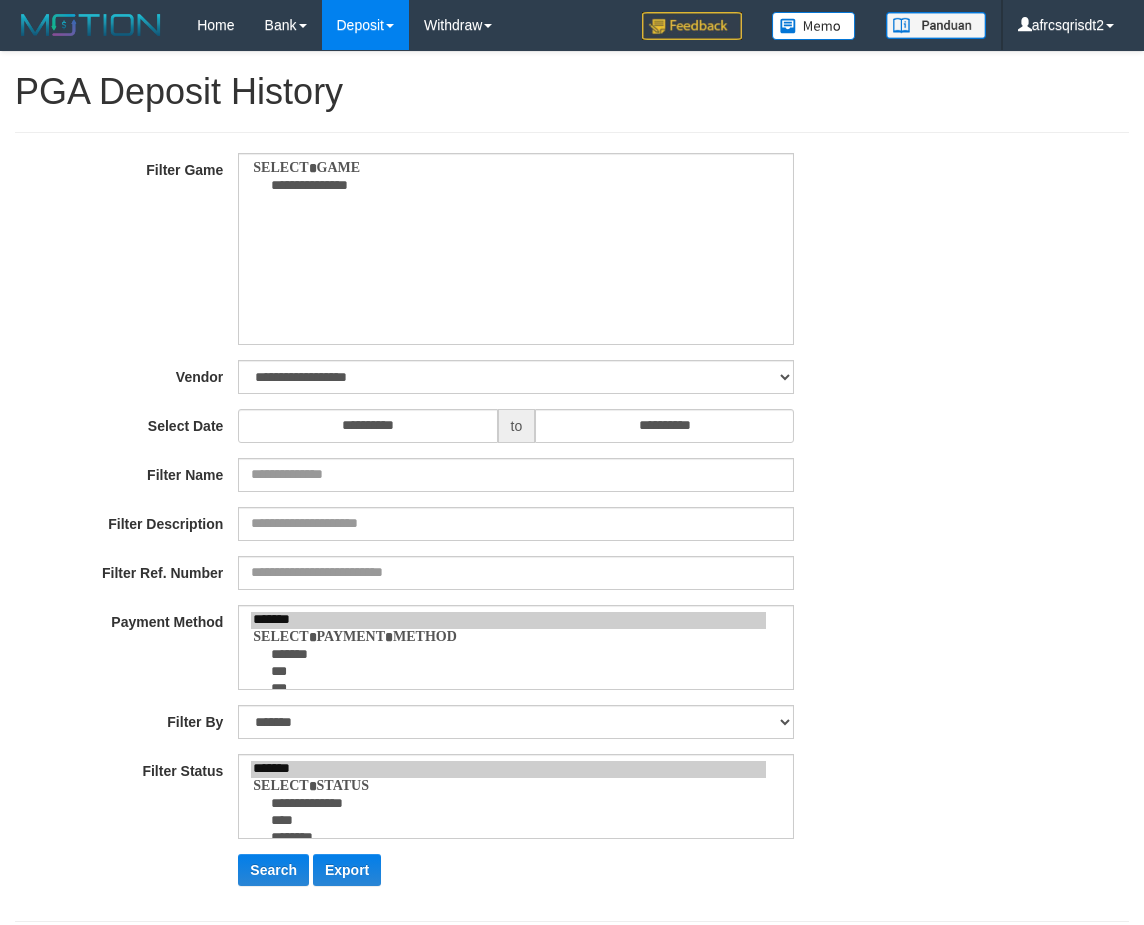 select on "**" 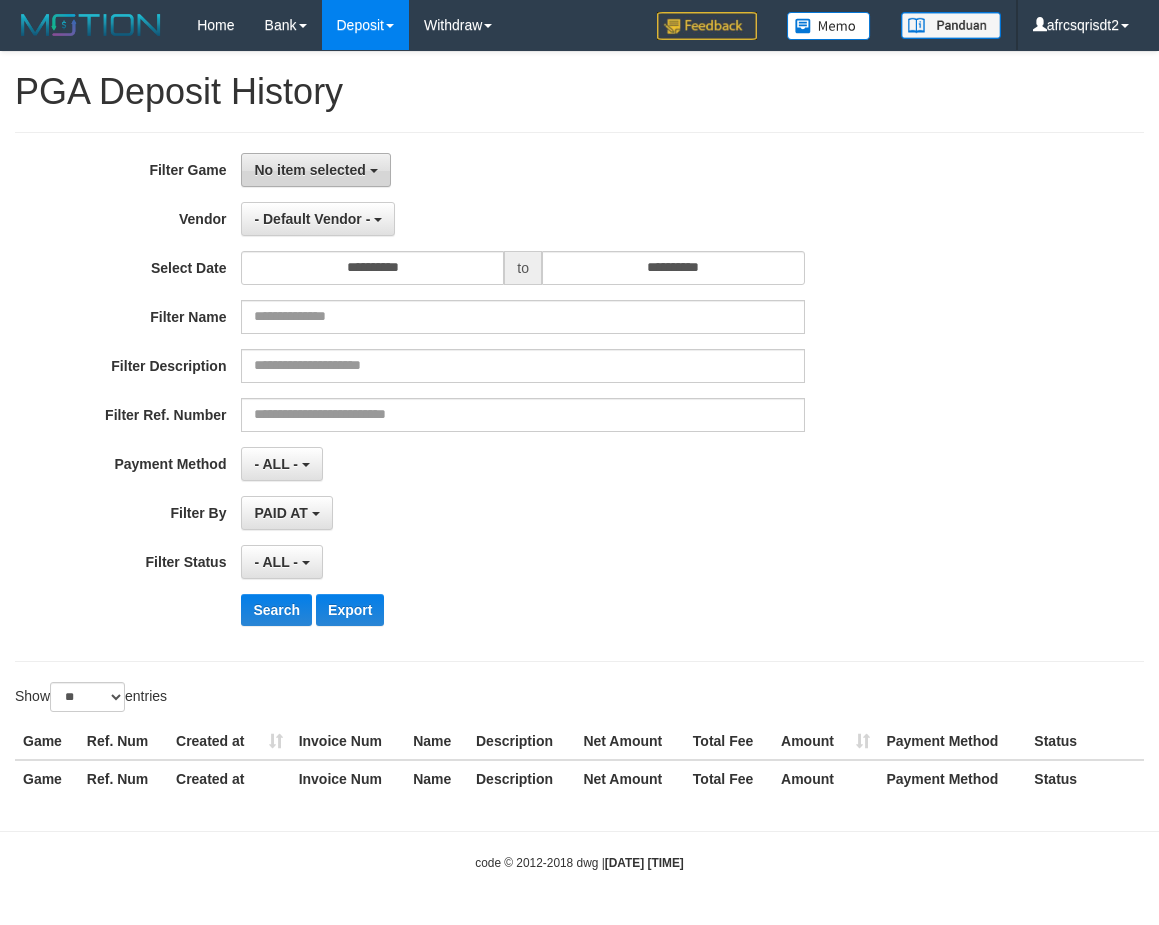click on "No item selected" at bounding box center [309, 170] 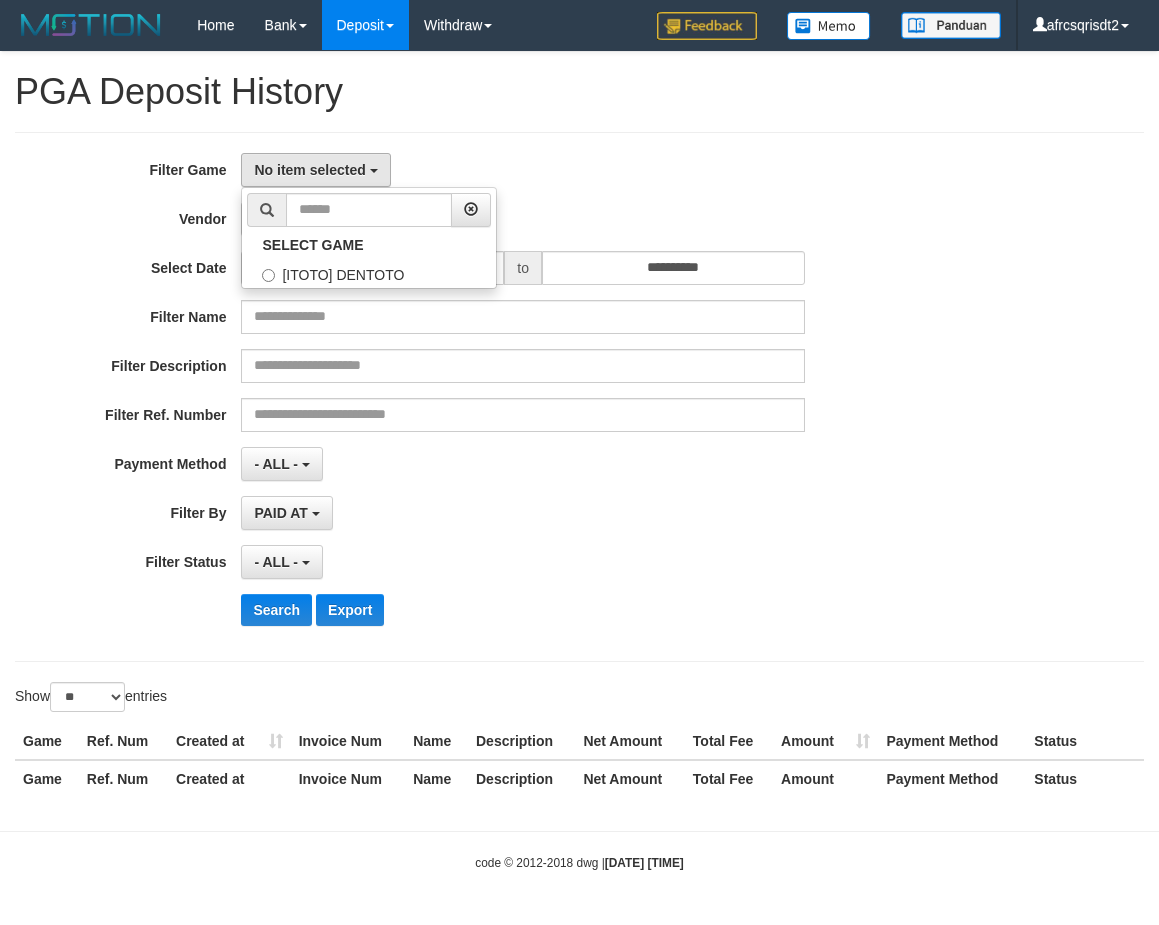 click on "**********" at bounding box center [483, 397] 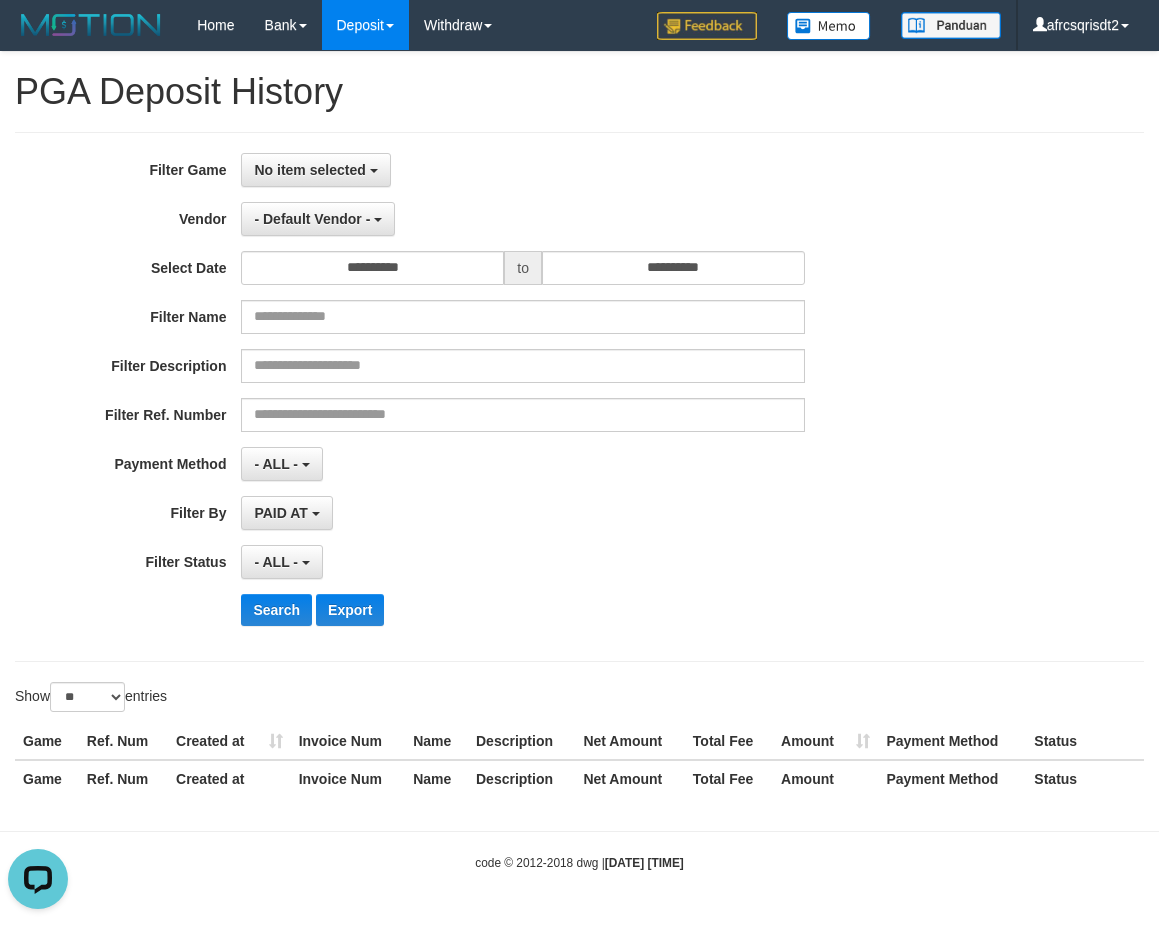 scroll, scrollTop: 0, scrollLeft: 0, axis: both 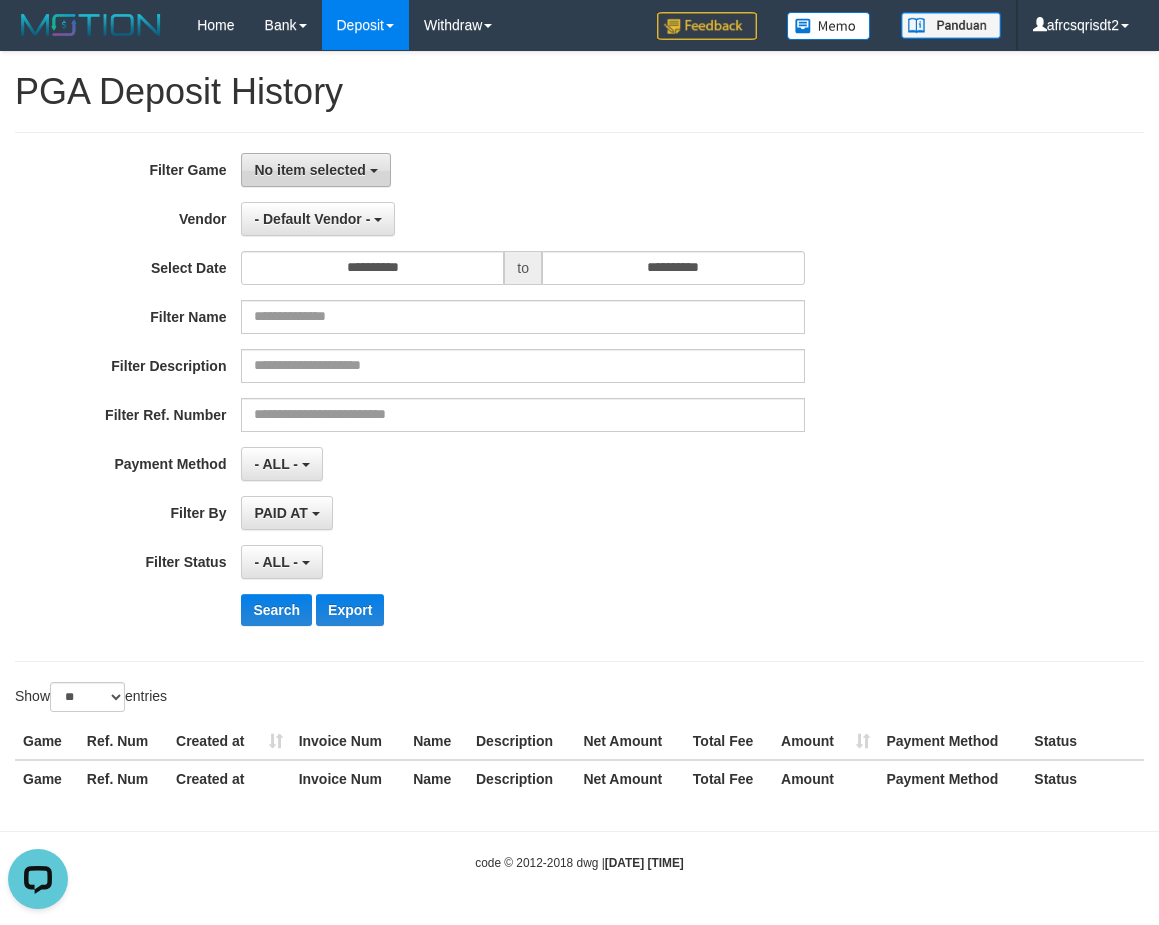 click on "No item selected" at bounding box center (315, 170) 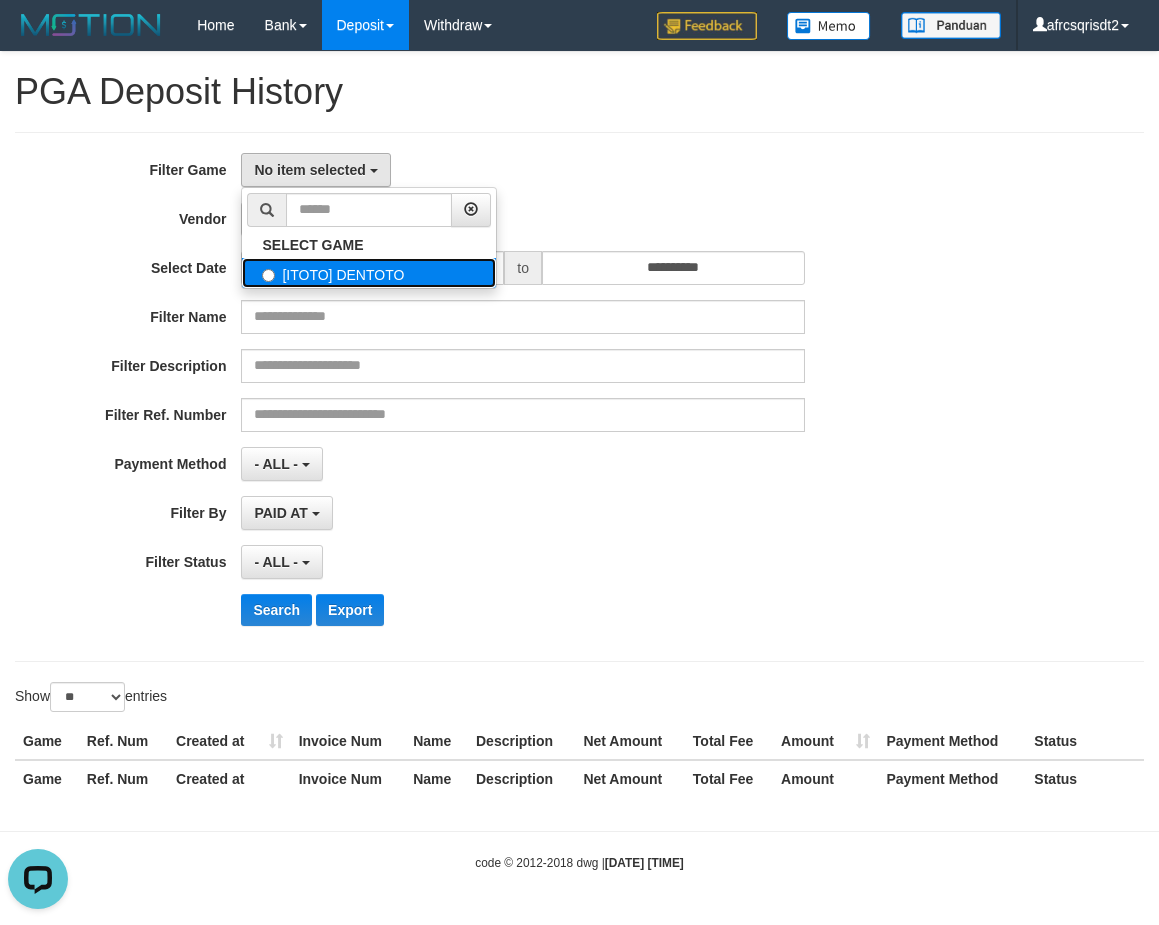 click on "[ITOTO] DENTOTO" at bounding box center (369, 273) 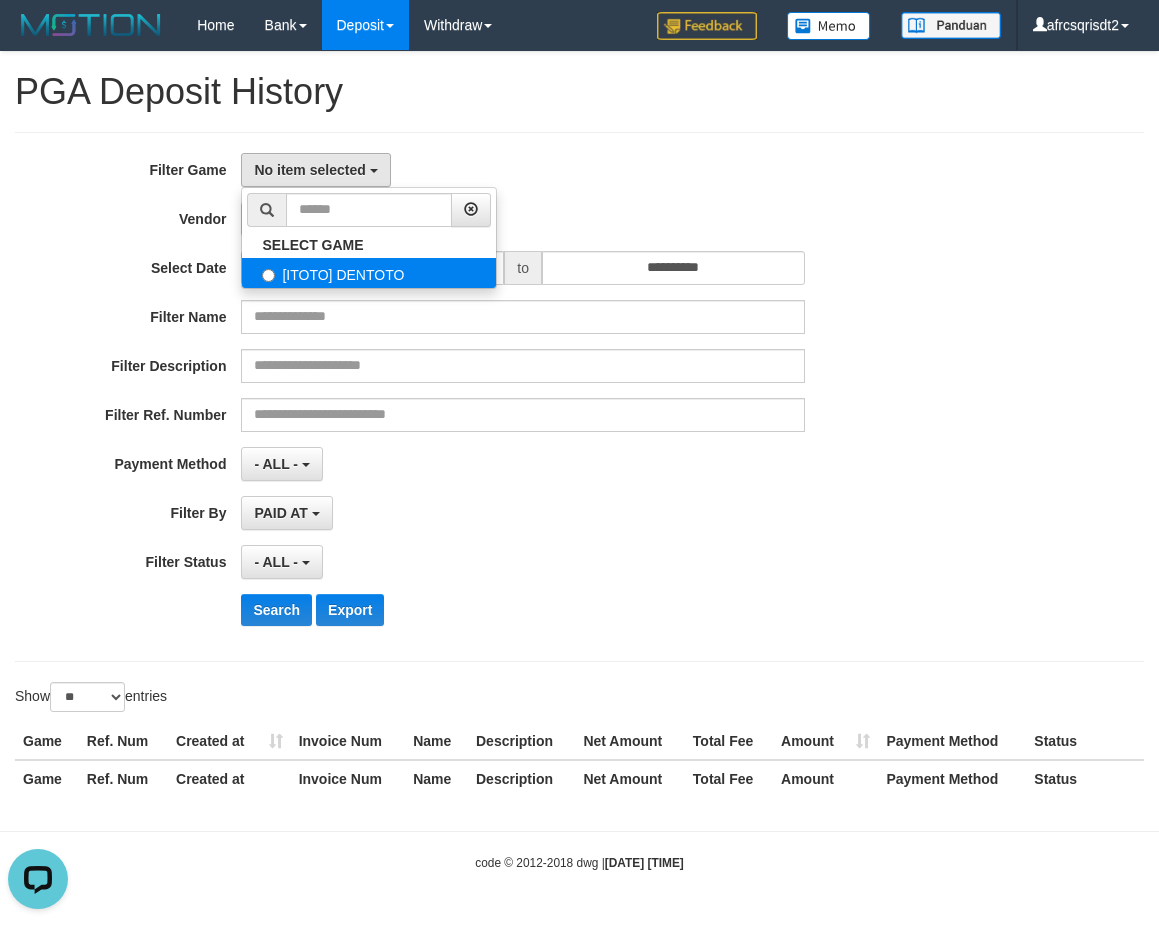 select on "****" 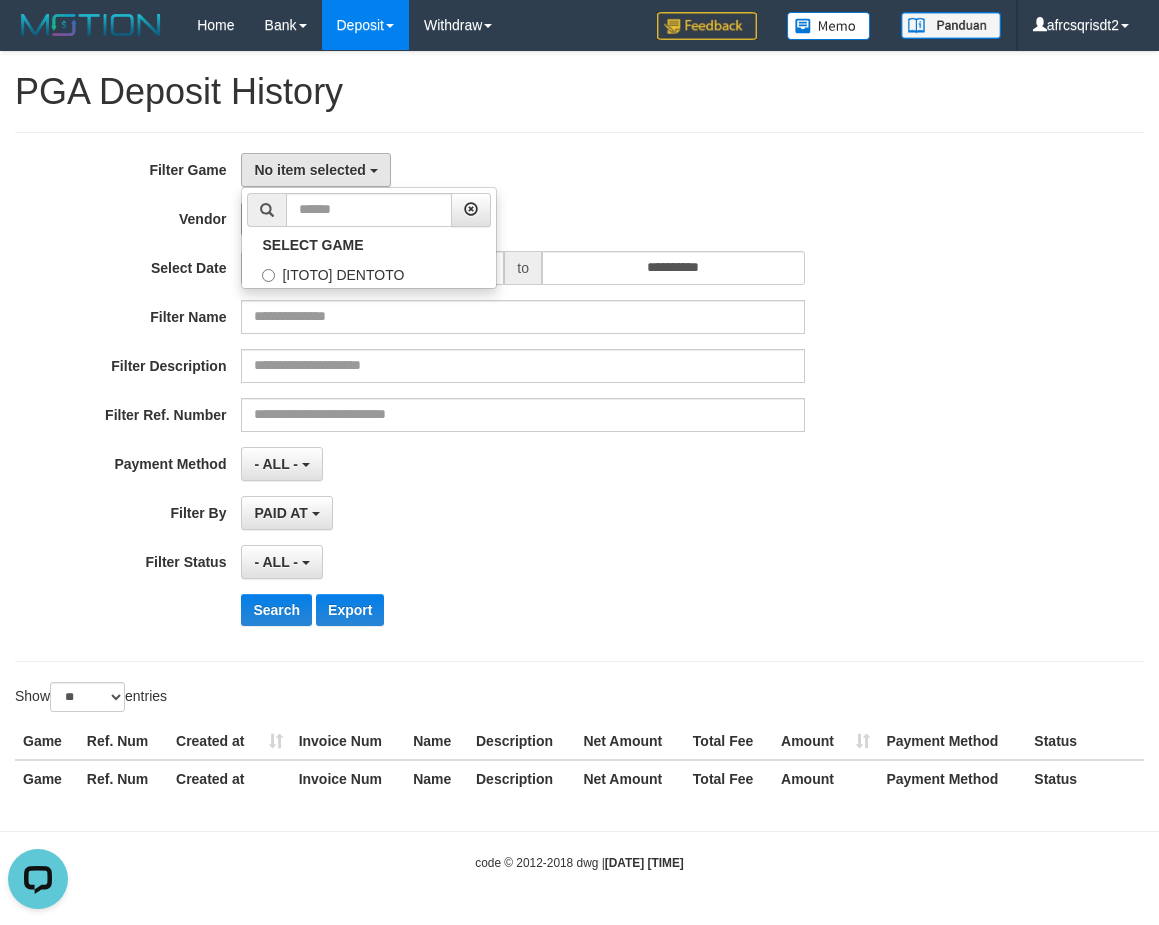 scroll, scrollTop: 18, scrollLeft: 0, axis: vertical 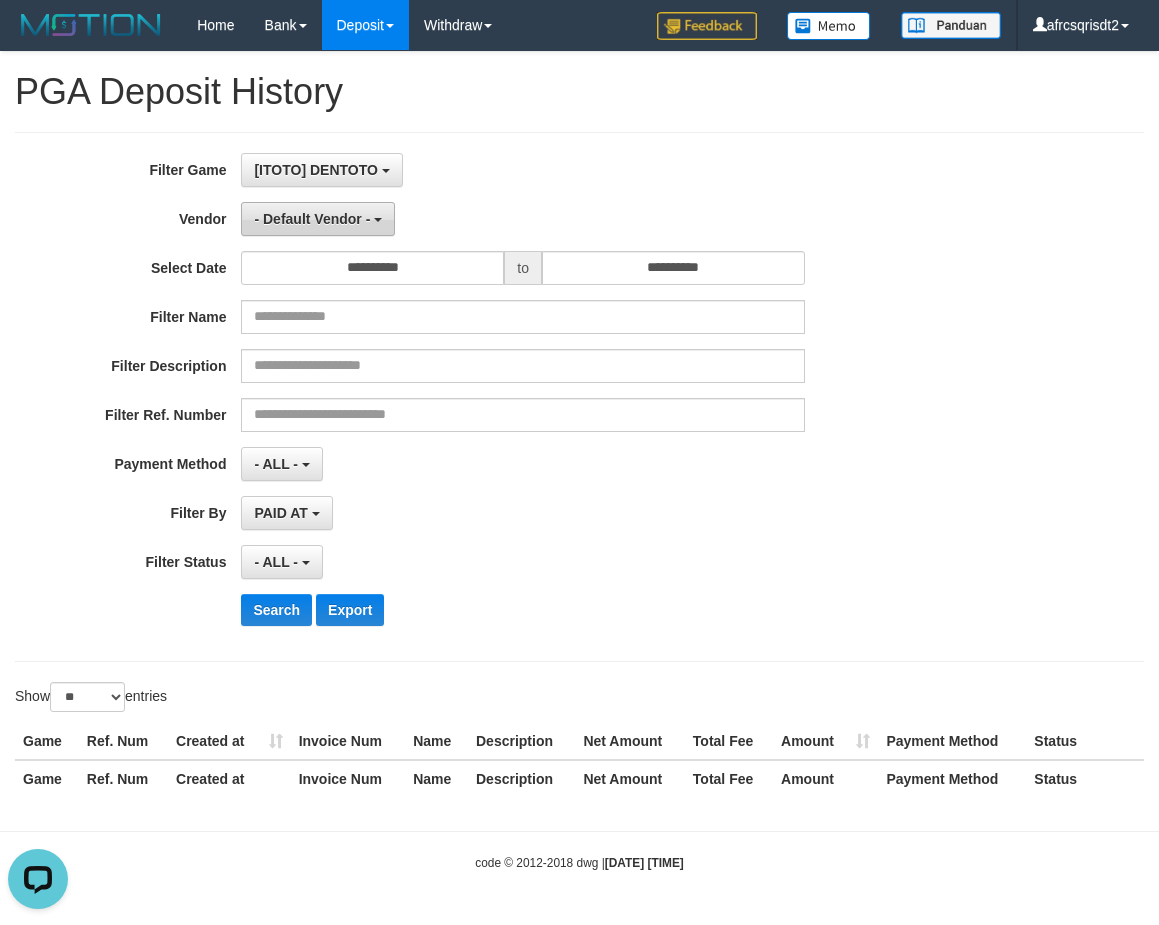 click on "- Default Vendor -" at bounding box center (318, 219) 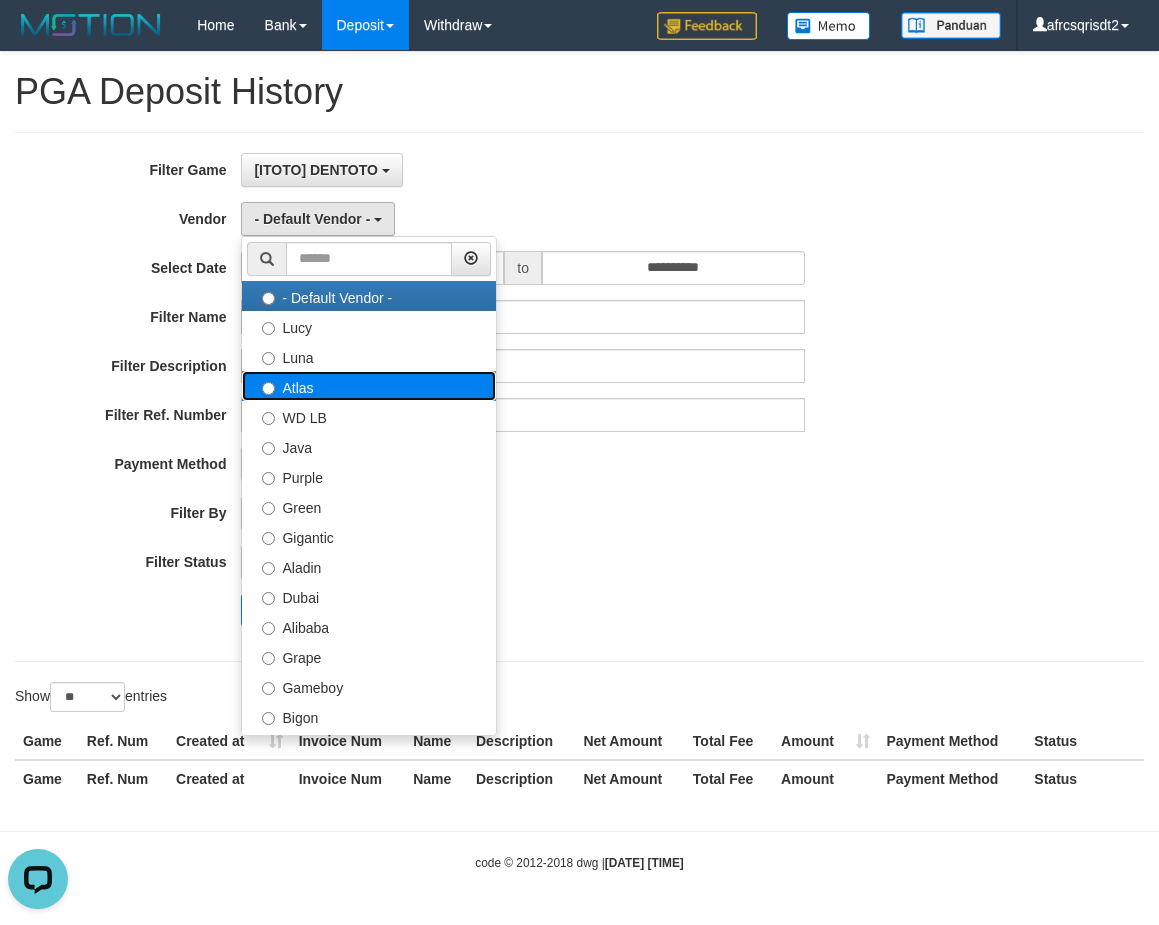 click on "Atlas" at bounding box center [369, 386] 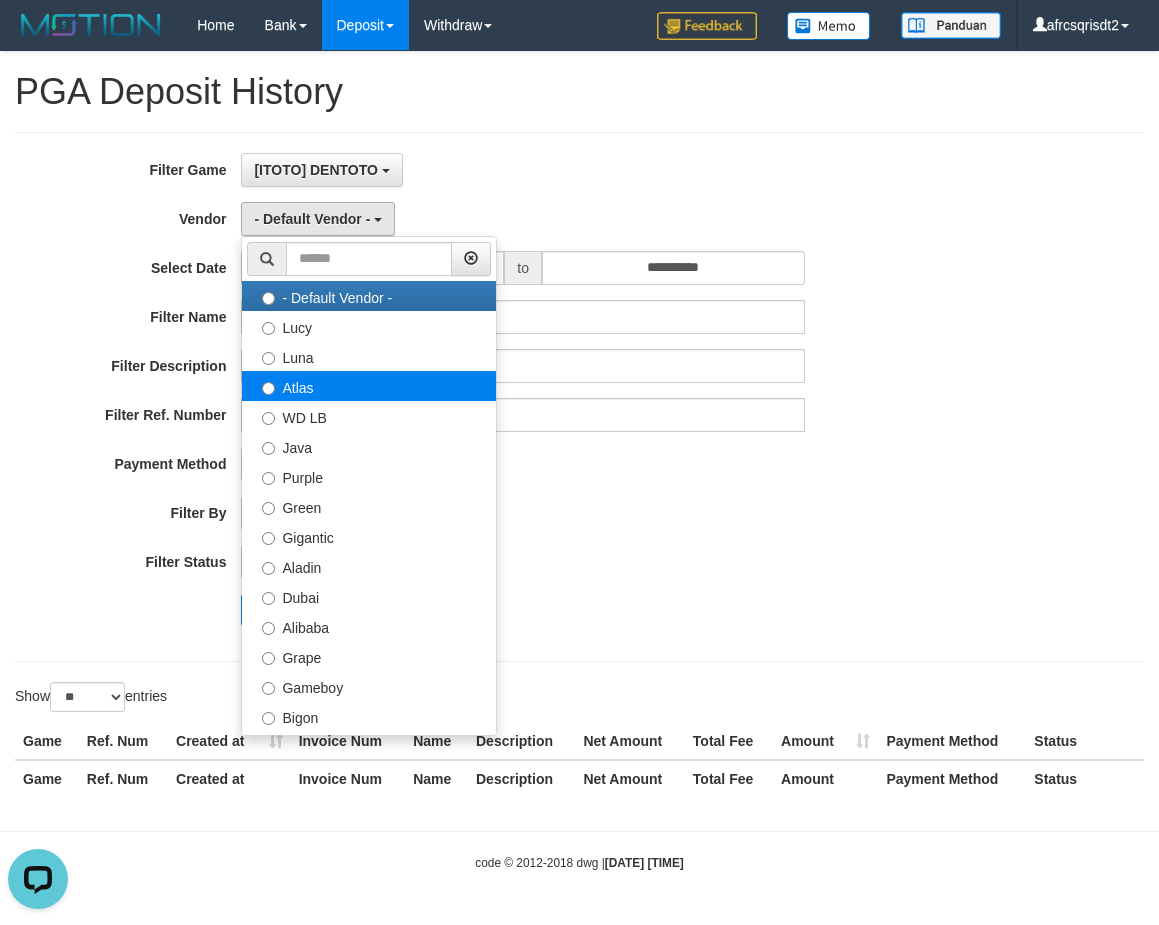 select on "**********" 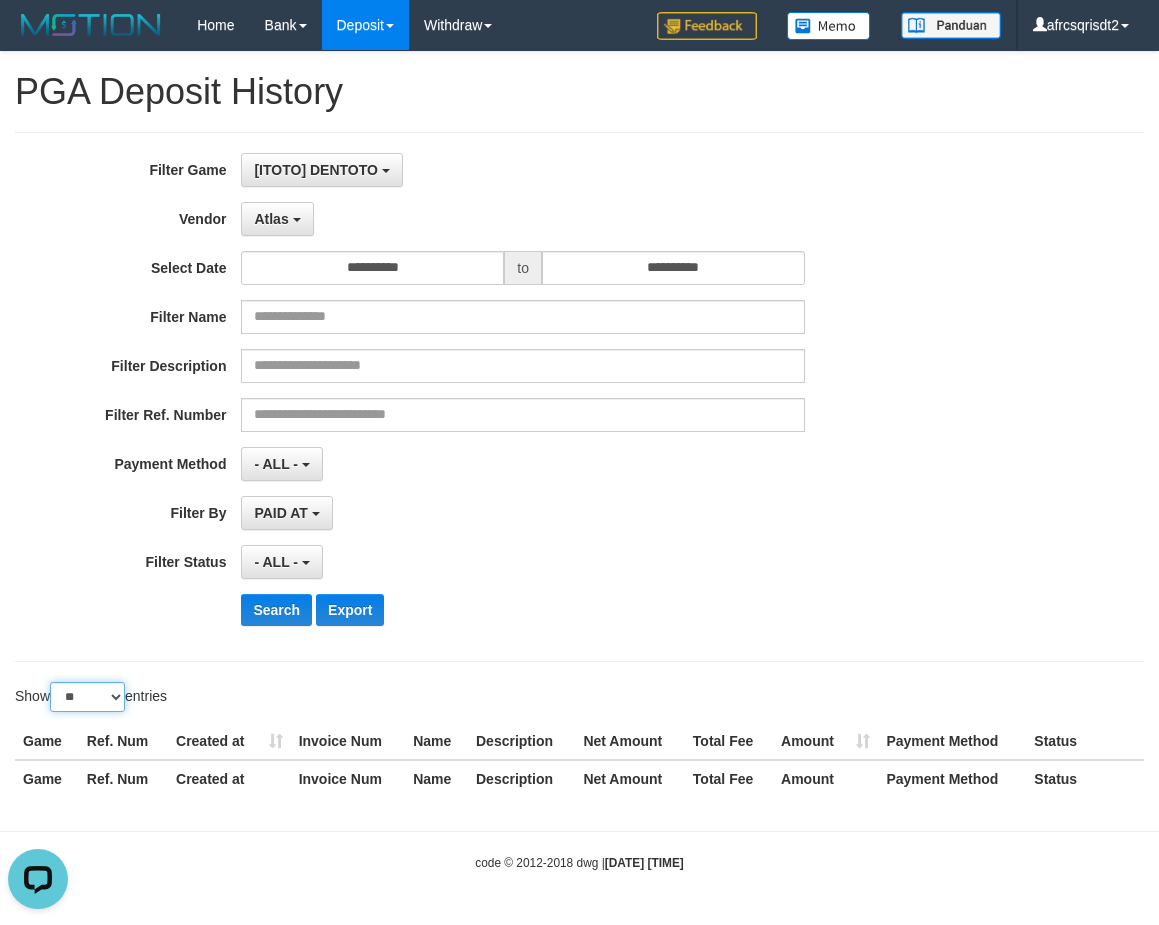 click on "** ** ** ***" at bounding box center [87, 697] 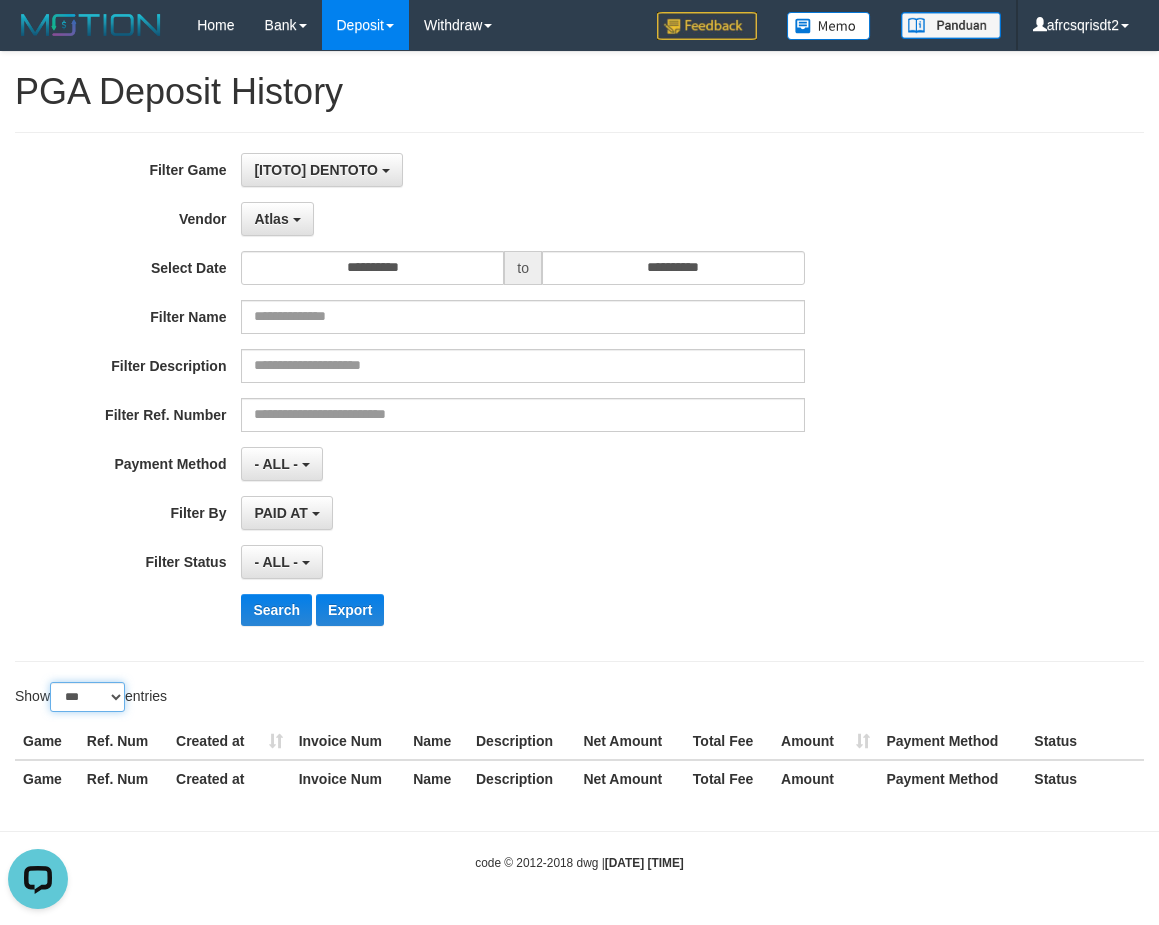 click on "** ** ** ***" at bounding box center [87, 697] 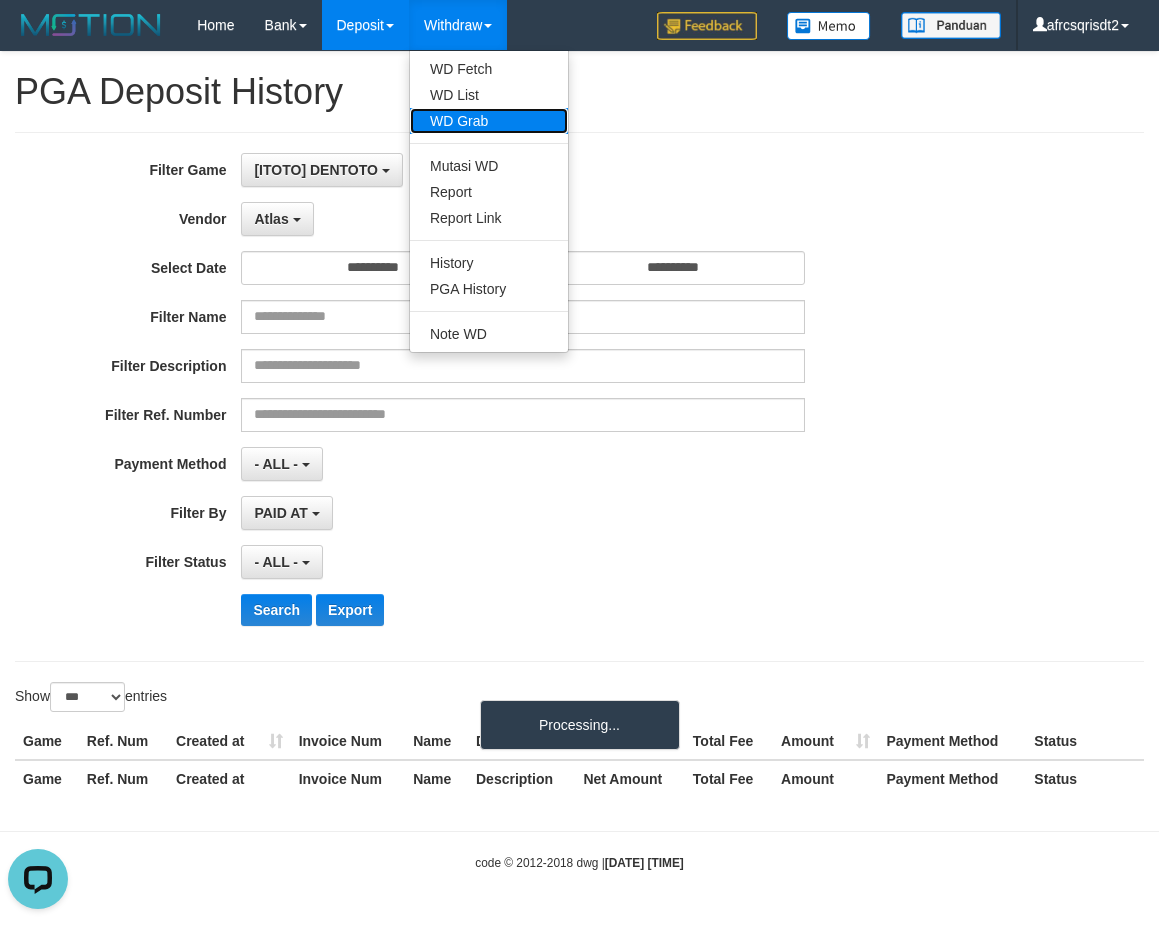 click on "WD Grab" at bounding box center [489, 121] 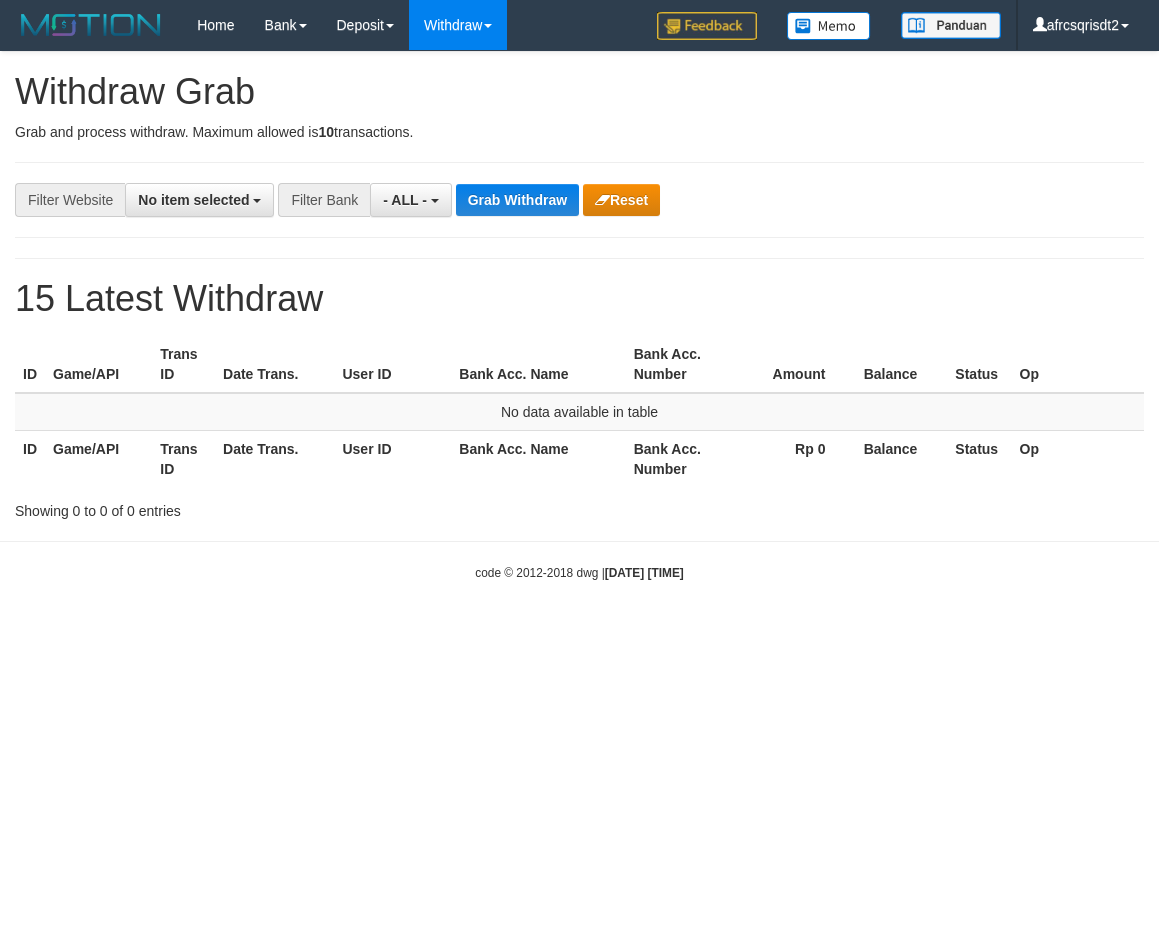 select 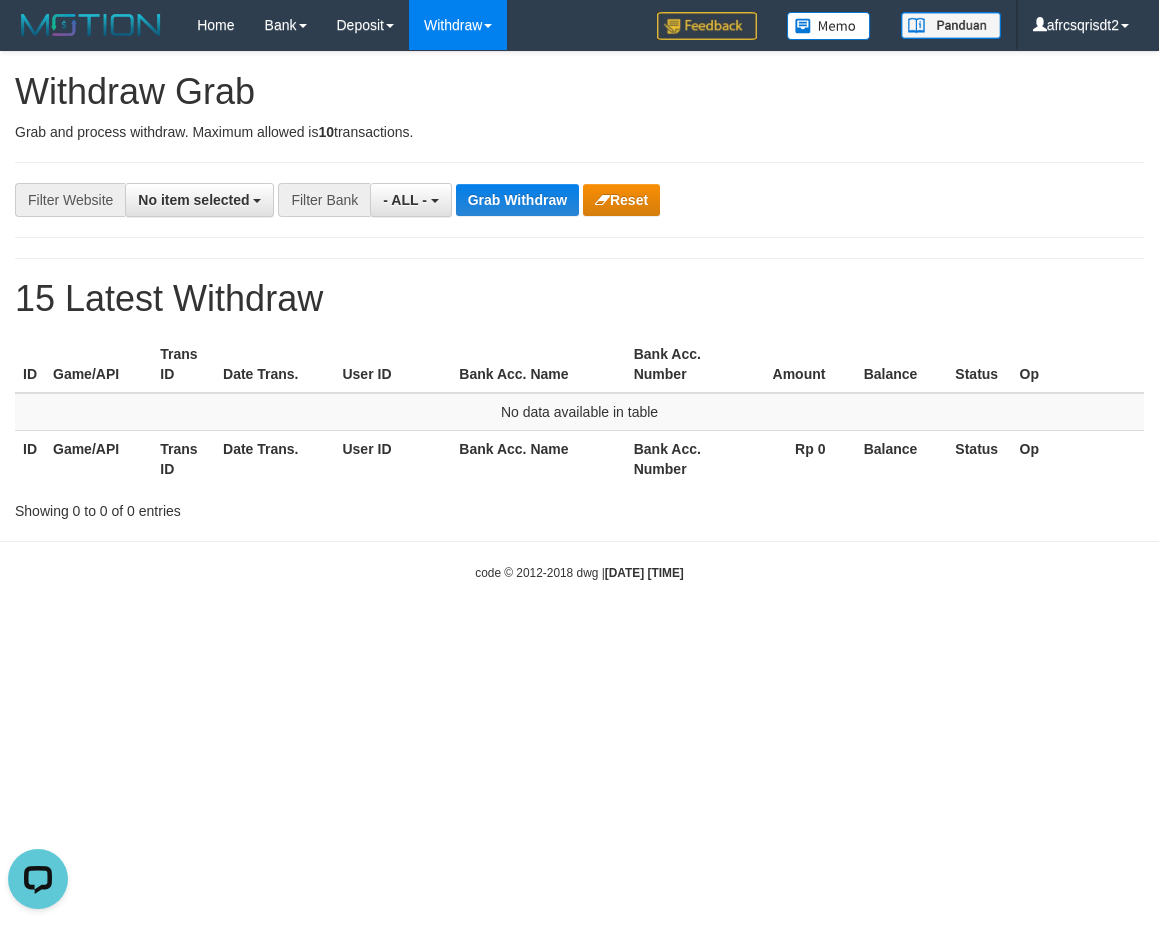 scroll, scrollTop: 0, scrollLeft: 0, axis: both 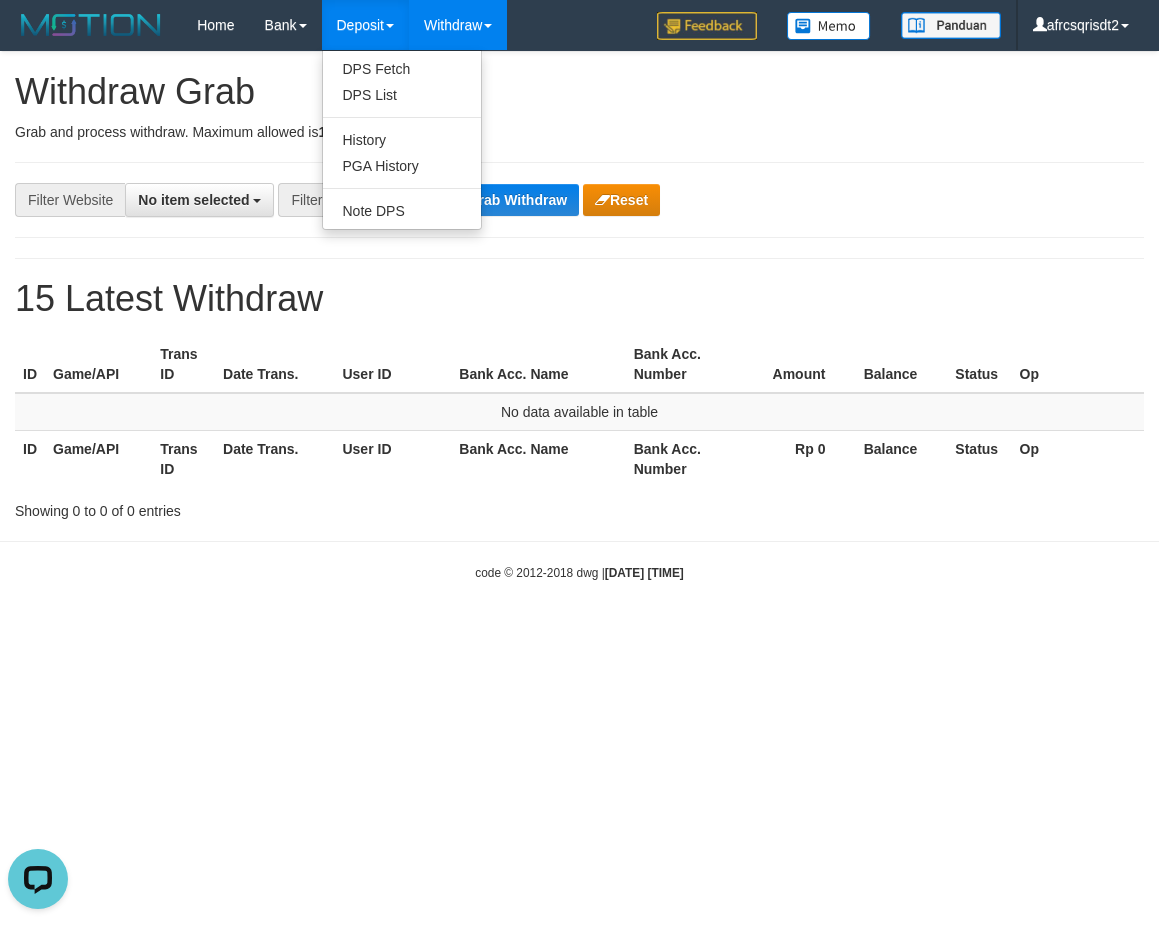 click at bounding box center (390, 26) 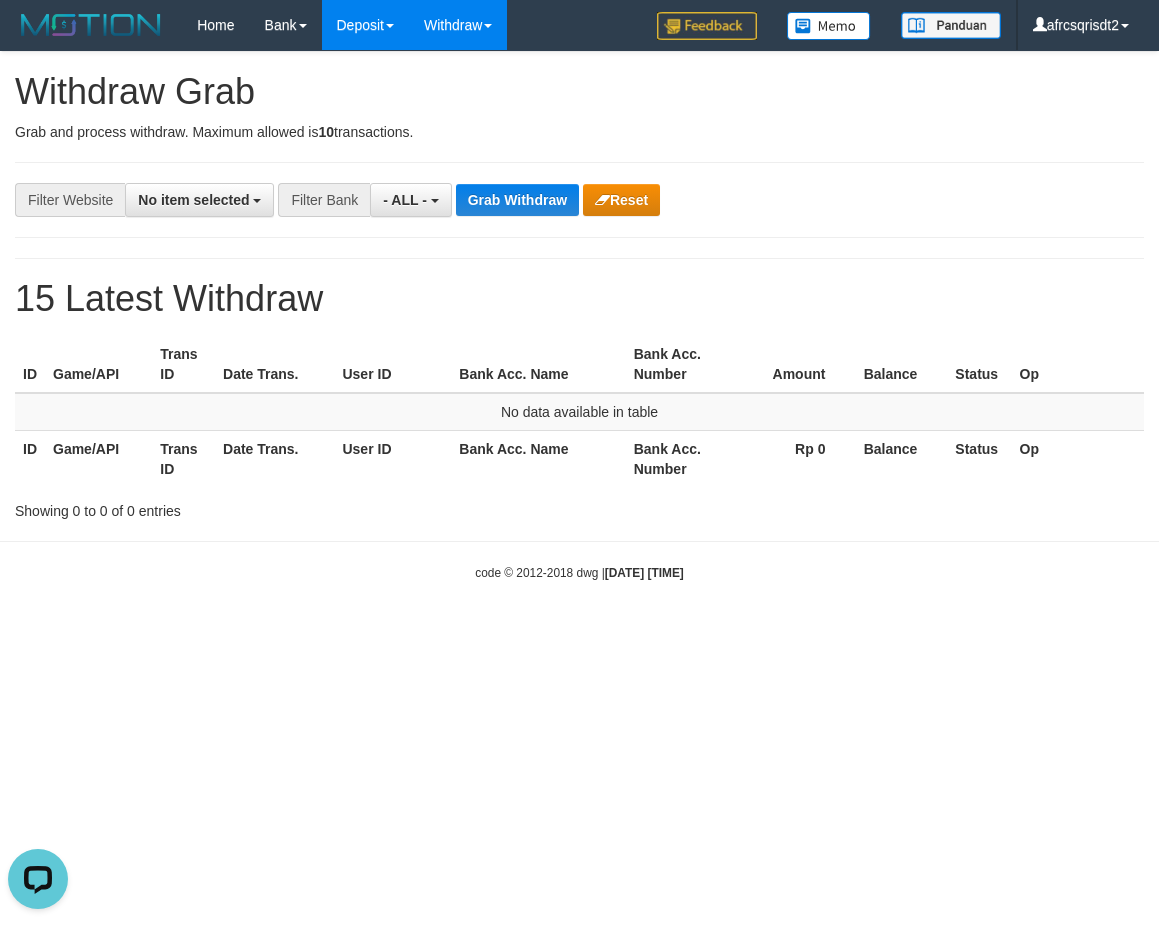 click on "Deposit" at bounding box center (365, 25) 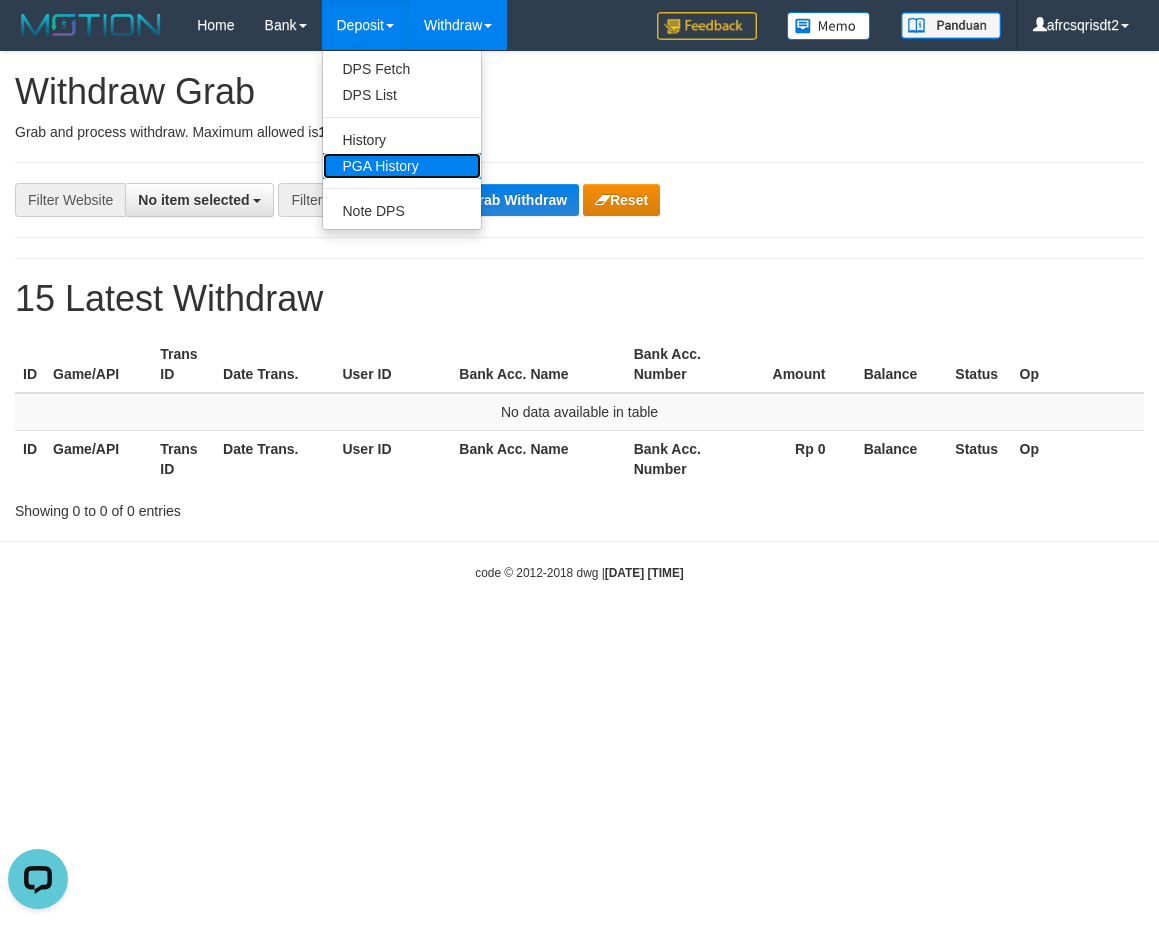 click on "PGA History" at bounding box center [402, 166] 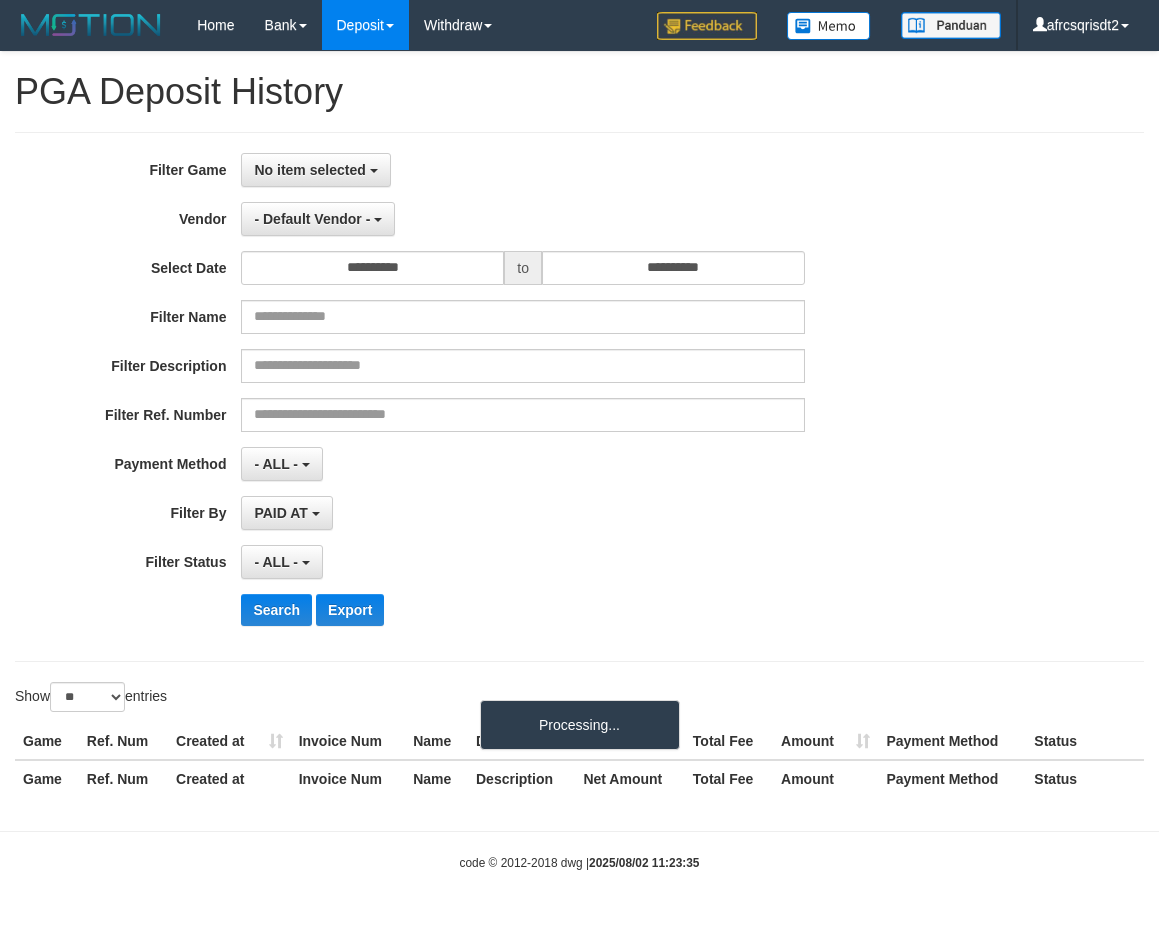 select 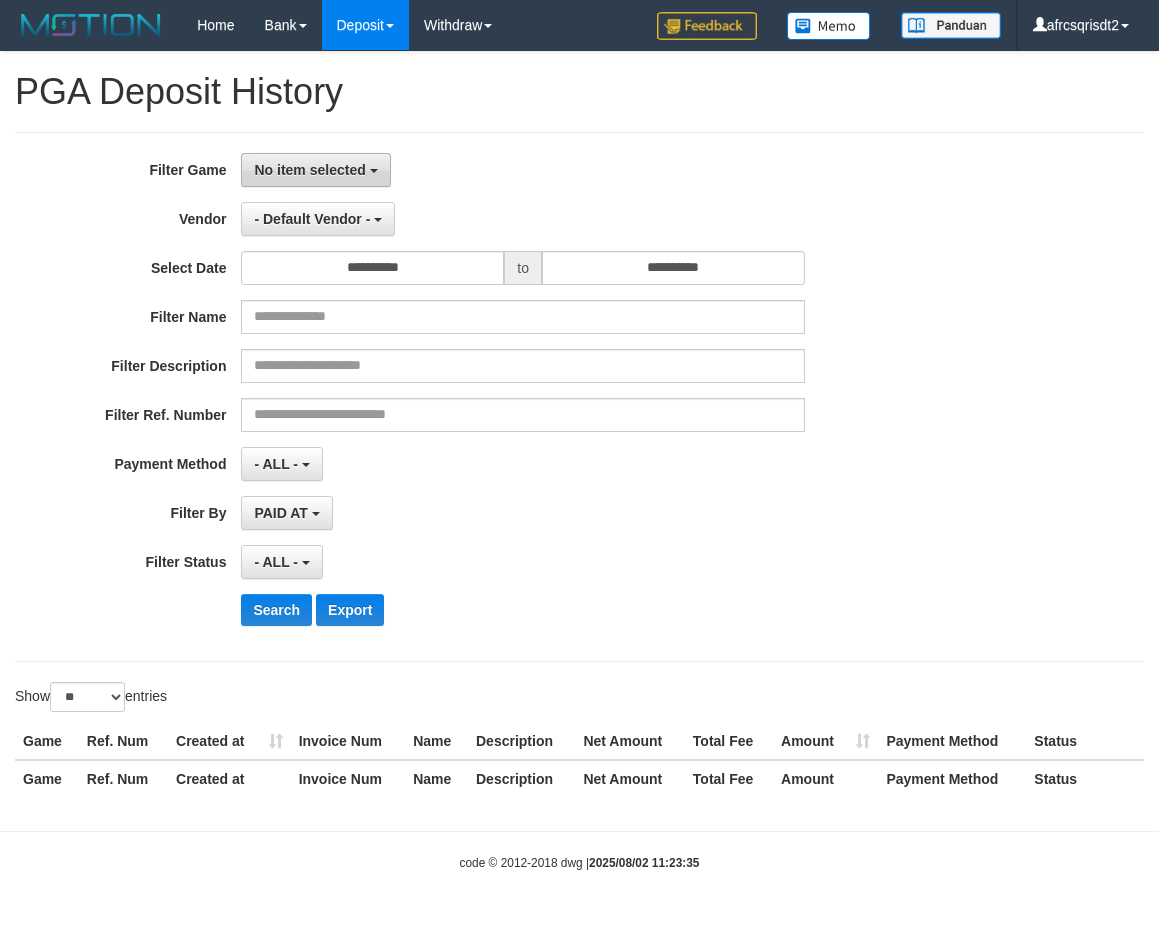 click on "No item selected" at bounding box center [315, 170] 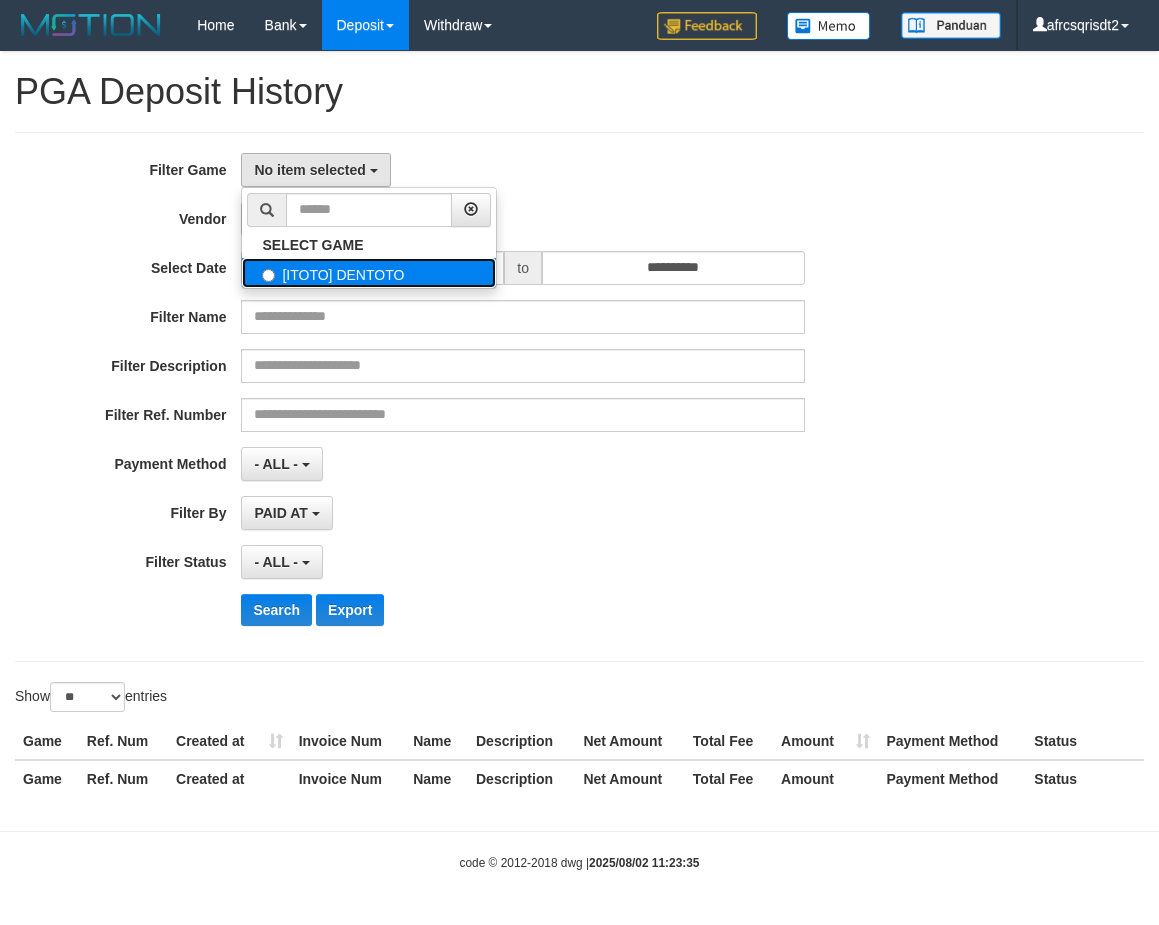 click on "[ITOTO] DENTOTO" at bounding box center (369, 273) 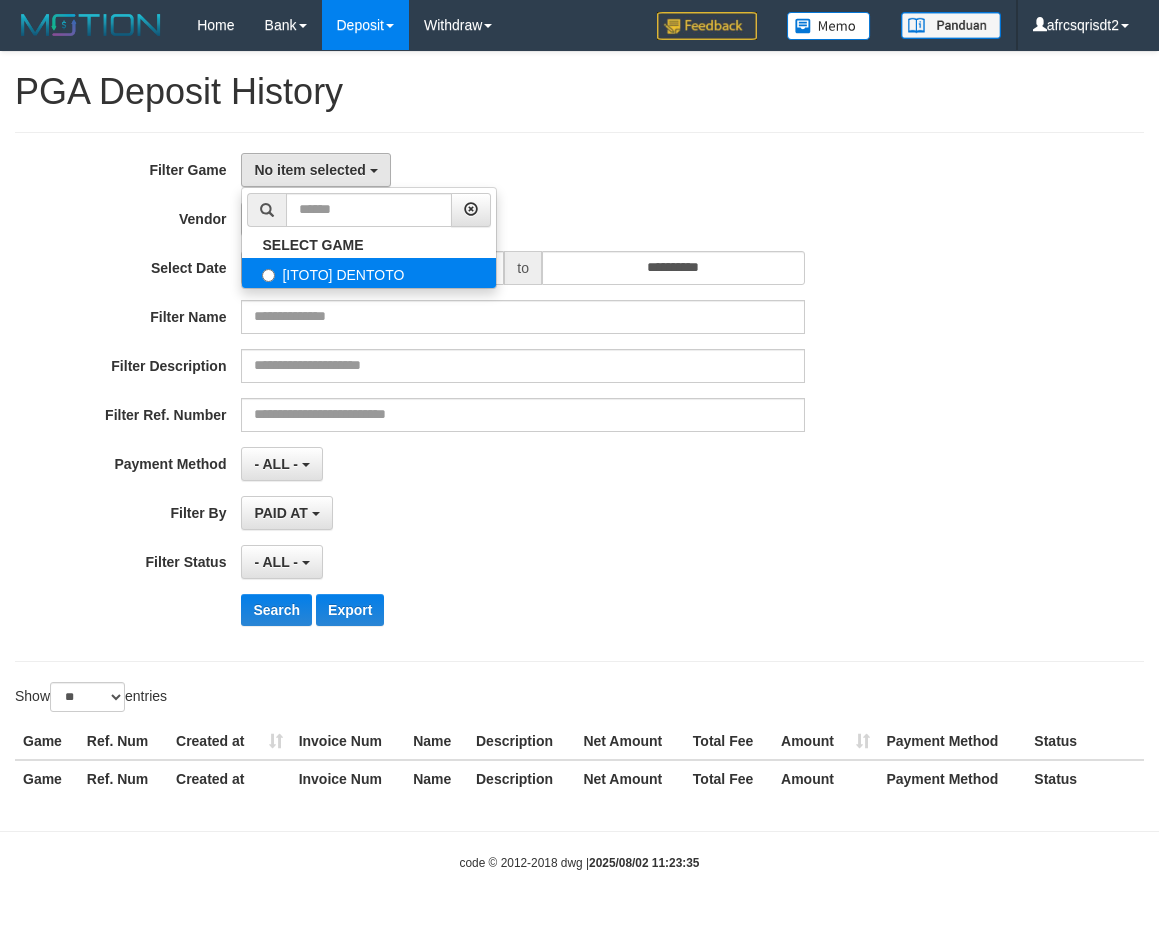 select on "****" 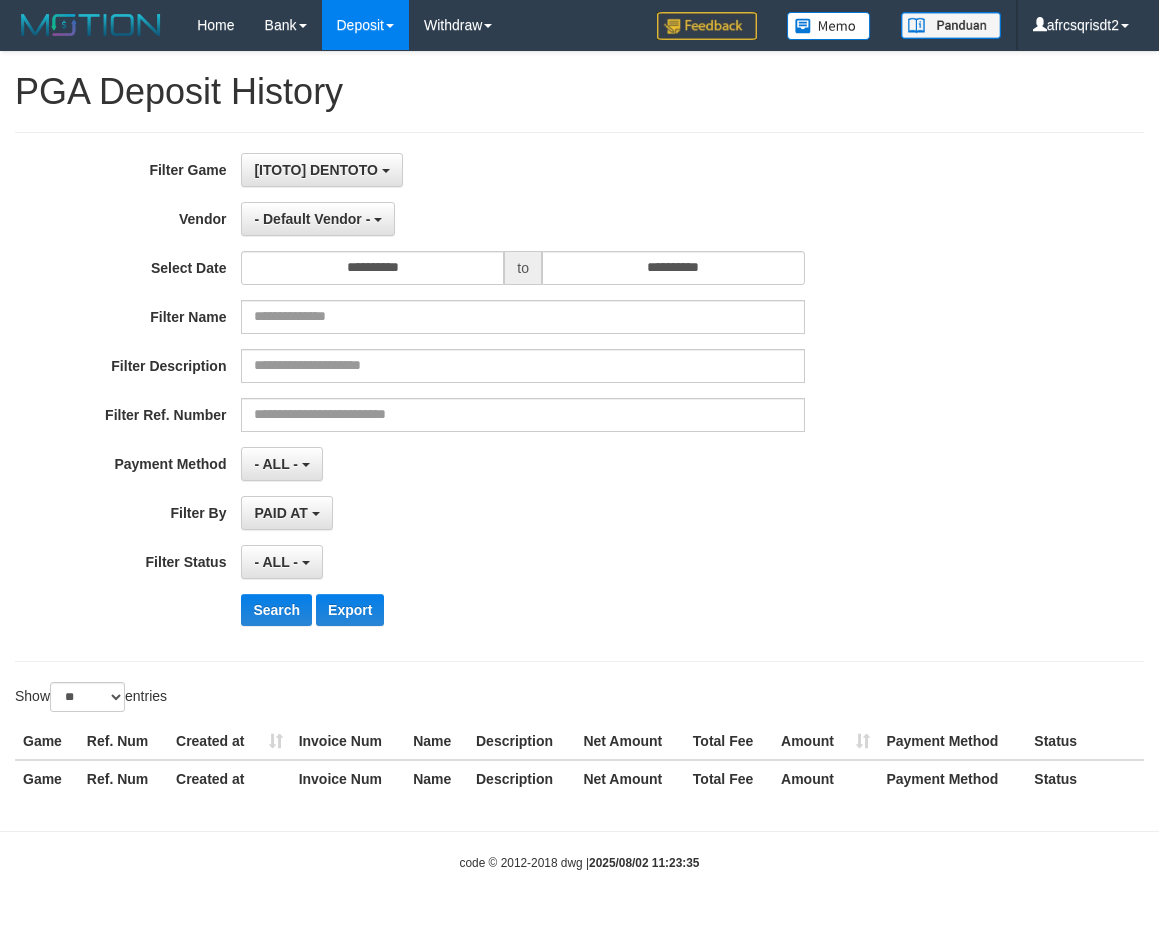 scroll, scrollTop: 18, scrollLeft: 0, axis: vertical 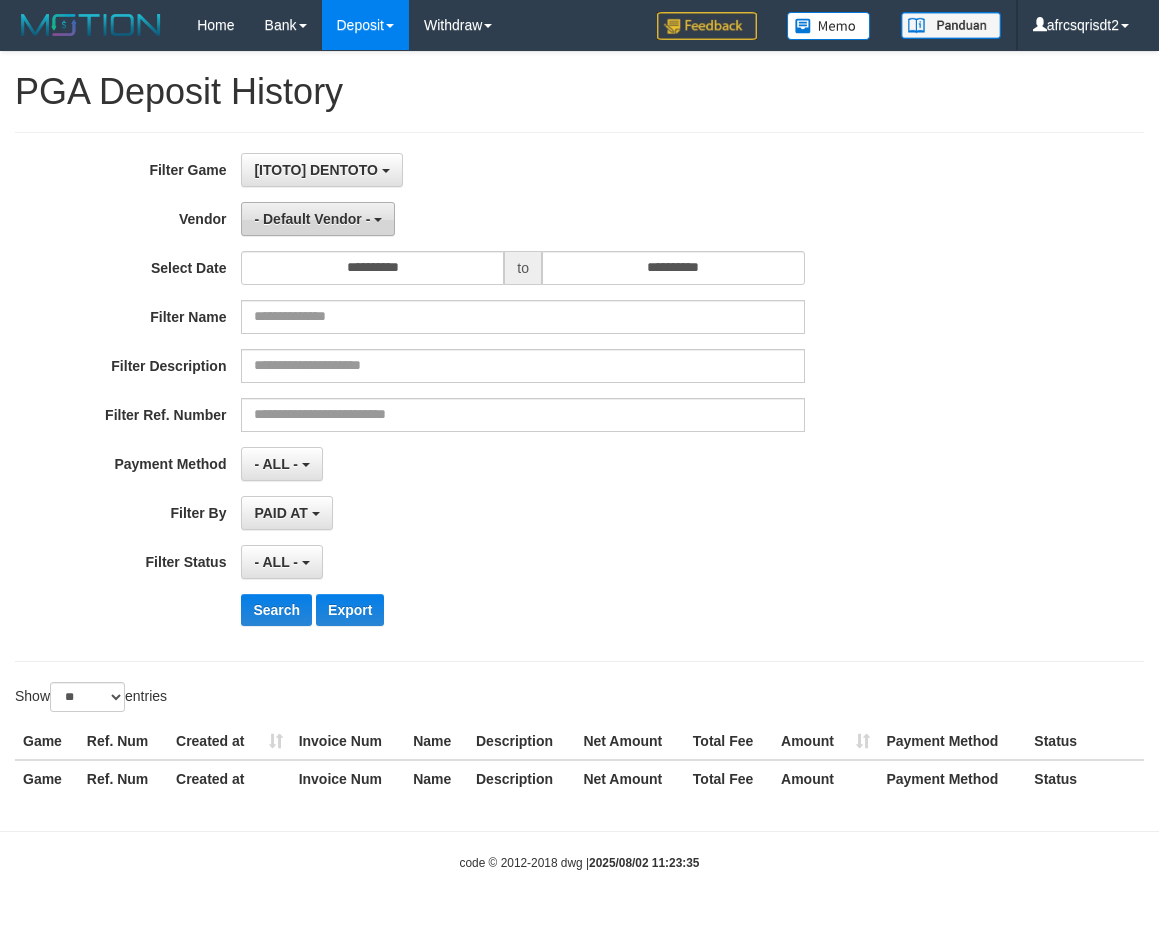 click on "- Default Vendor -" at bounding box center (312, 219) 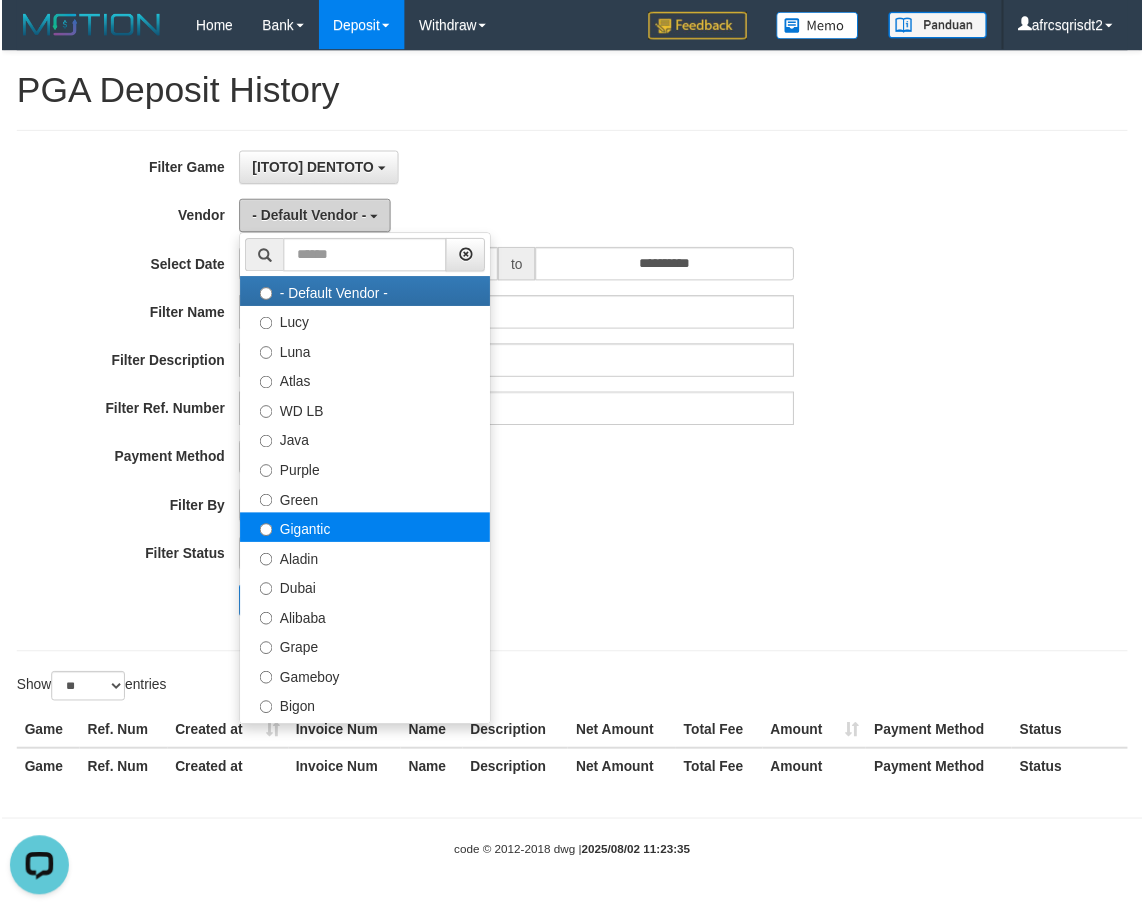 scroll, scrollTop: 0, scrollLeft: 0, axis: both 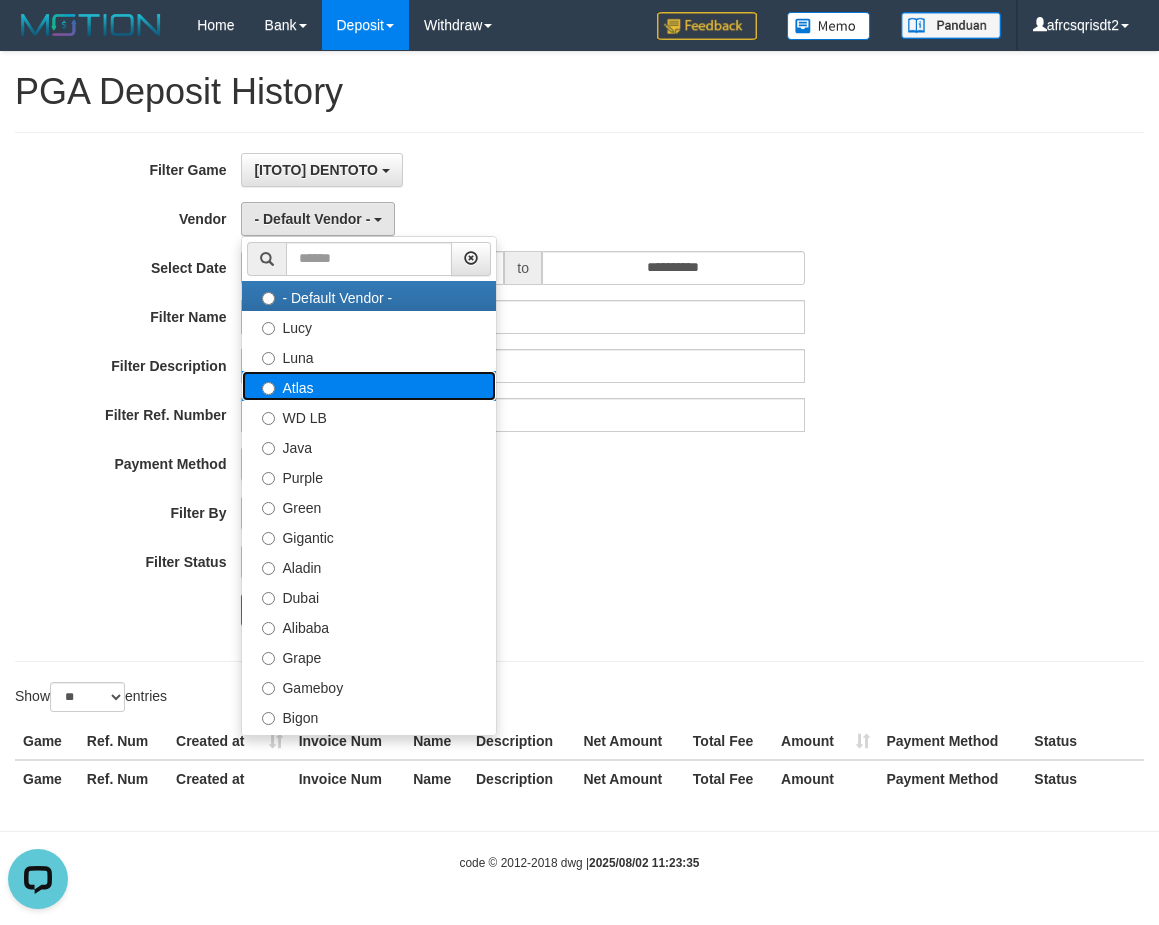 click on "Atlas" at bounding box center (369, 386) 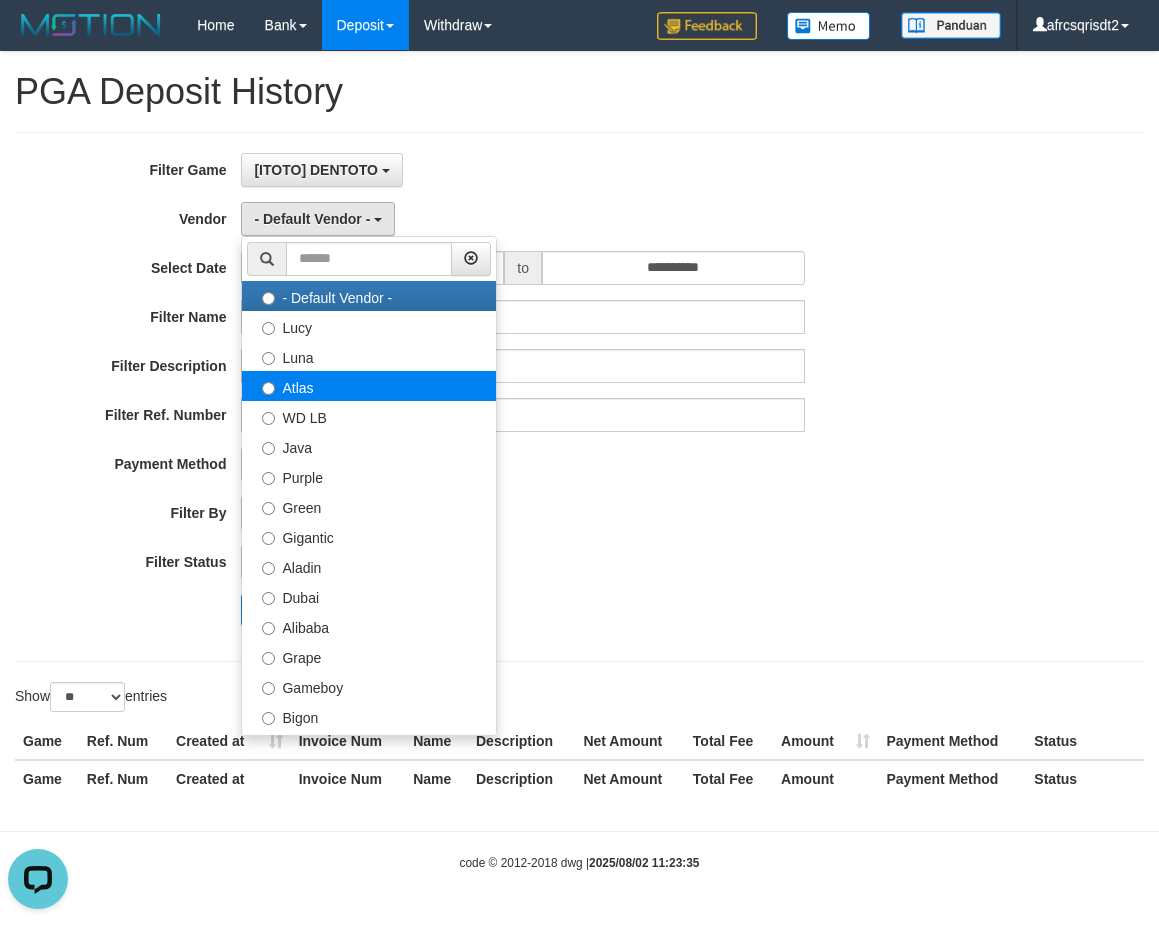 select on "**********" 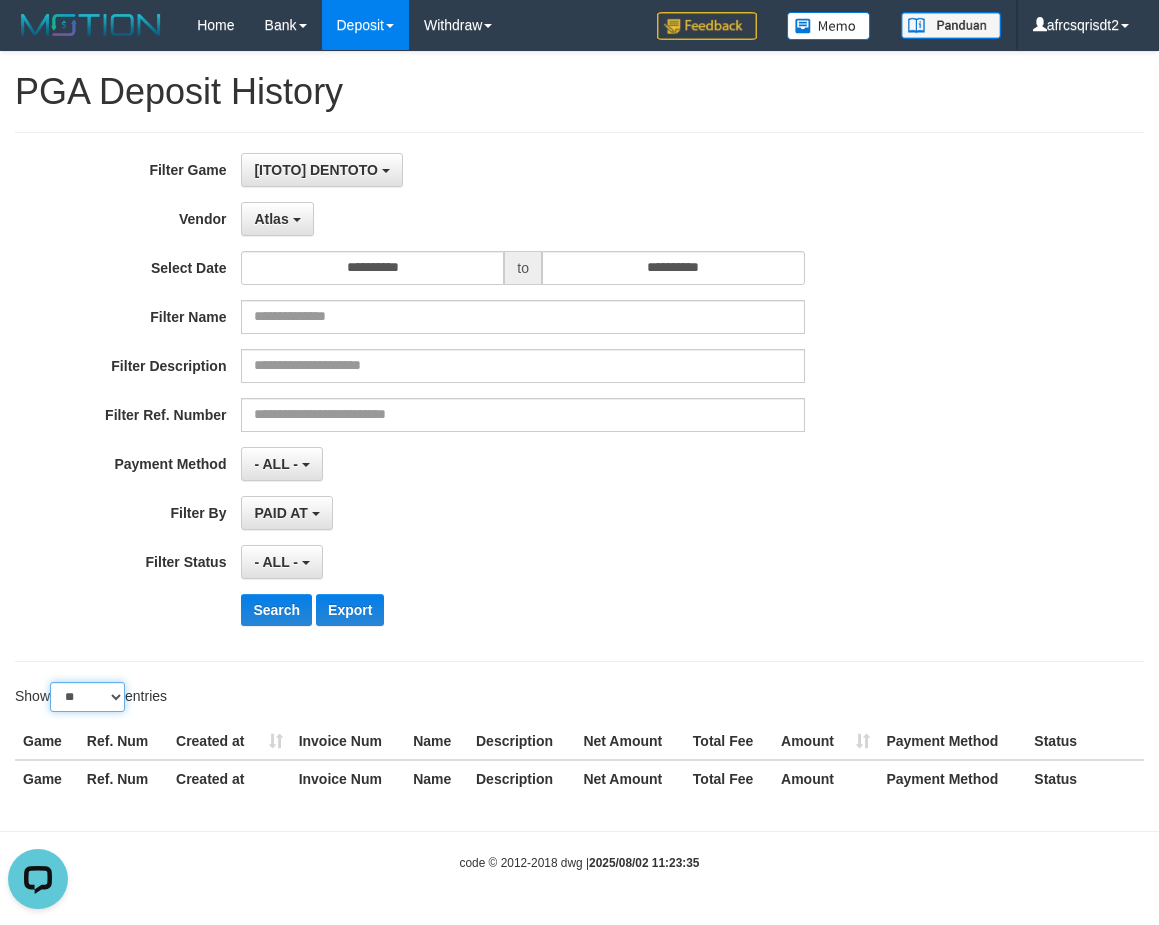 drag, startPoint x: 121, startPoint y: 696, endPoint x: 115, endPoint y: 709, distance: 14.3178215 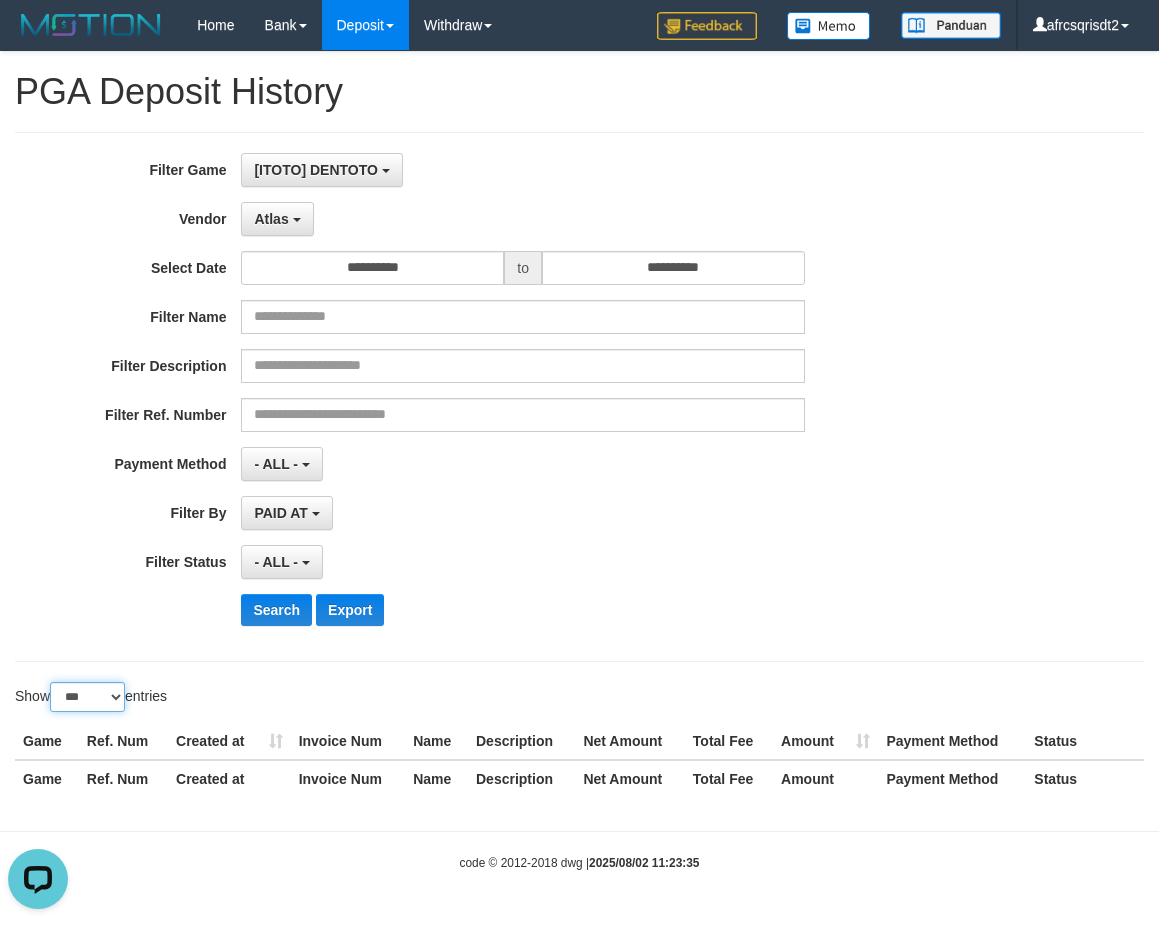 click on "** ** ** ***" at bounding box center (87, 697) 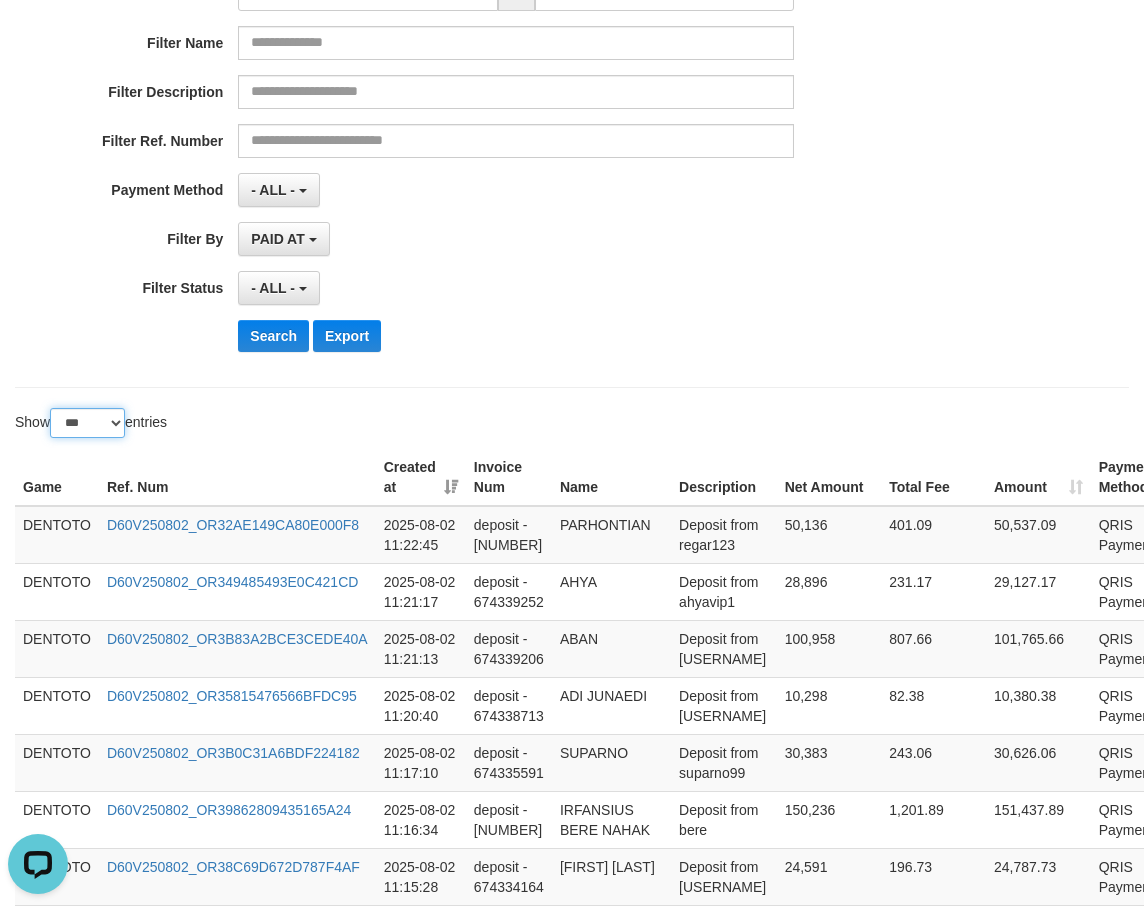 scroll, scrollTop: 0, scrollLeft: 0, axis: both 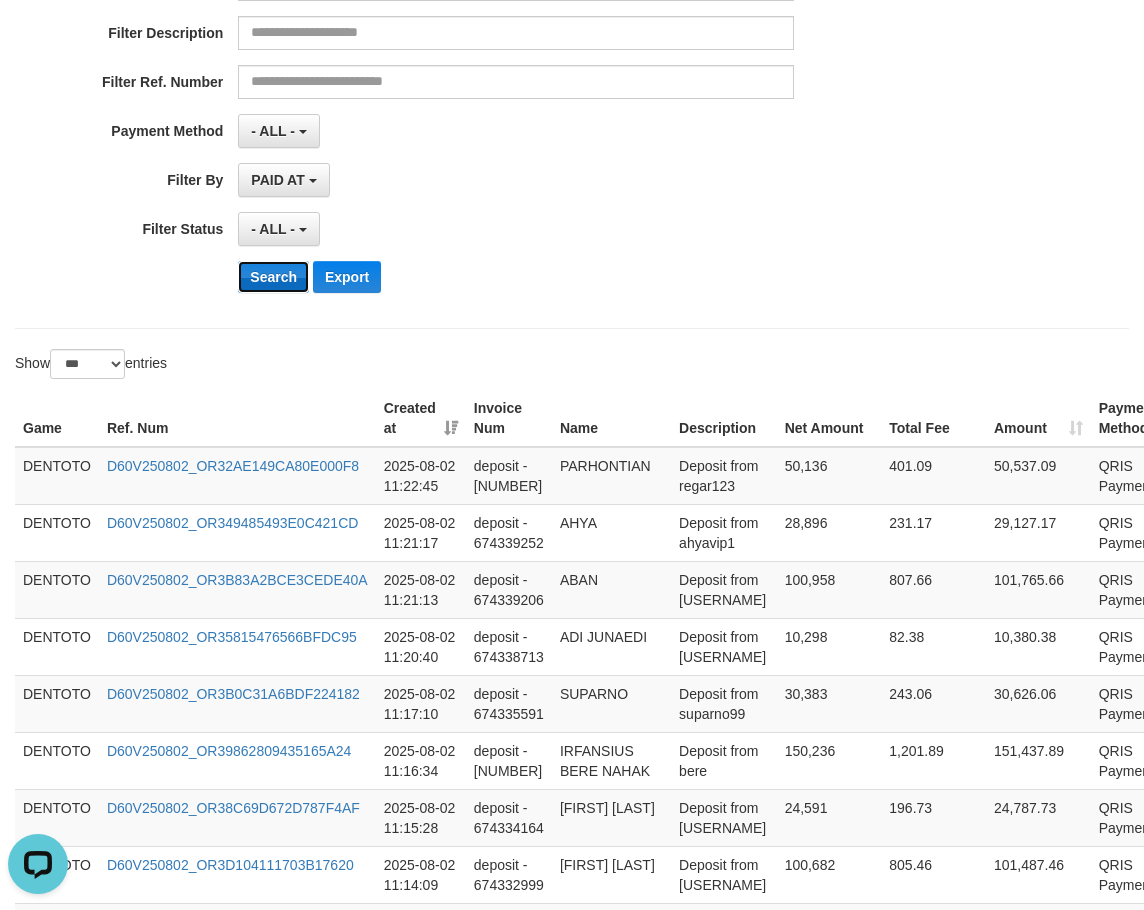 click on "Search" at bounding box center [273, 277] 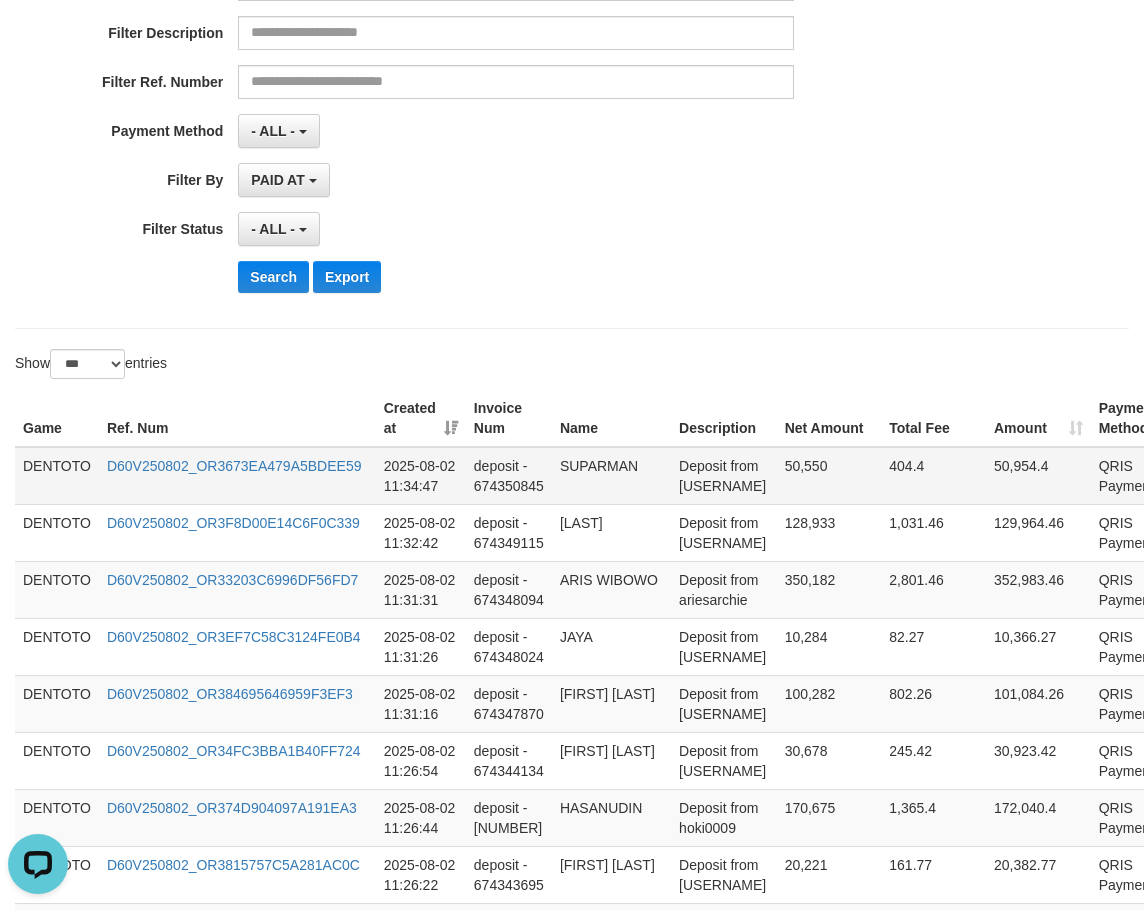 click on "DENTOTO" at bounding box center (57, 476) 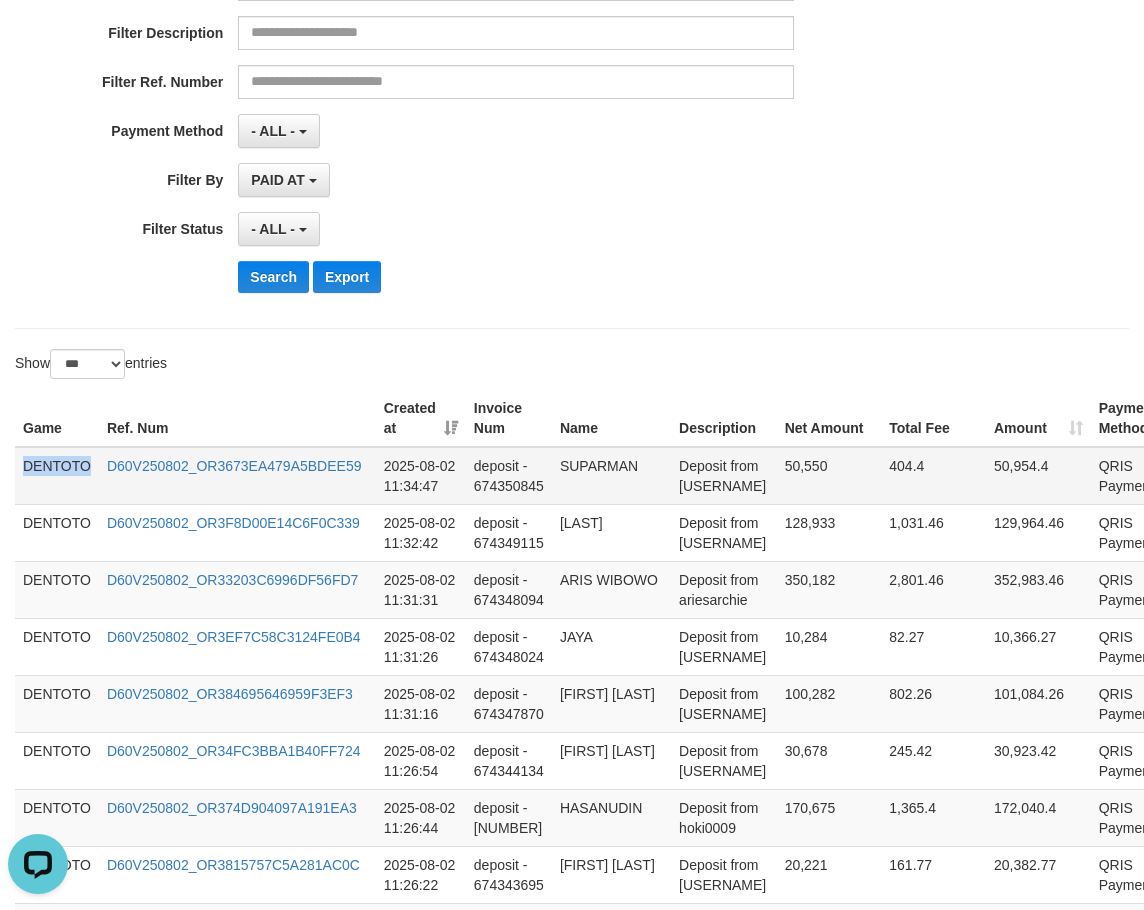 click on "DENTOTO" at bounding box center [57, 476] 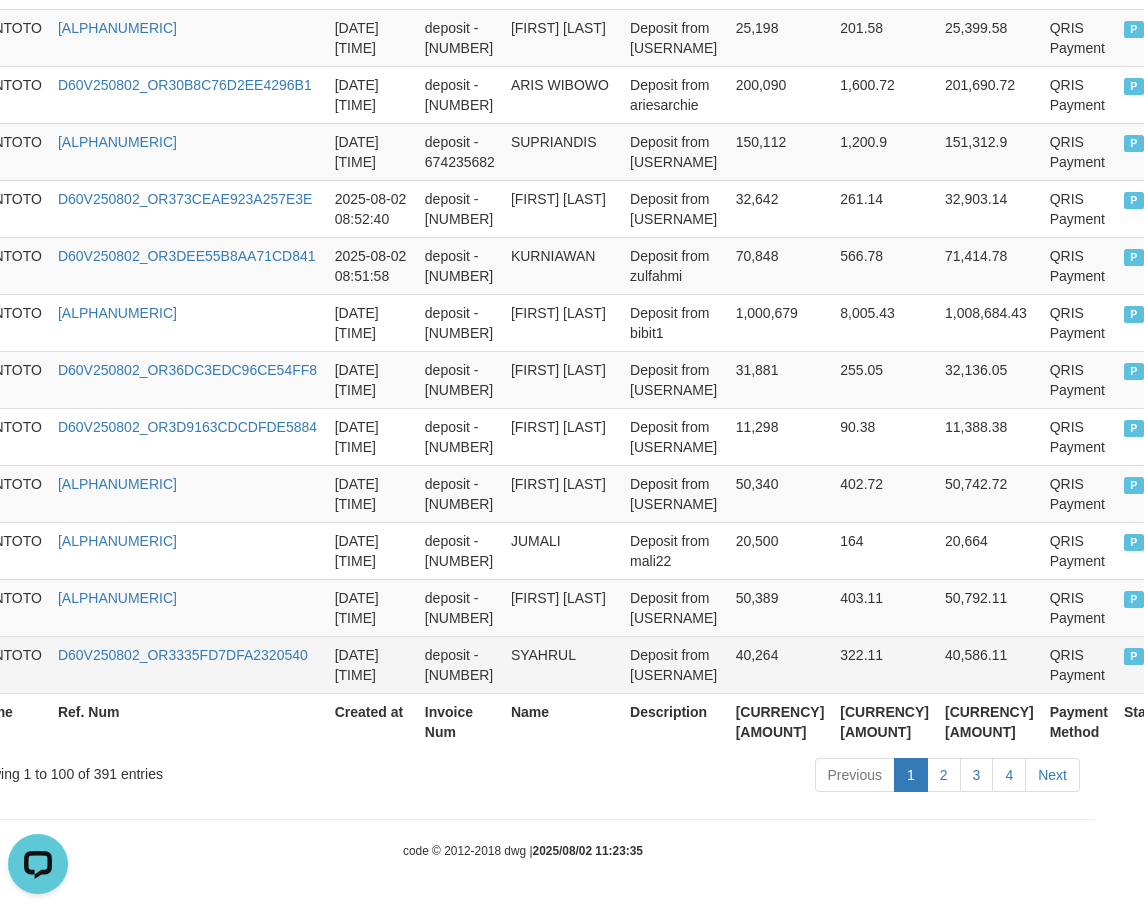scroll, scrollTop: 5827, scrollLeft: 50, axis: both 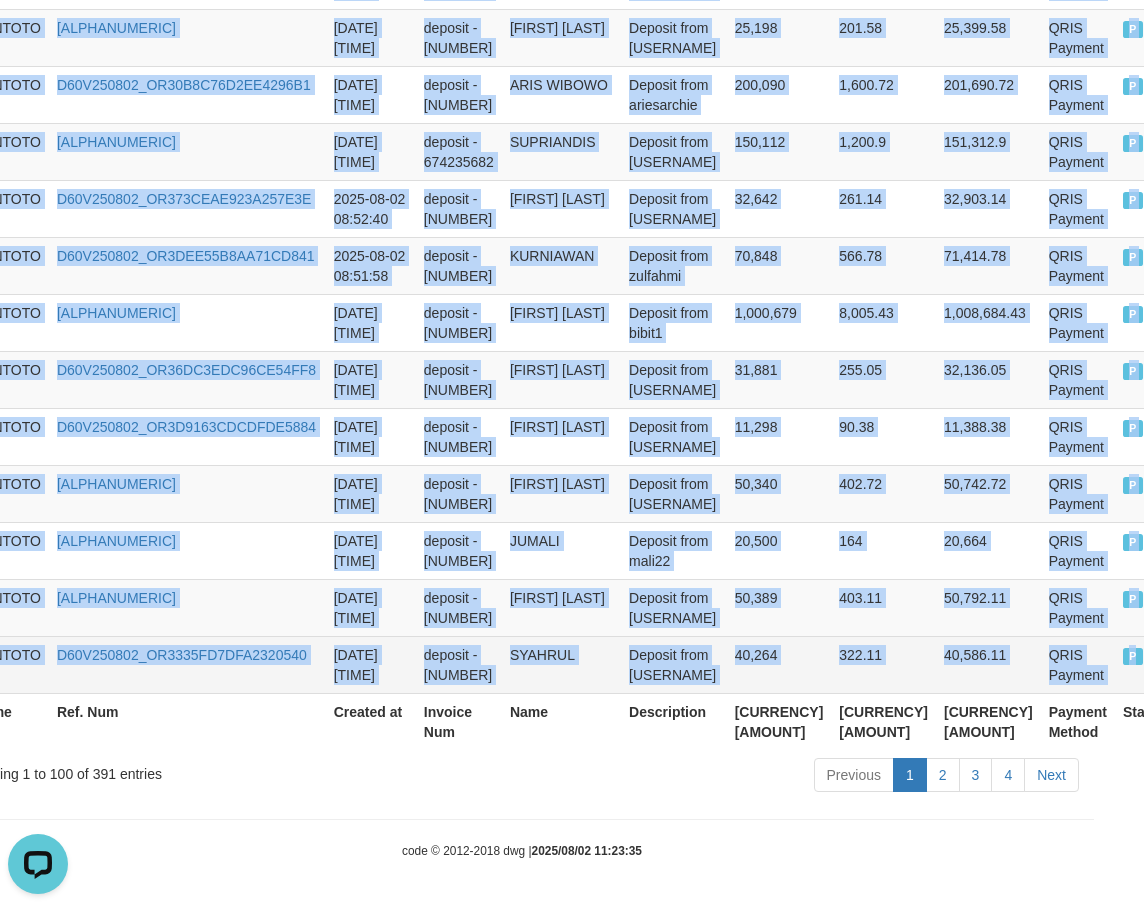 click on "P" at bounding box center [1144, 664] 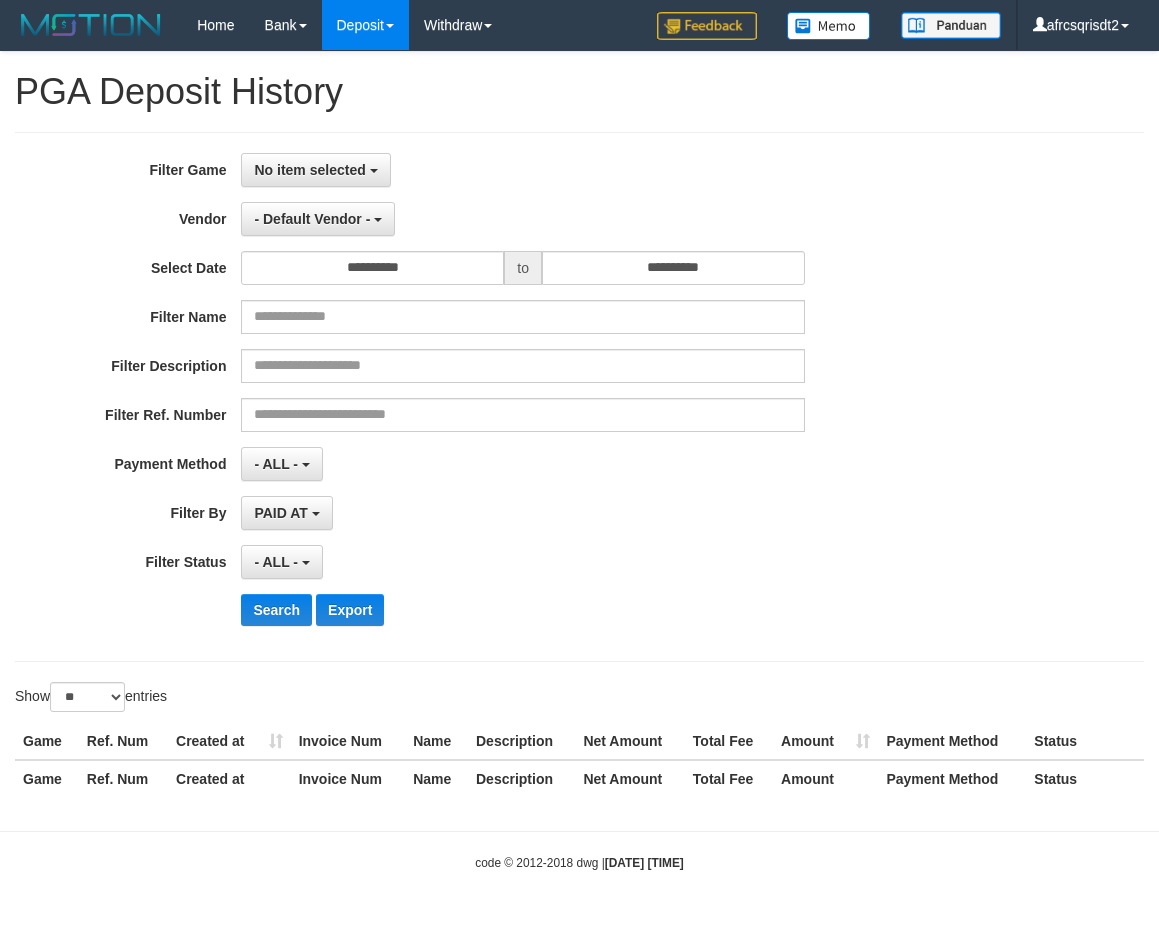 select 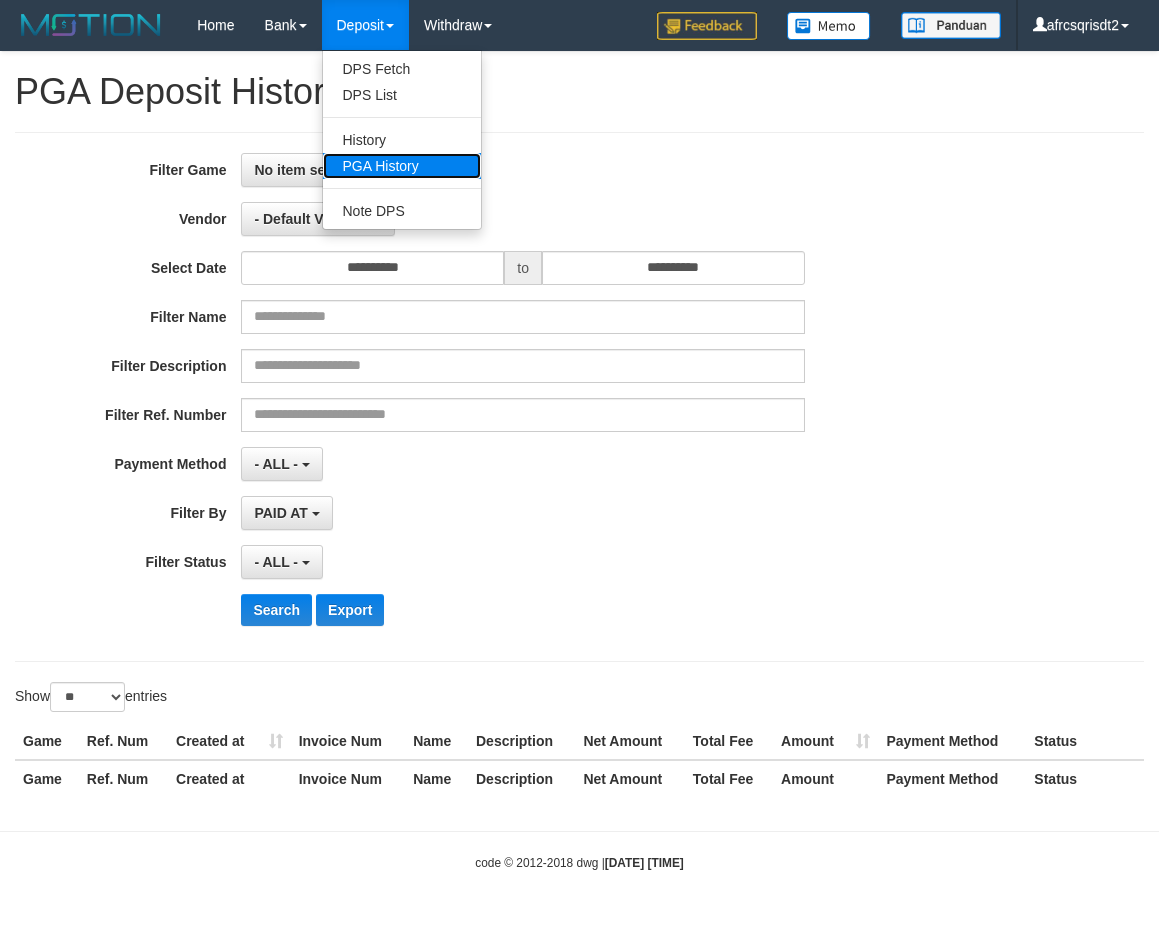 click on "PGA History" at bounding box center [402, 166] 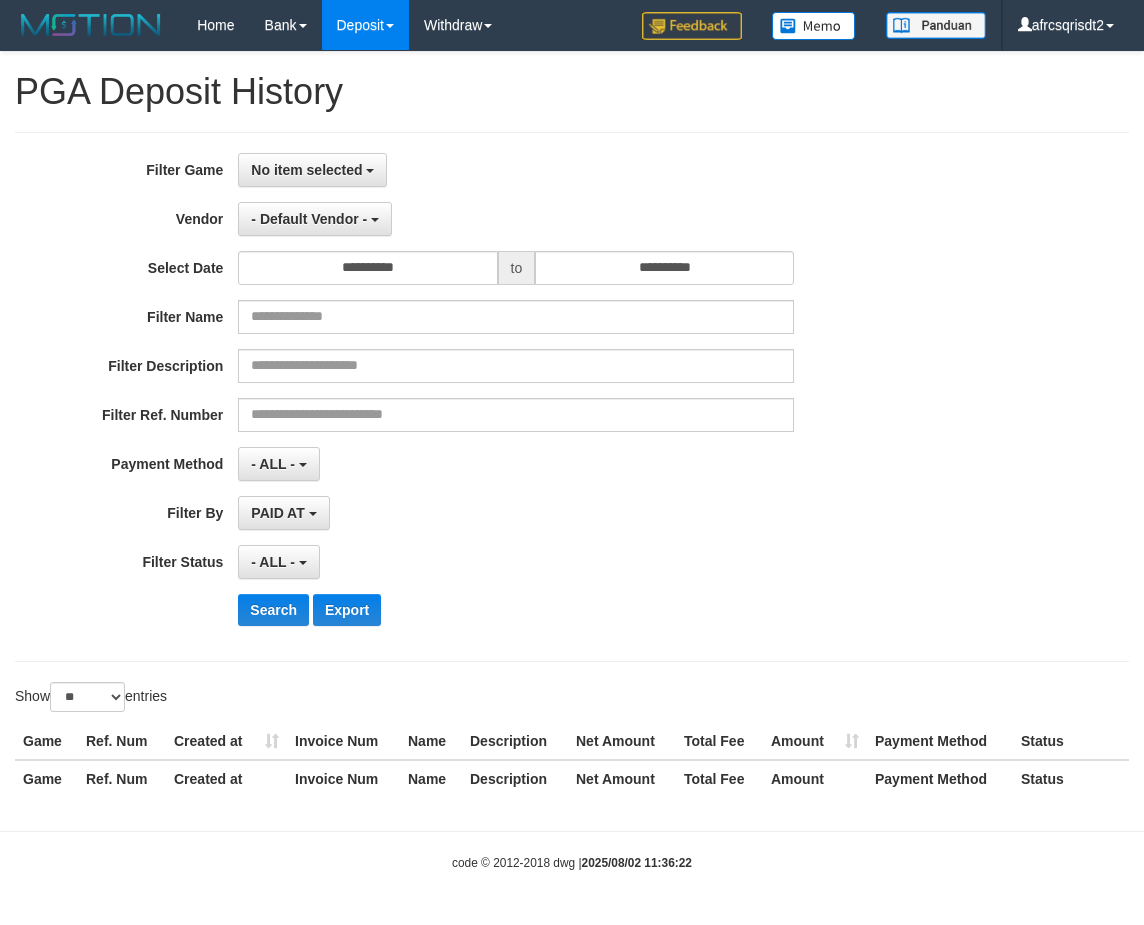 select 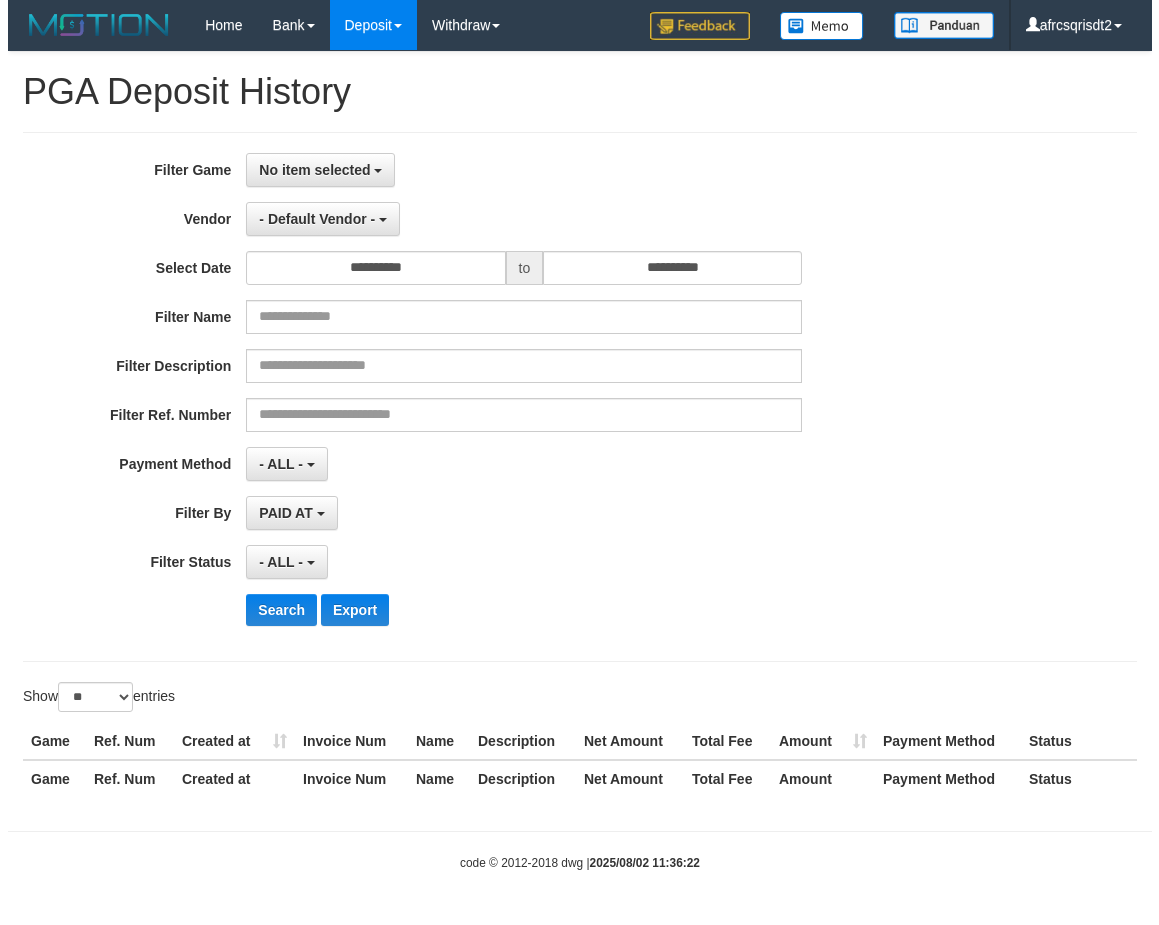 scroll, scrollTop: 0, scrollLeft: 0, axis: both 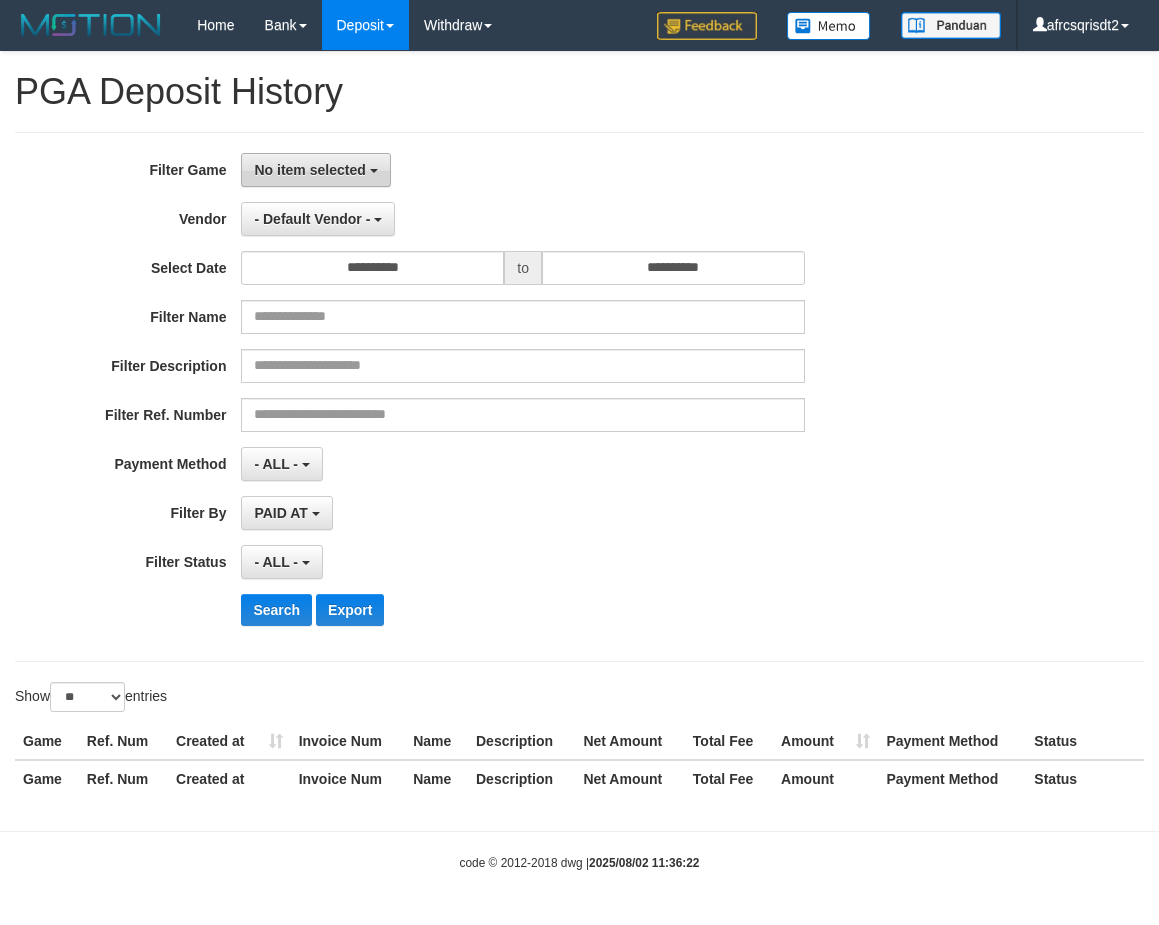 click on "No item selected" at bounding box center (315, 170) 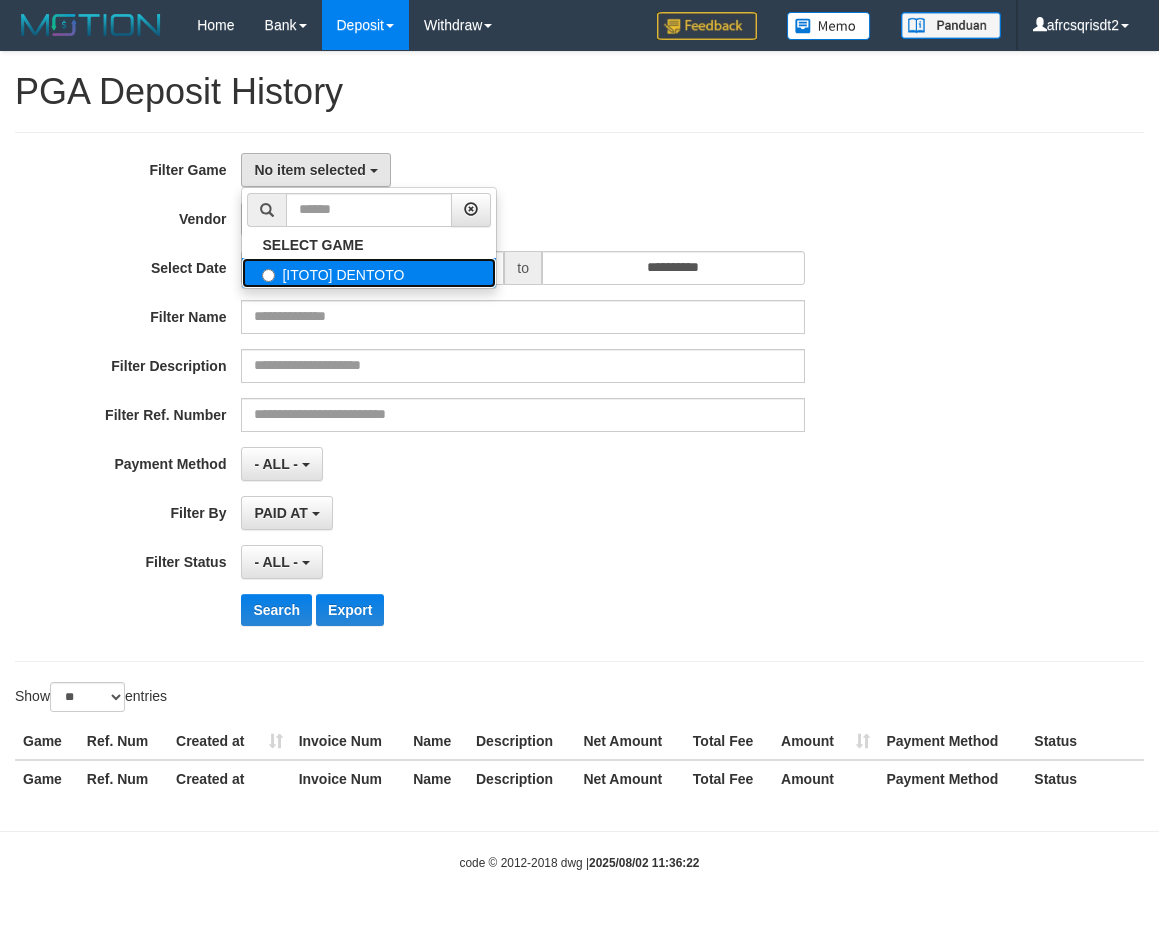 click on "[ITOTO] DENTOTO" at bounding box center (369, 273) 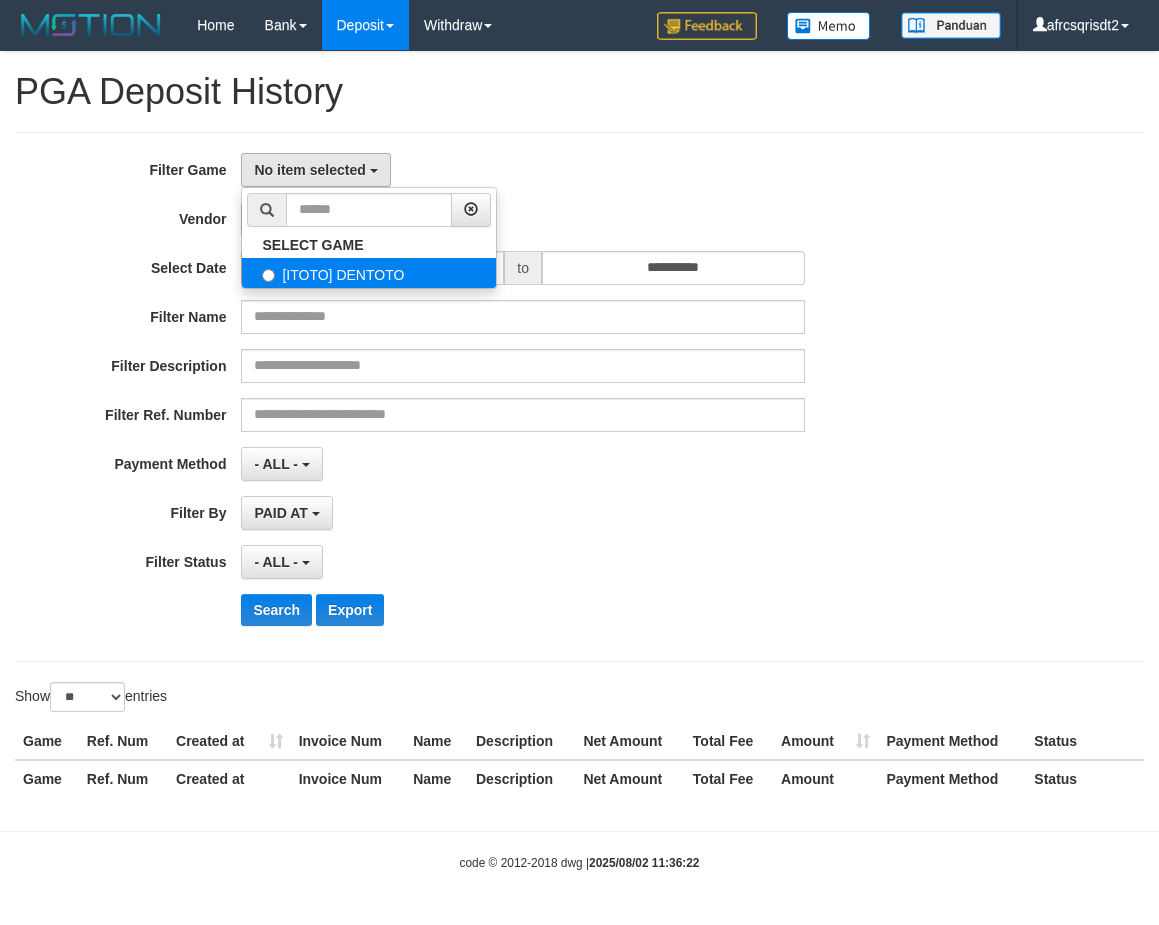 select on "****" 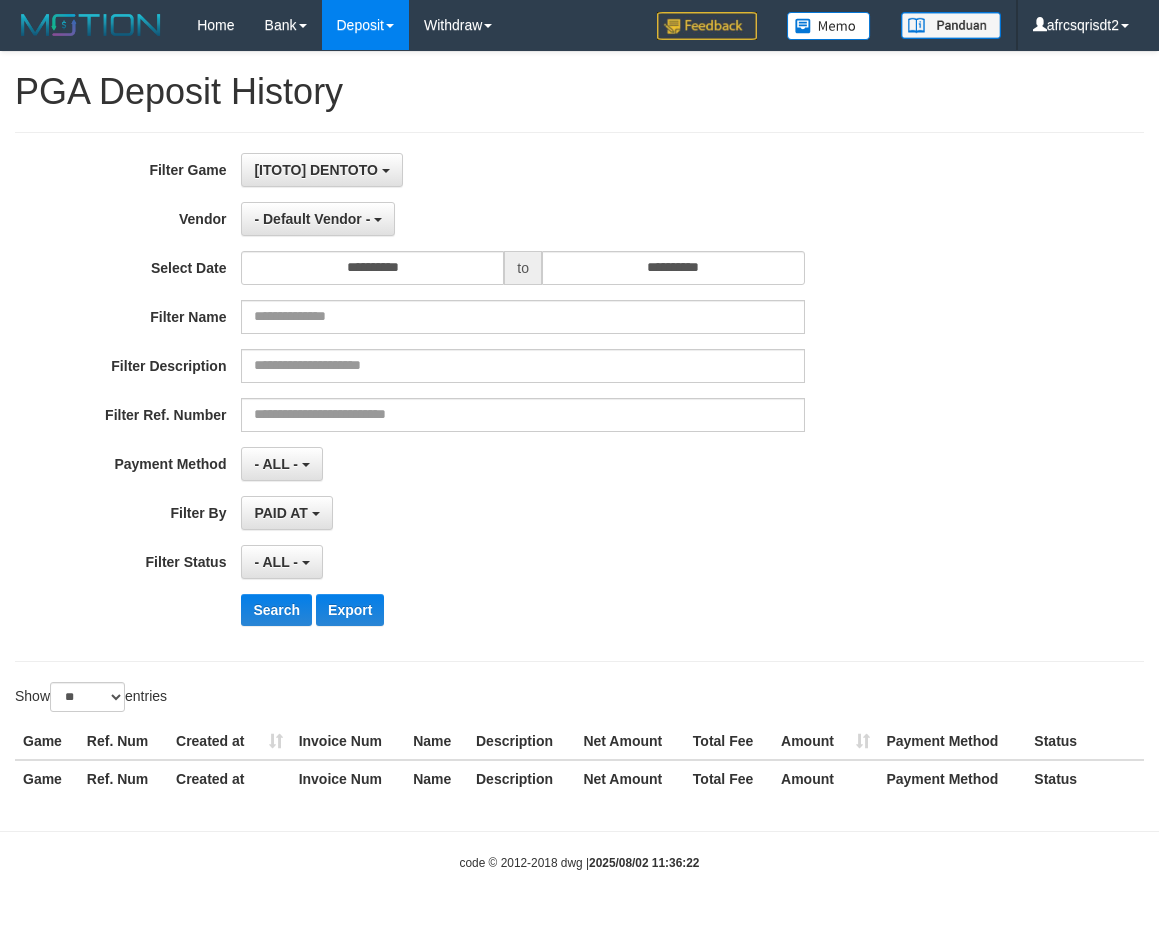 scroll, scrollTop: 18, scrollLeft: 0, axis: vertical 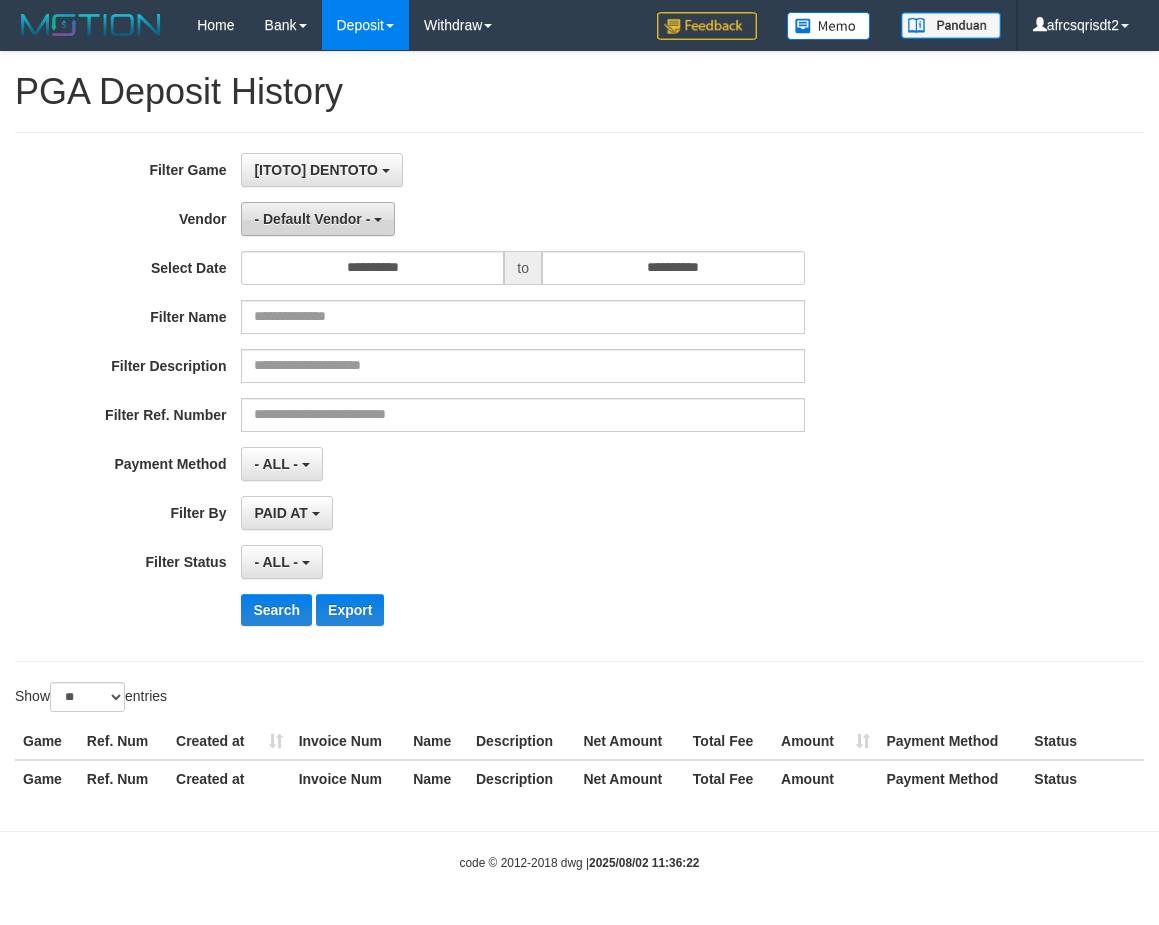 click on "- Default Vendor -" at bounding box center [312, 219] 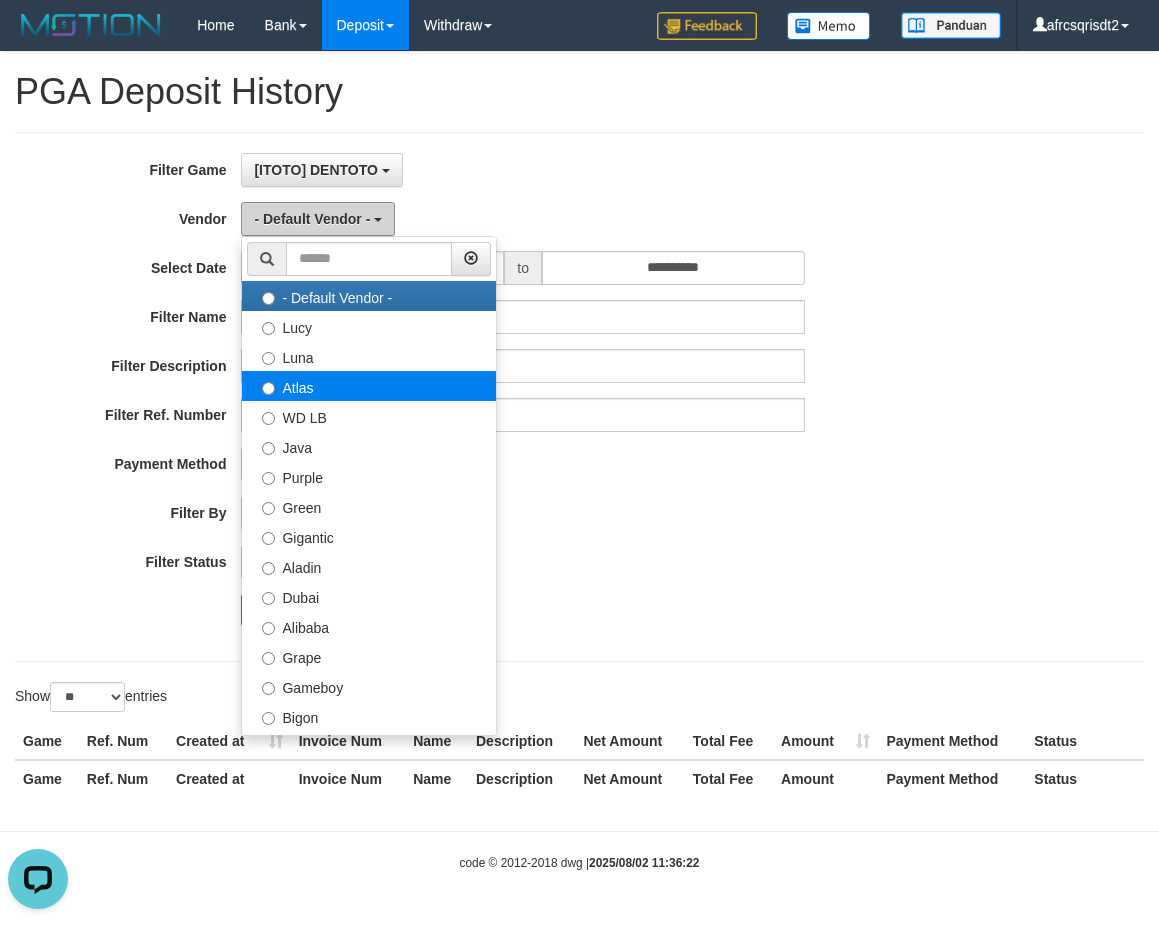 scroll, scrollTop: 0, scrollLeft: 0, axis: both 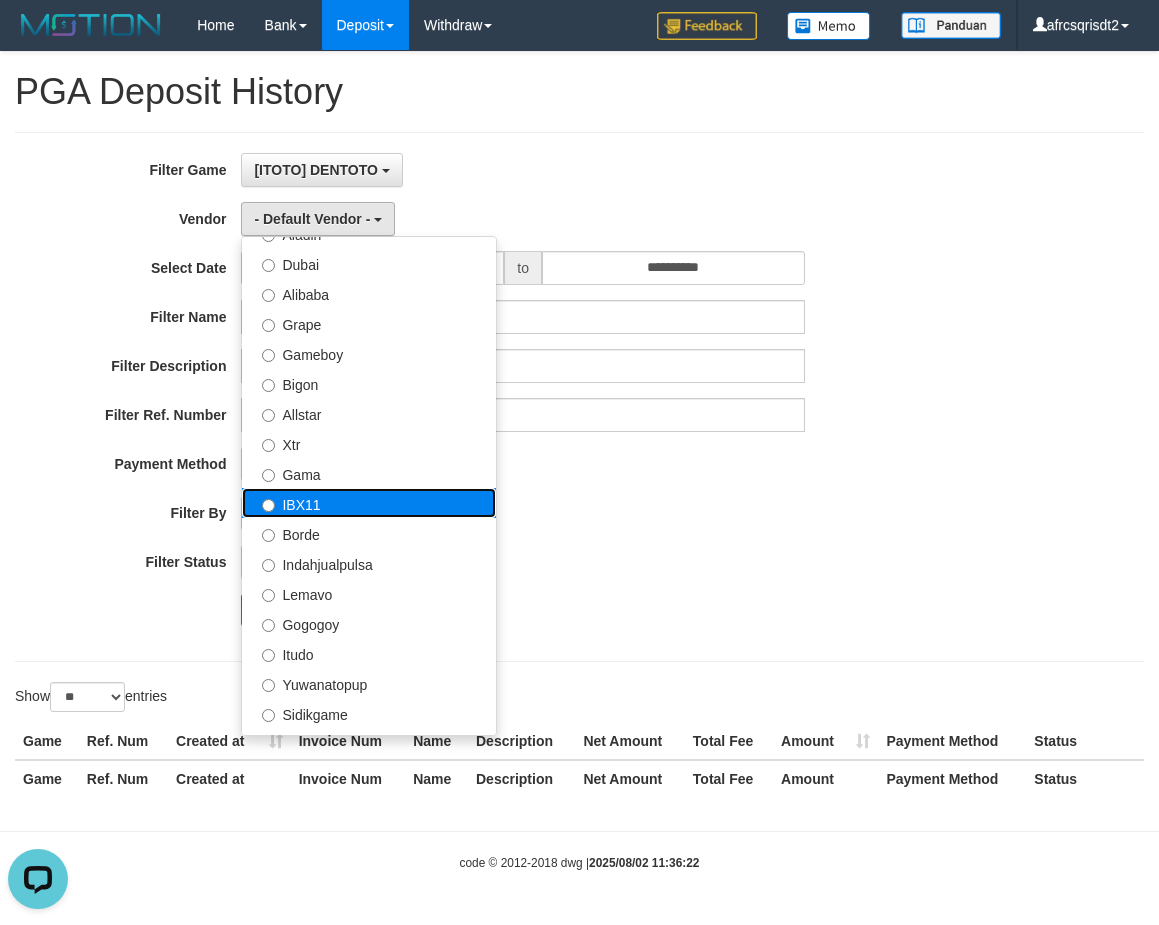 click on "IBX11" at bounding box center [369, 503] 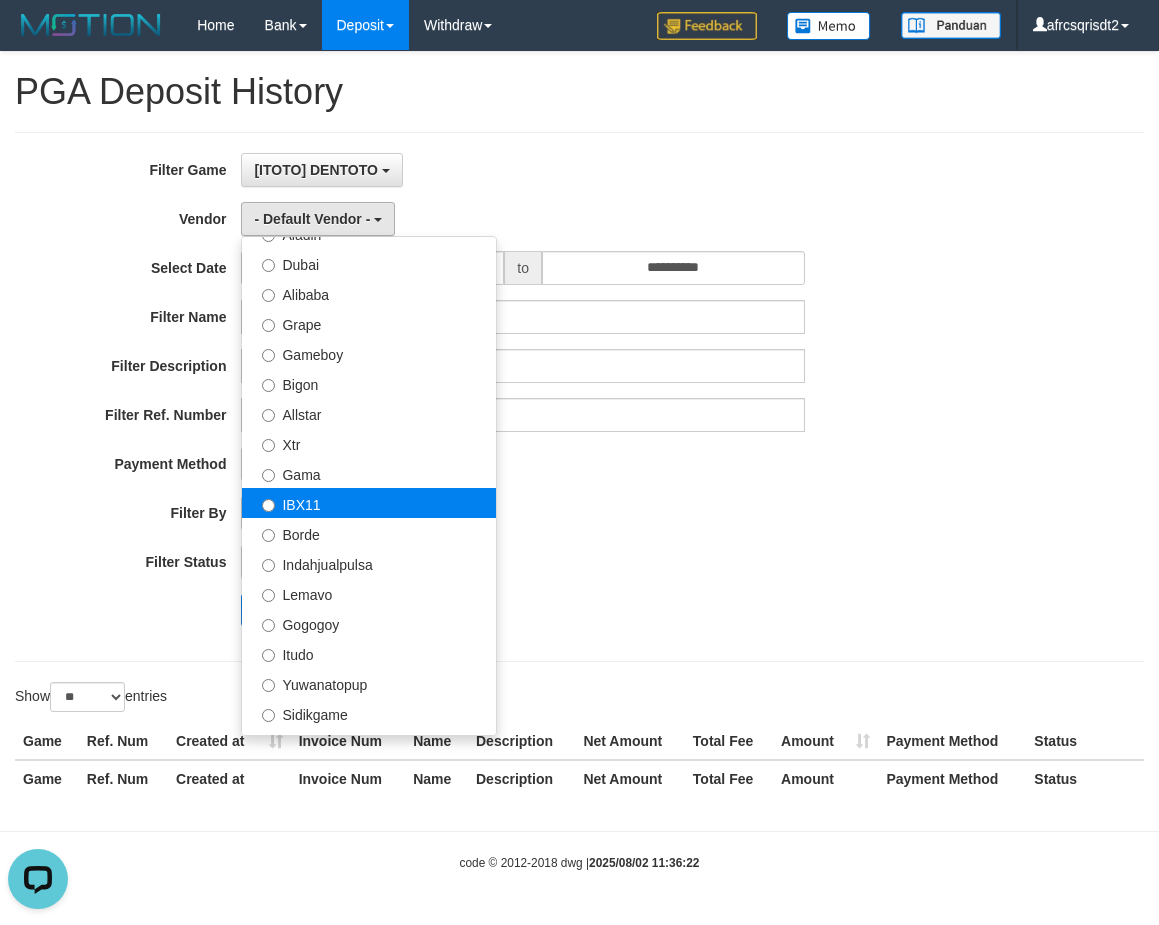 select on "**********" 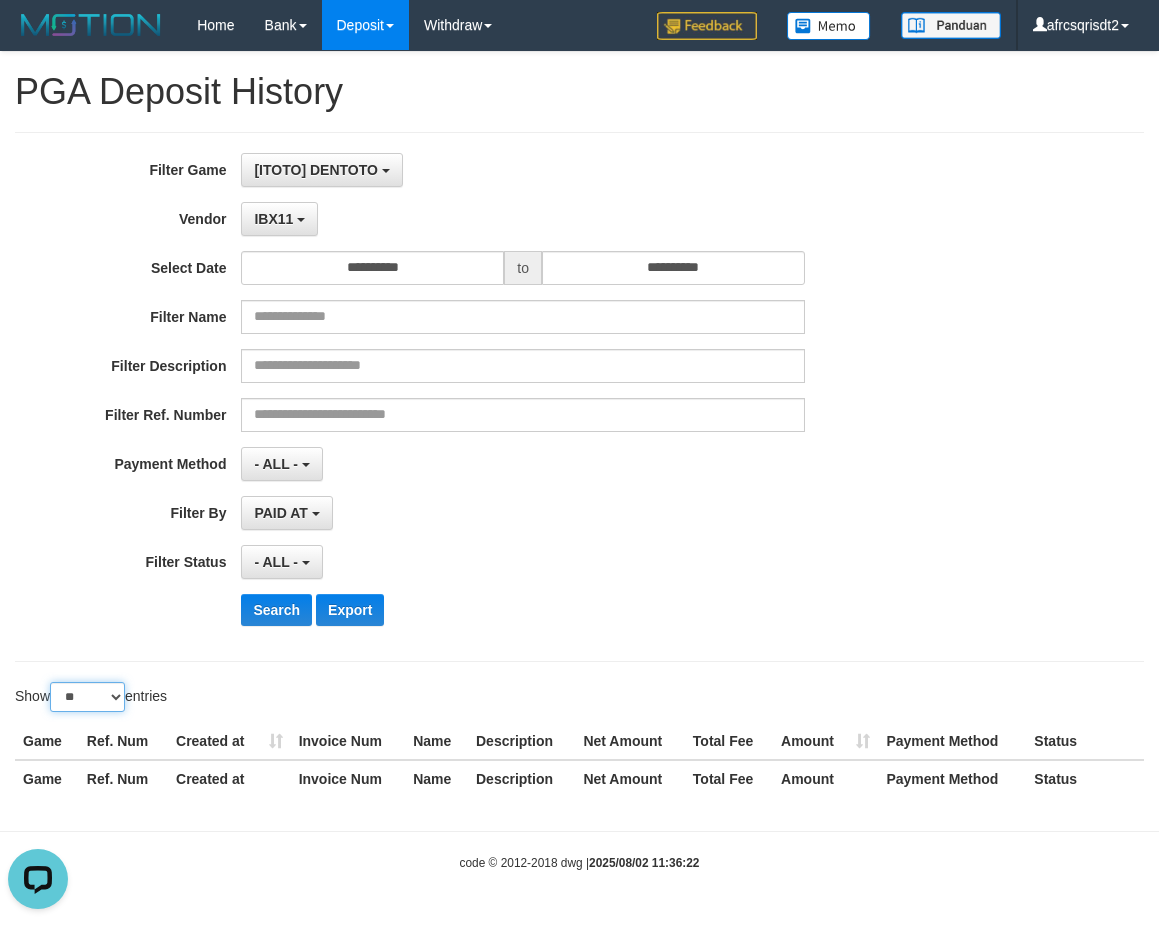 click on "** ** ** ***" at bounding box center [87, 697] 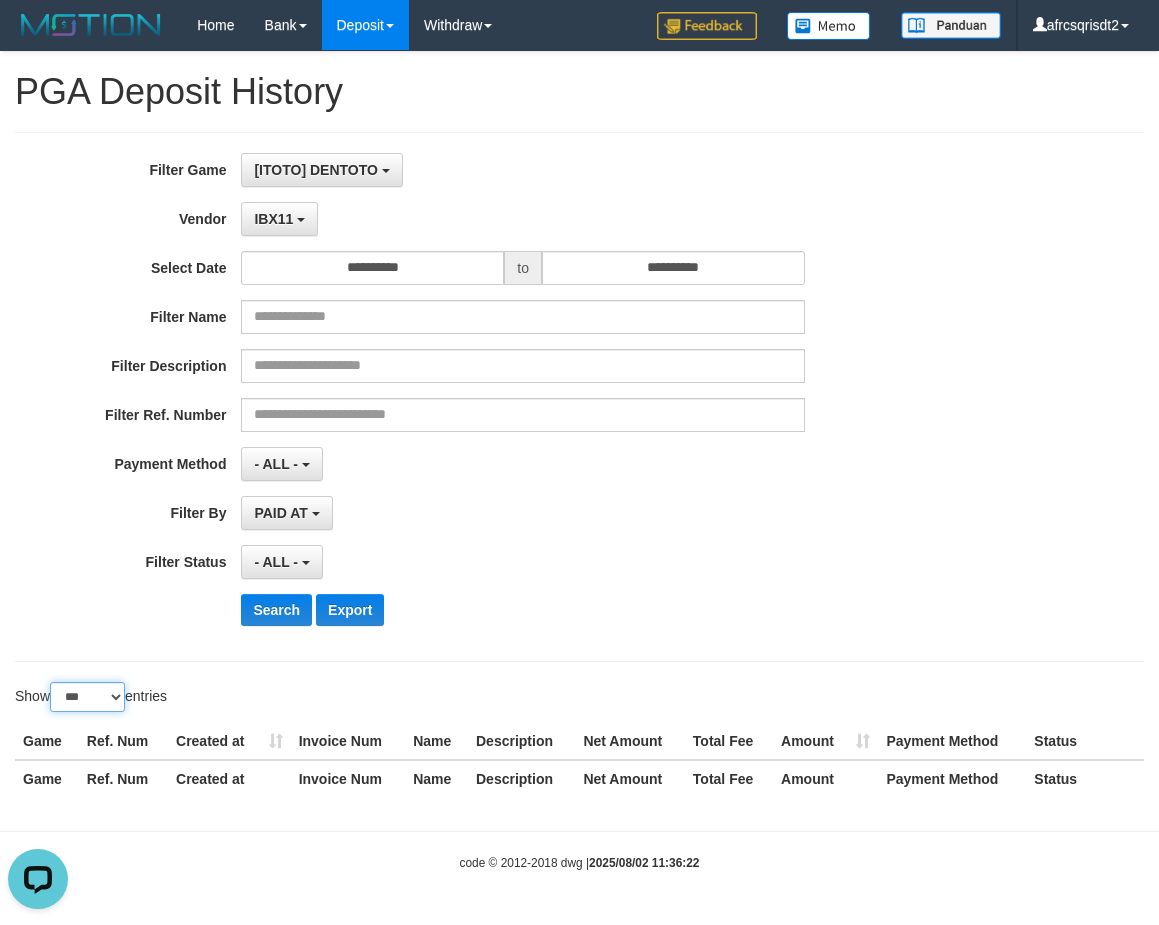 click on "** ** ** ***" at bounding box center [87, 697] 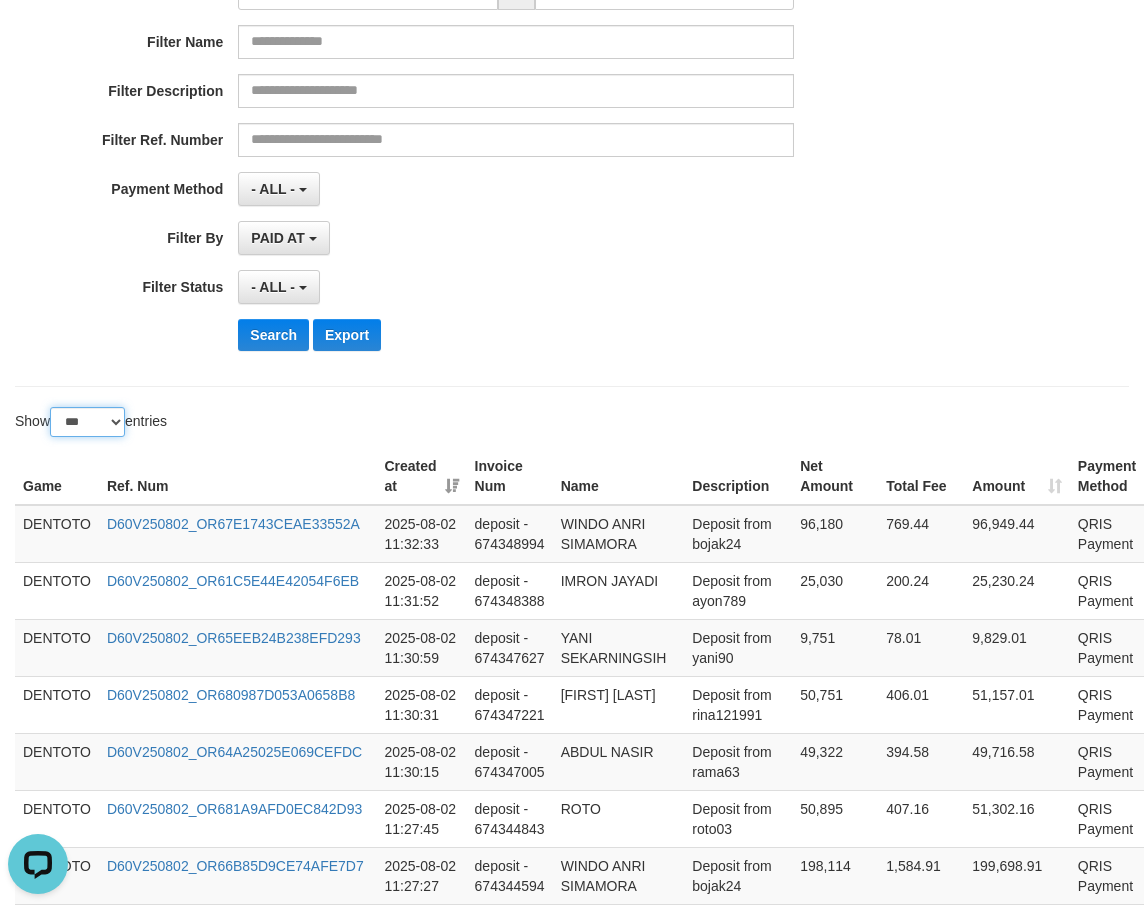 scroll, scrollTop: 333, scrollLeft: 0, axis: vertical 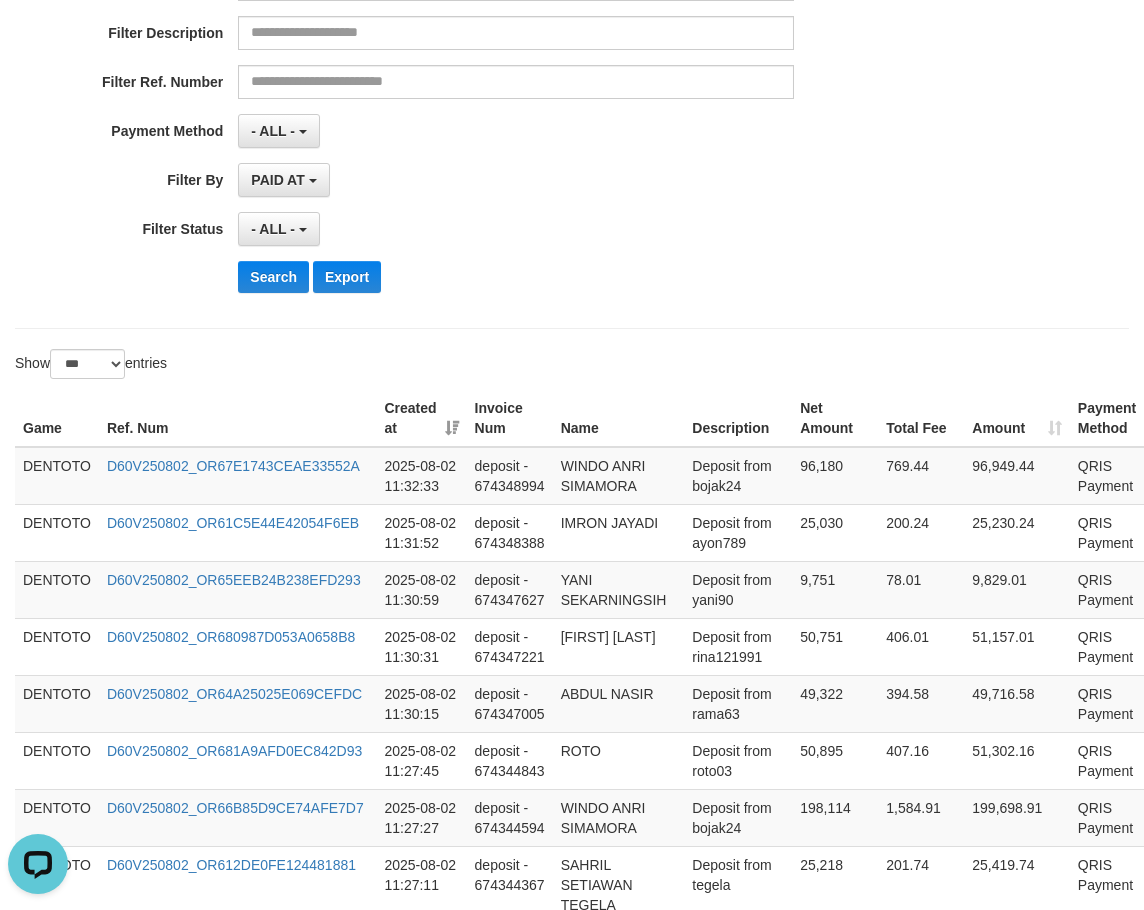 click on "Search
Export" at bounding box center (595, 277) 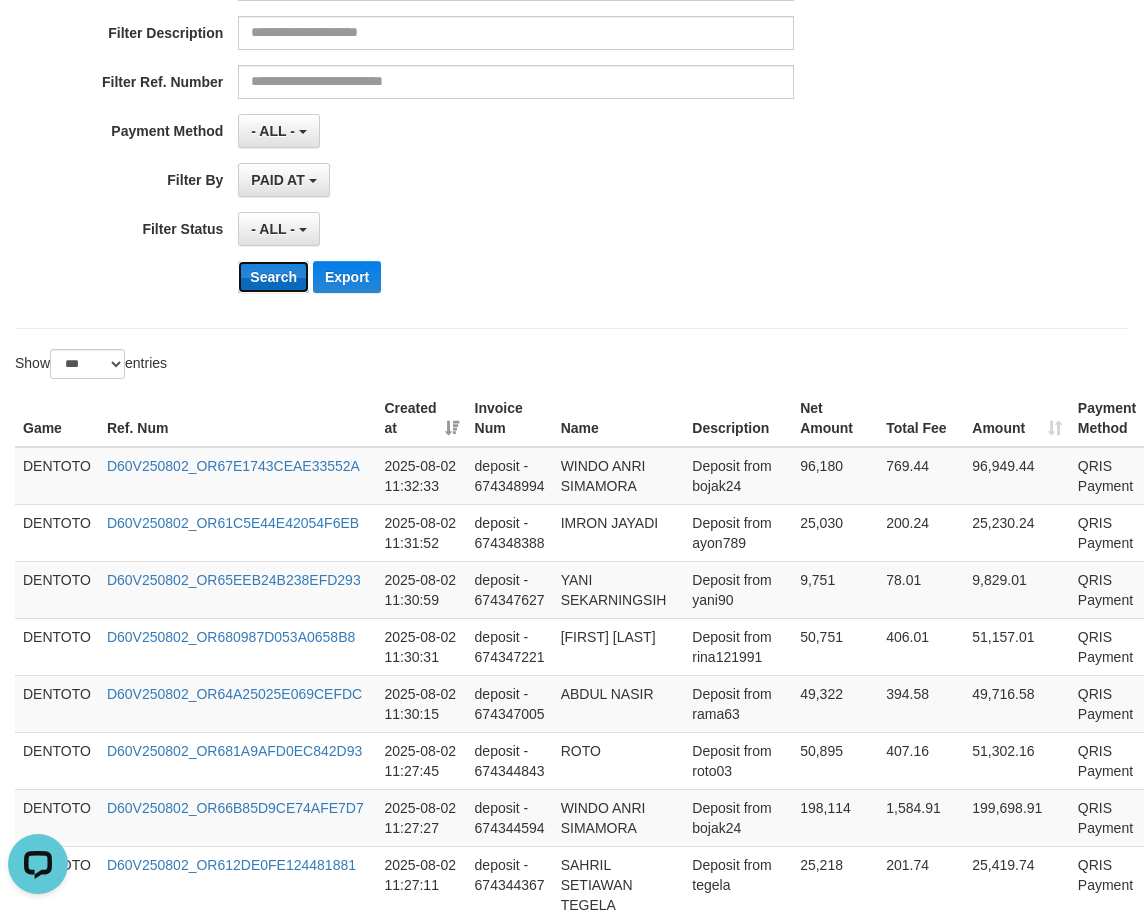click on "Search" at bounding box center [273, 277] 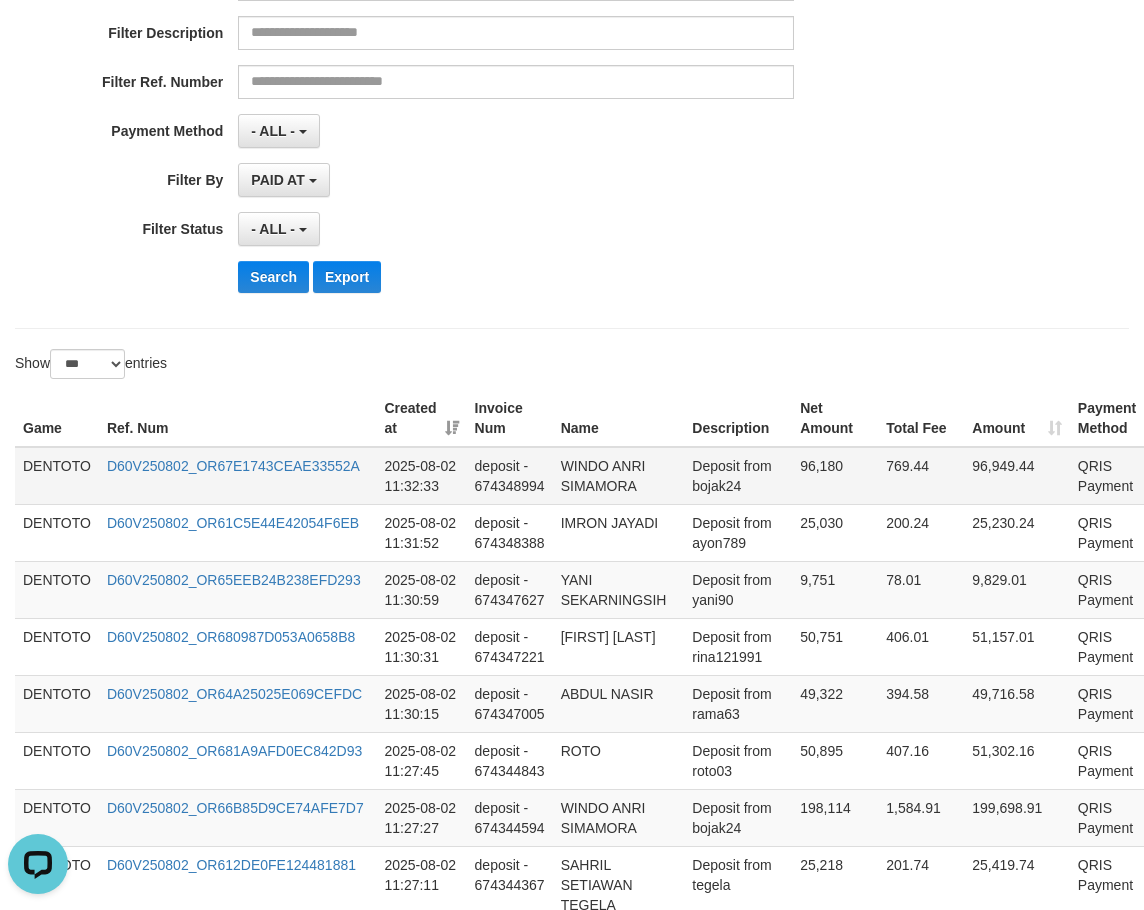 click on "DENTOTO" at bounding box center [57, 476] 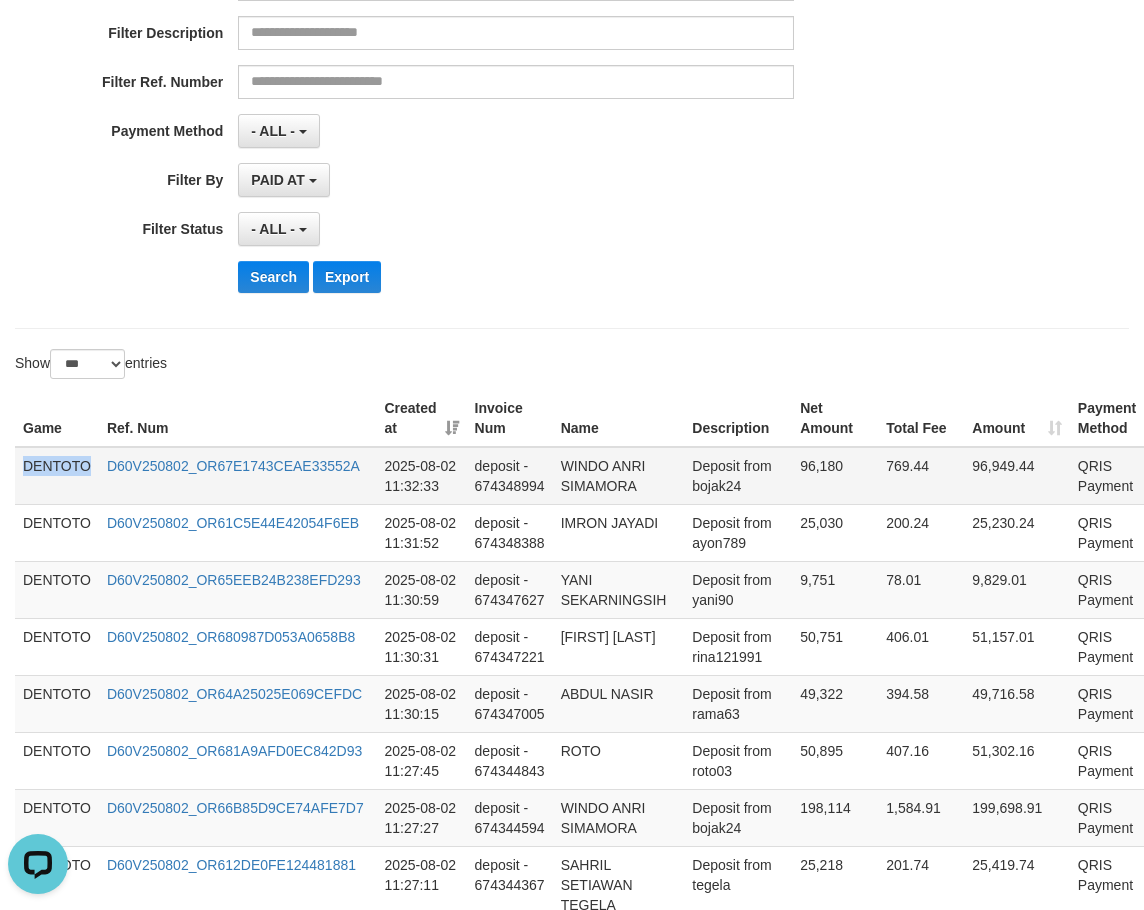 click on "DENTOTO" at bounding box center (57, 476) 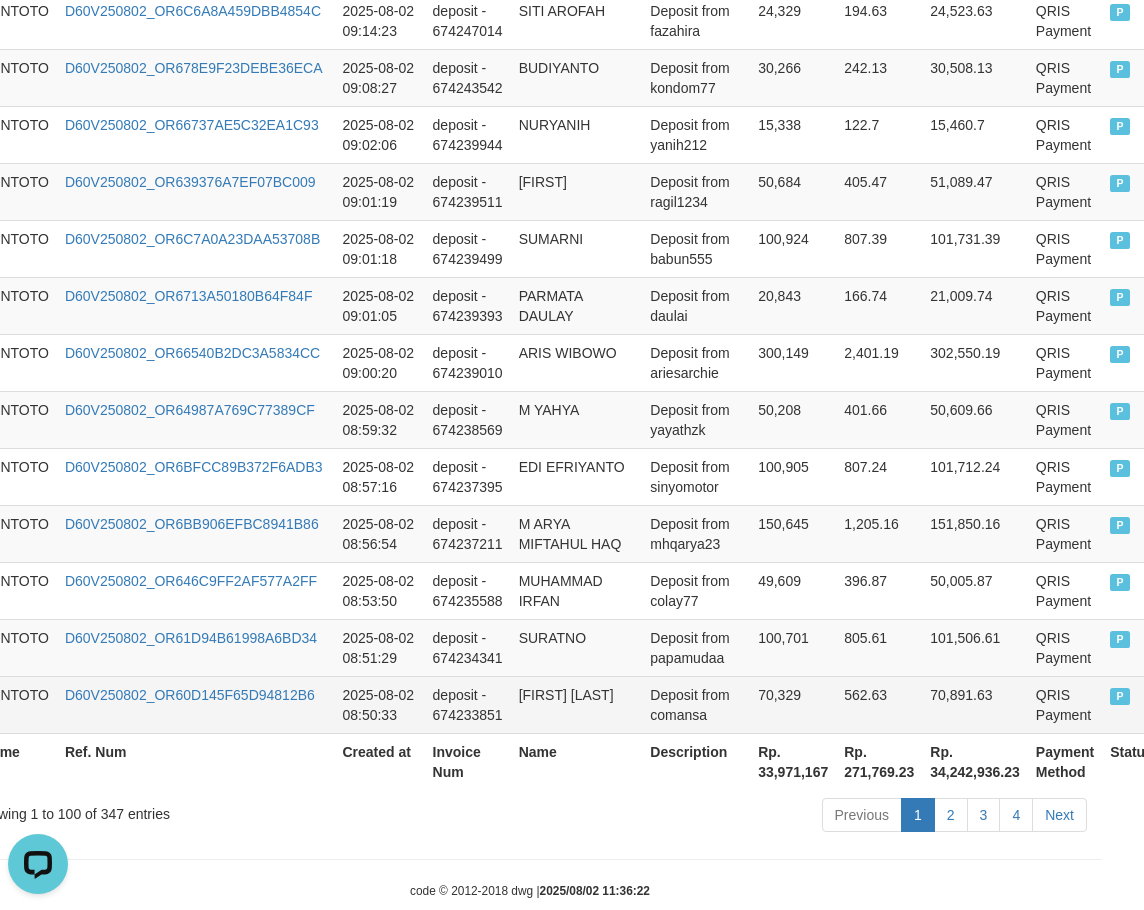 scroll, scrollTop: 5787, scrollLeft: 73, axis: both 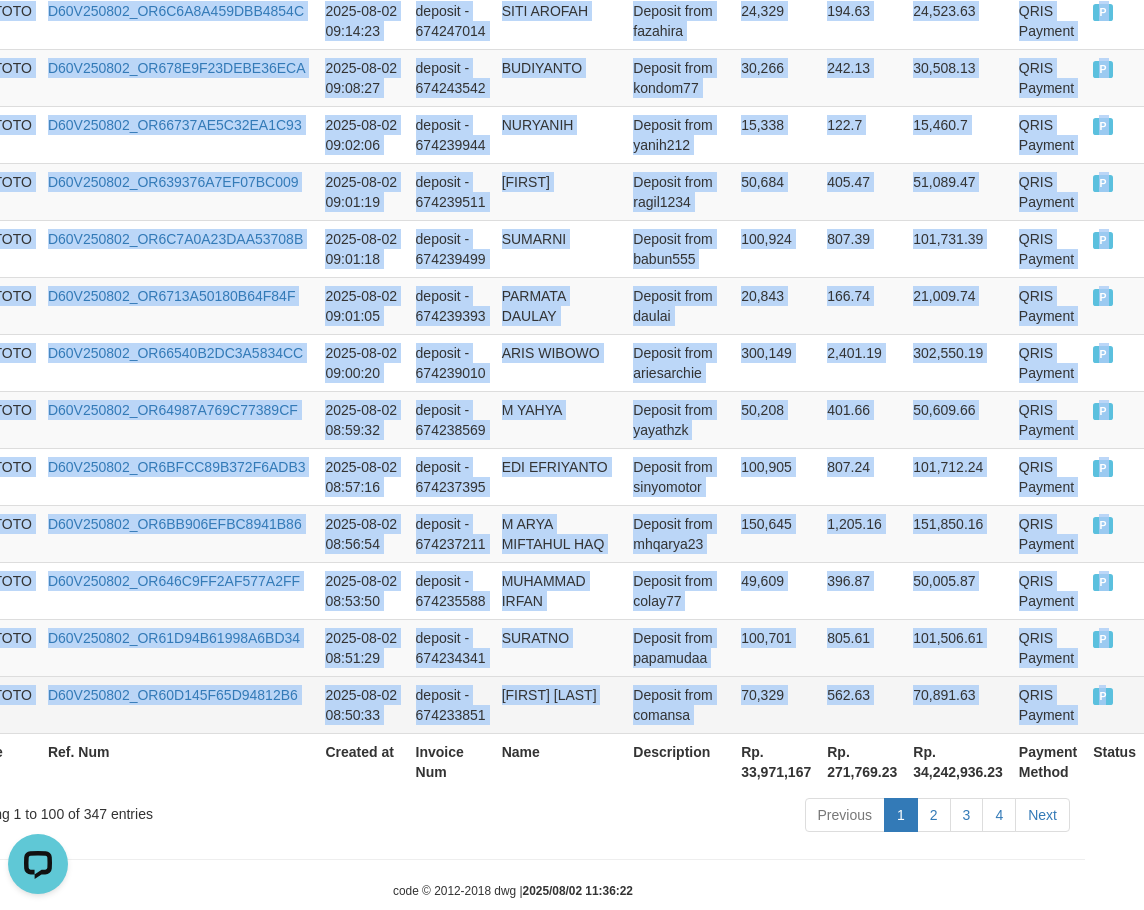 click on "P" at bounding box center [1114, 704] 